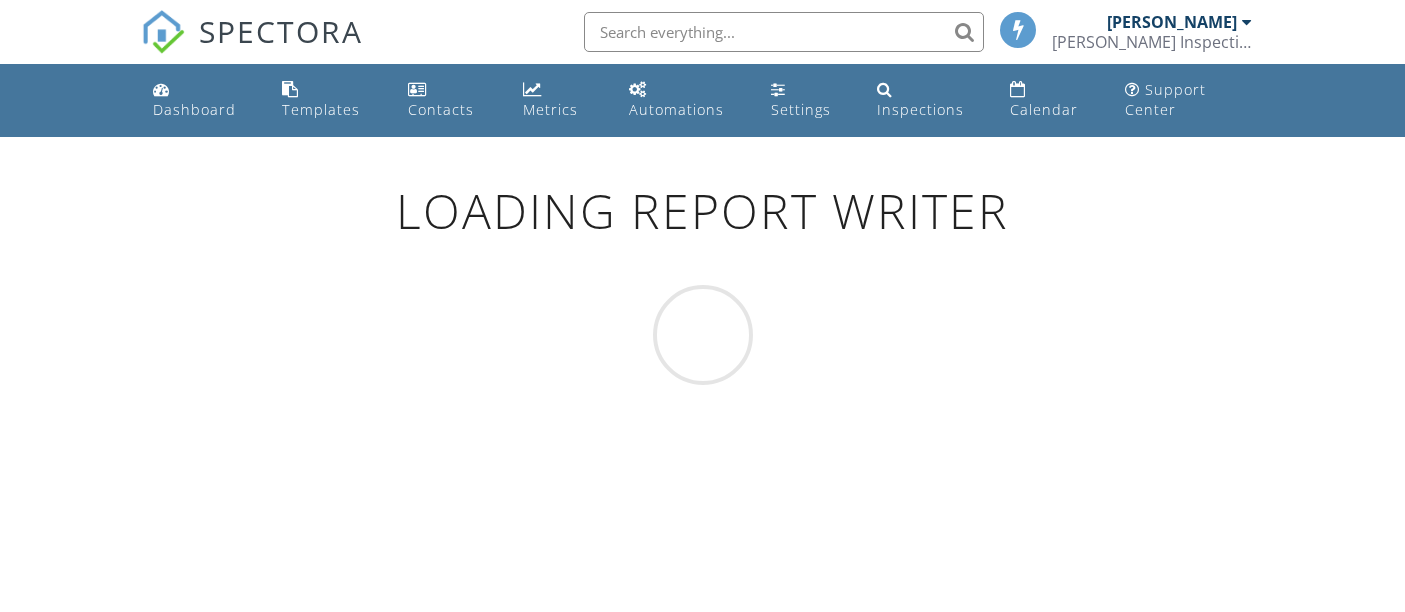 scroll, scrollTop: 0, scrollLeft: 0, axis: both 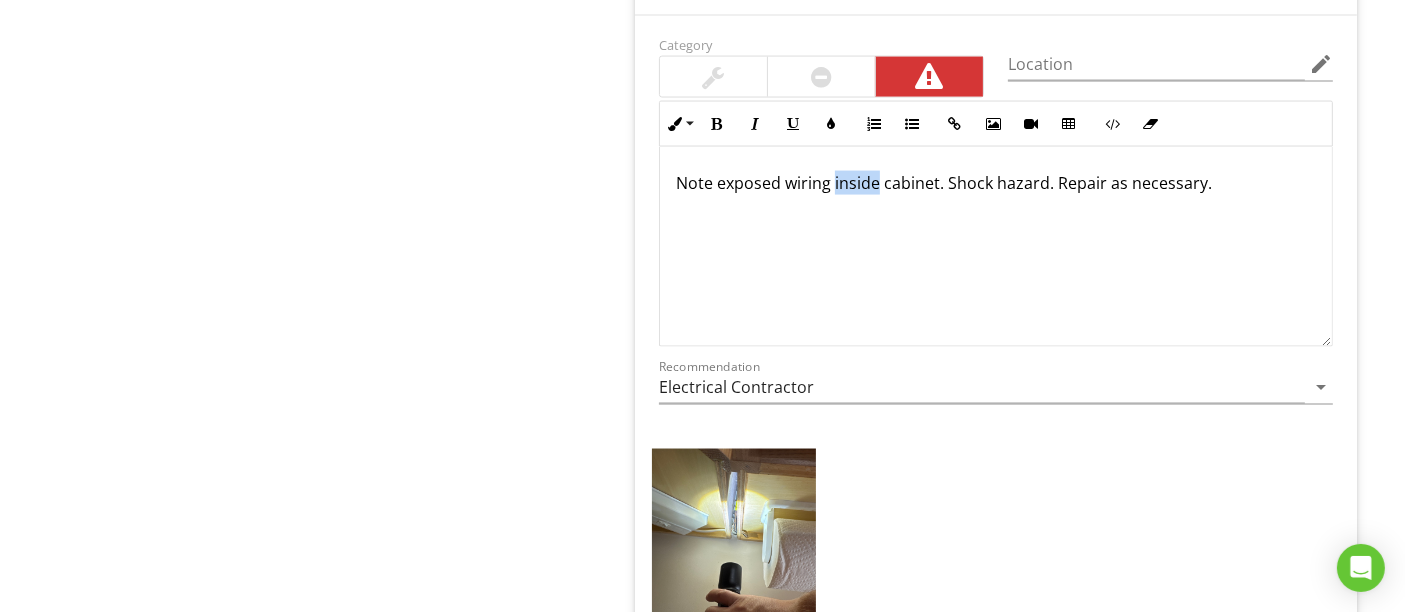 drag, startPoint x: 831, startPoint y: 177, endPoint x: 875, endPoint y: 178, distance: 44.011364 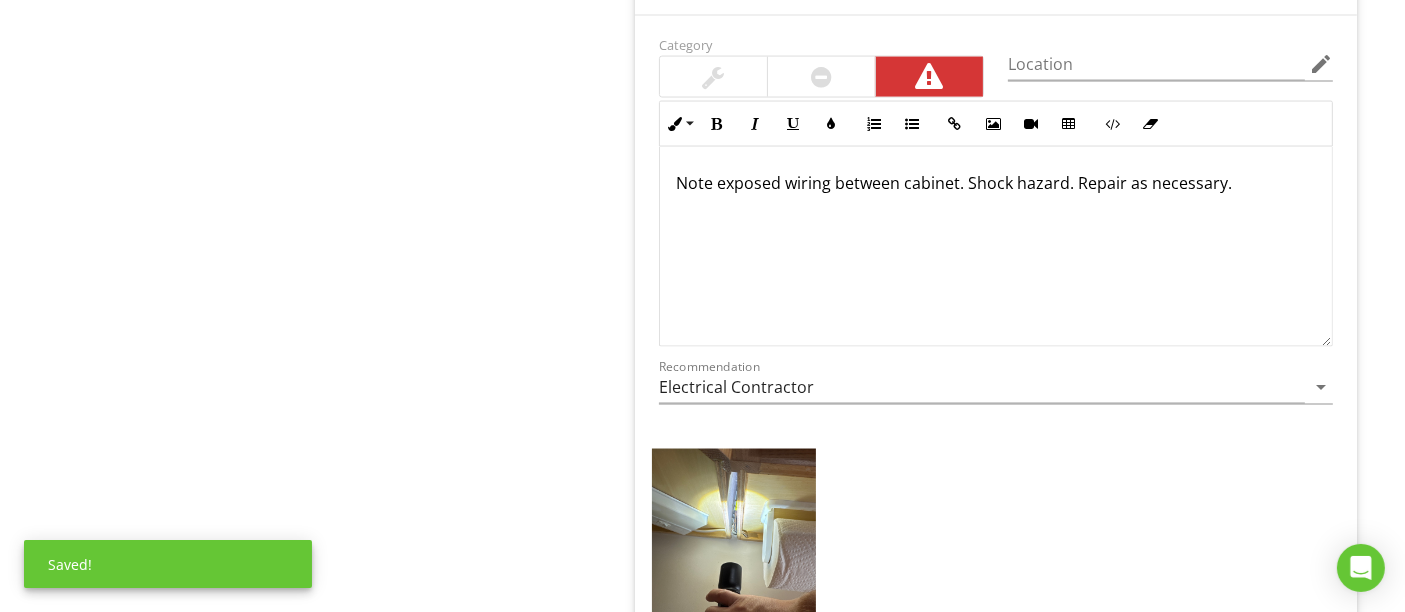 click on "Note exposed wiring between cabinet. Shock hazard. Repair as necessary." at bounding box center (996, 183) 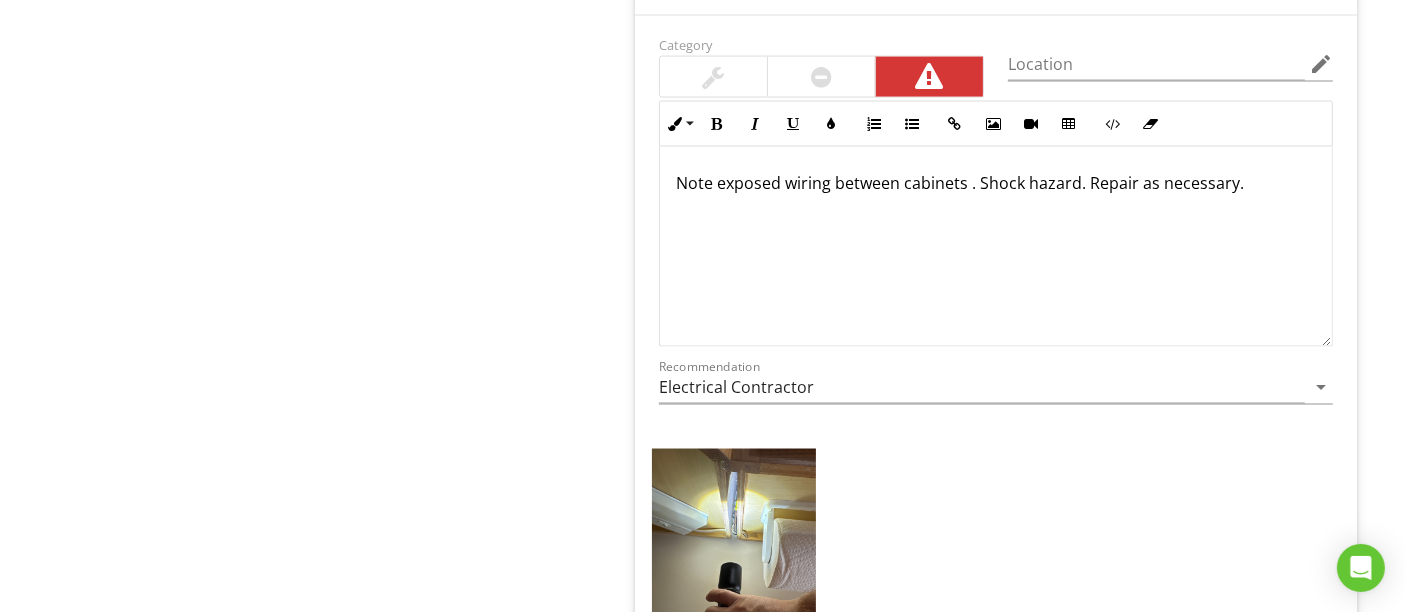 click on "Note exposed wiring between cabinets . Shock hazard. Repair as necessary." at bounding box center (996, 183) 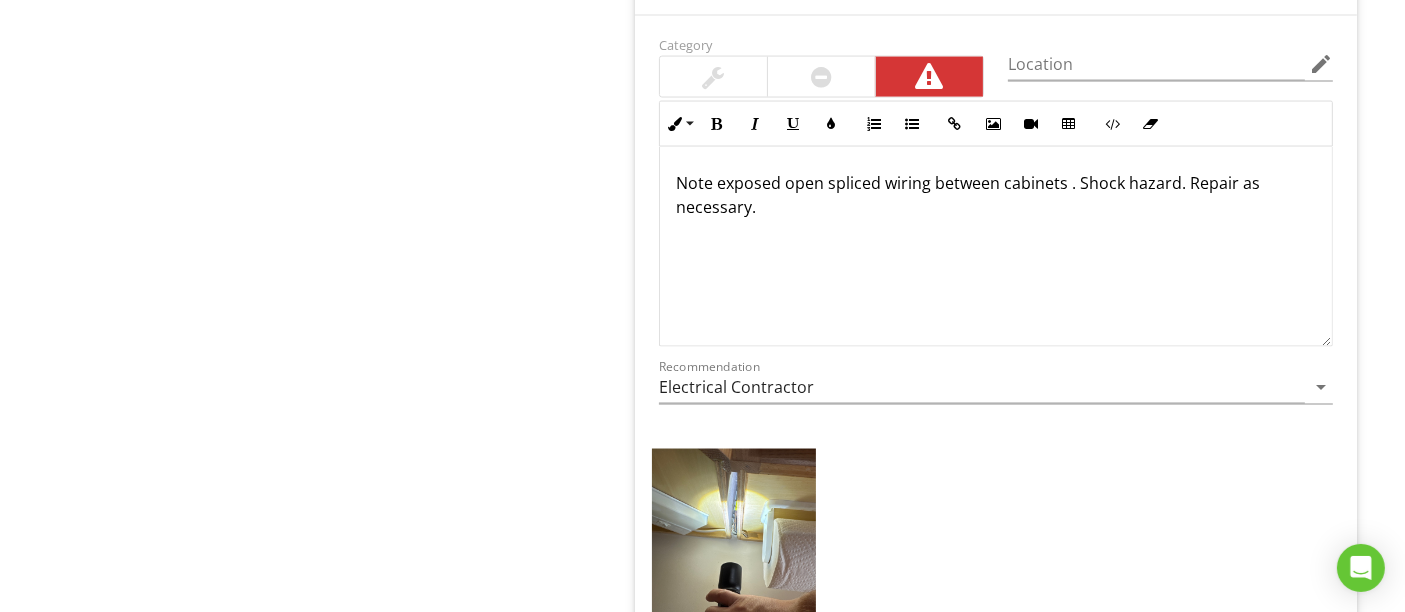 click on "Note exposed open spliced wiring between cabinets . Shock hazard. Repair as necessary." at bounding box center [996, 195] 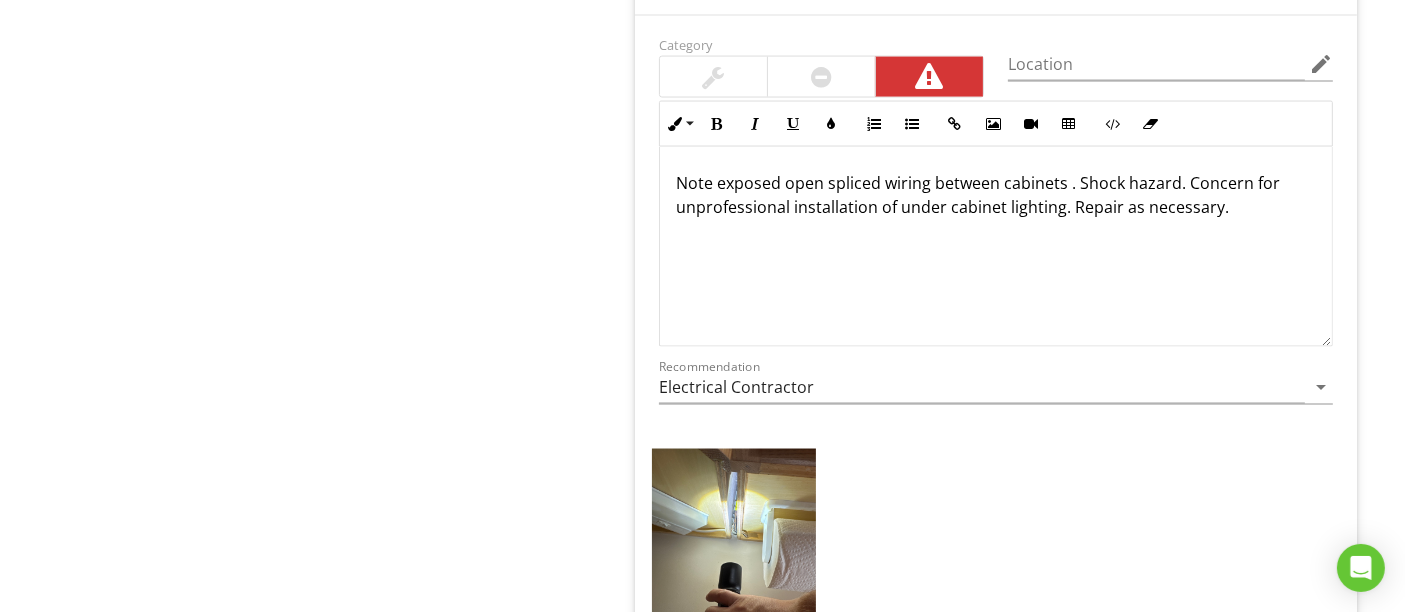 scroll, scrollTop: 3111, scrollLeft: 0, axis: vertical 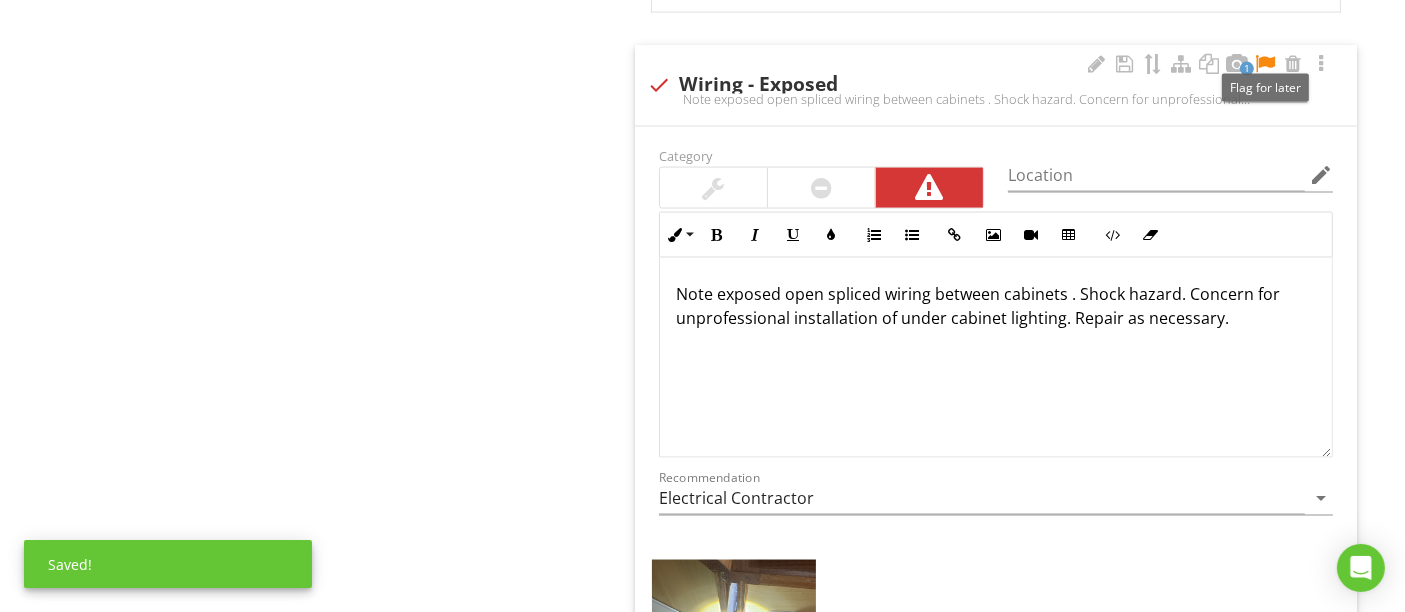 click at bounding box center (1265, 64) 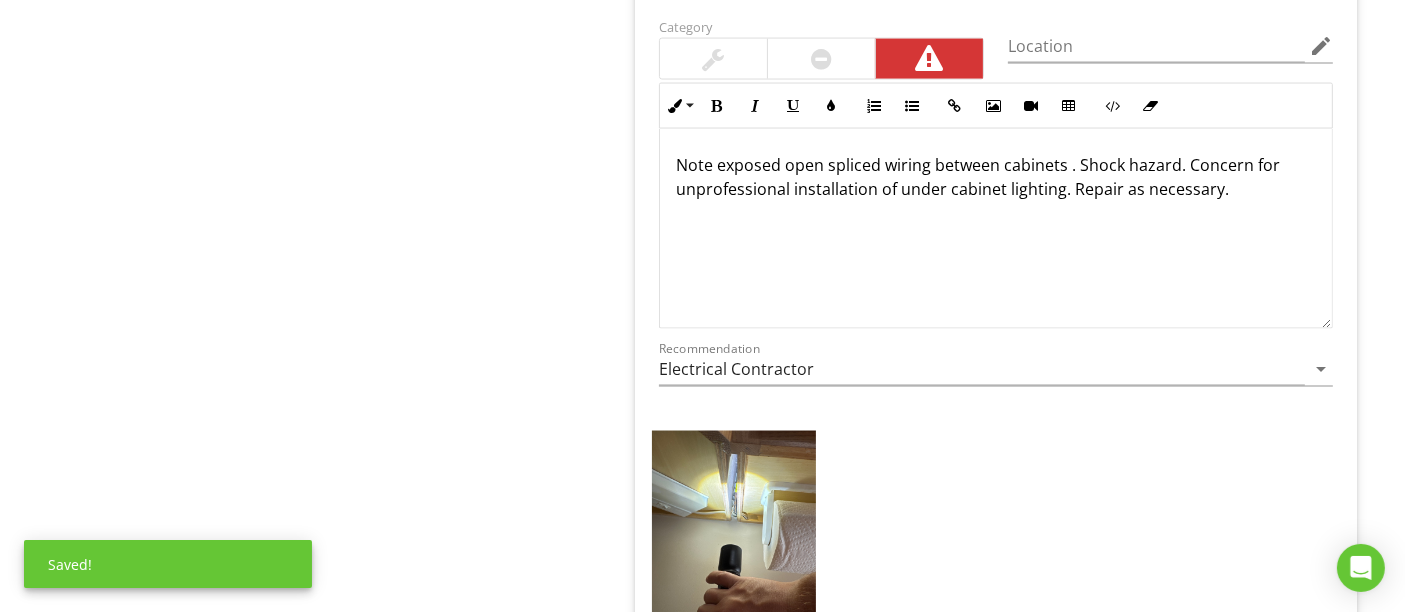 scroll, scrollTop: 3444, scrollLeft: 0, axis: vertical 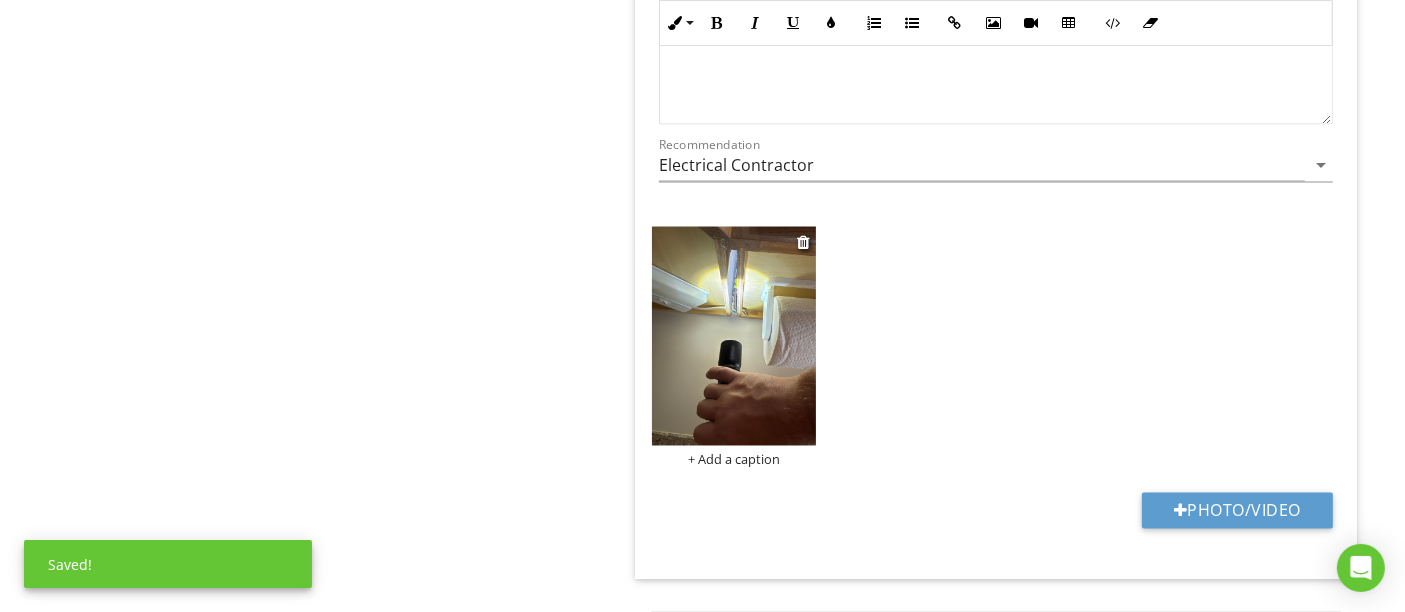 click at bounding box center [734, 336] 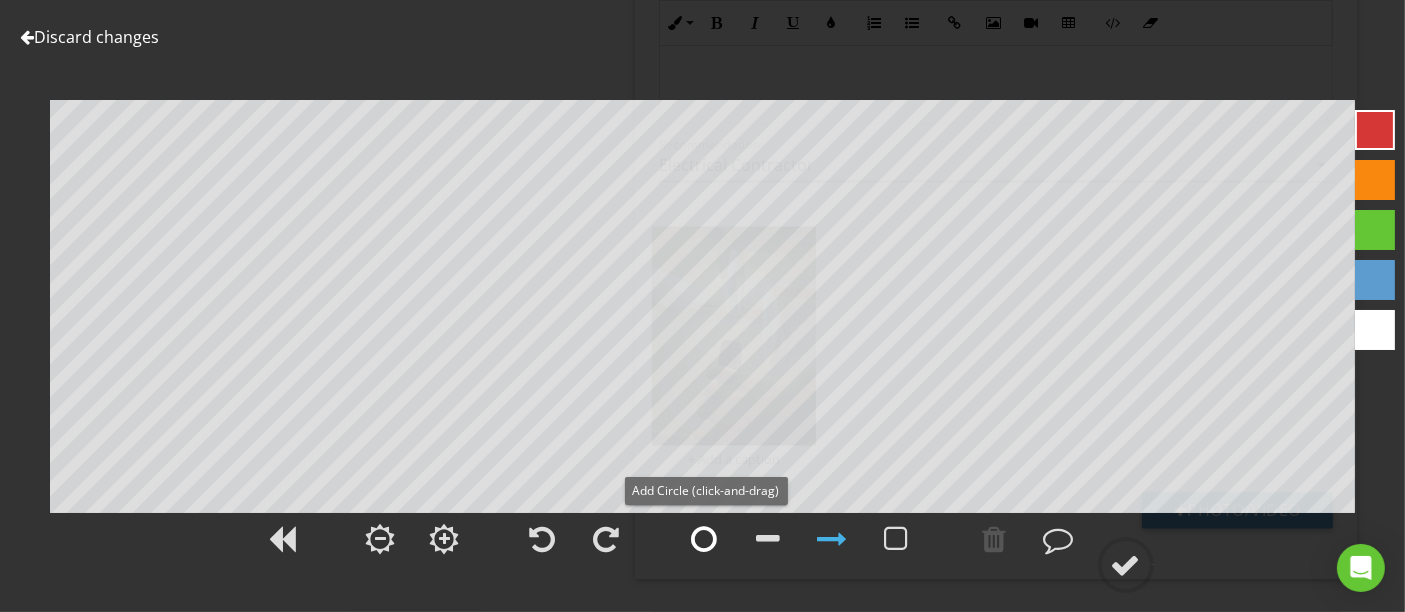 click at bounding box center (705, 539) 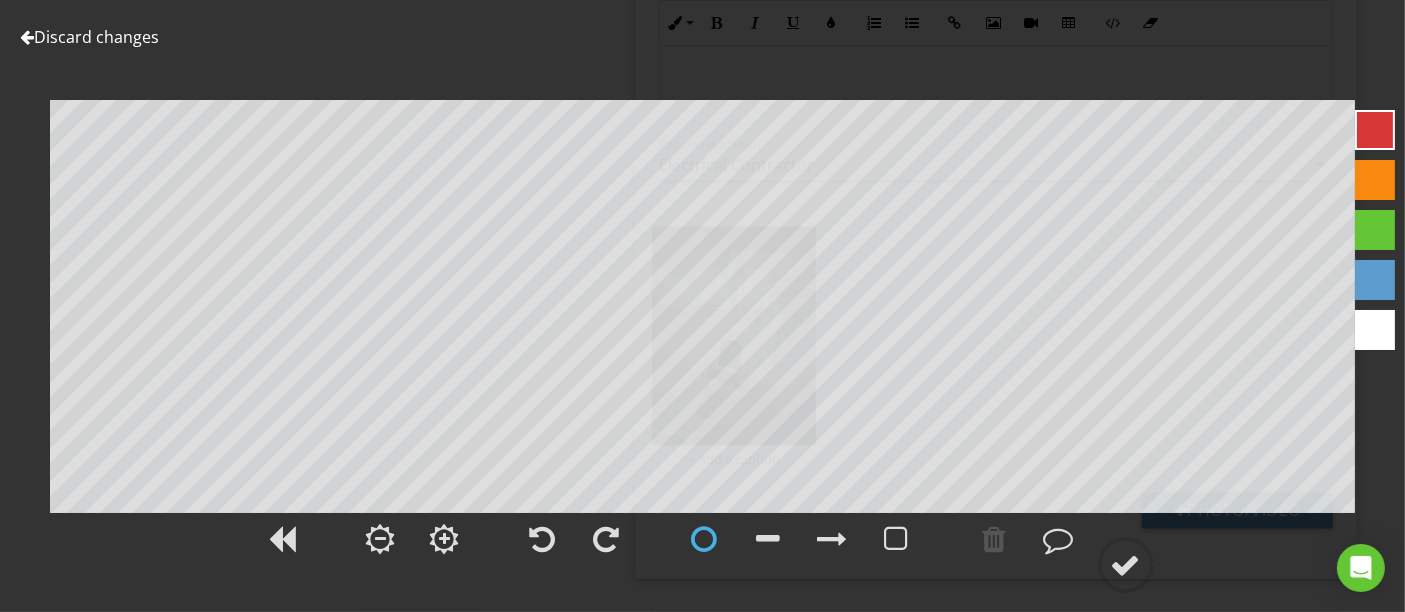 click on "Discard changes" at bounding box center (89, 37) 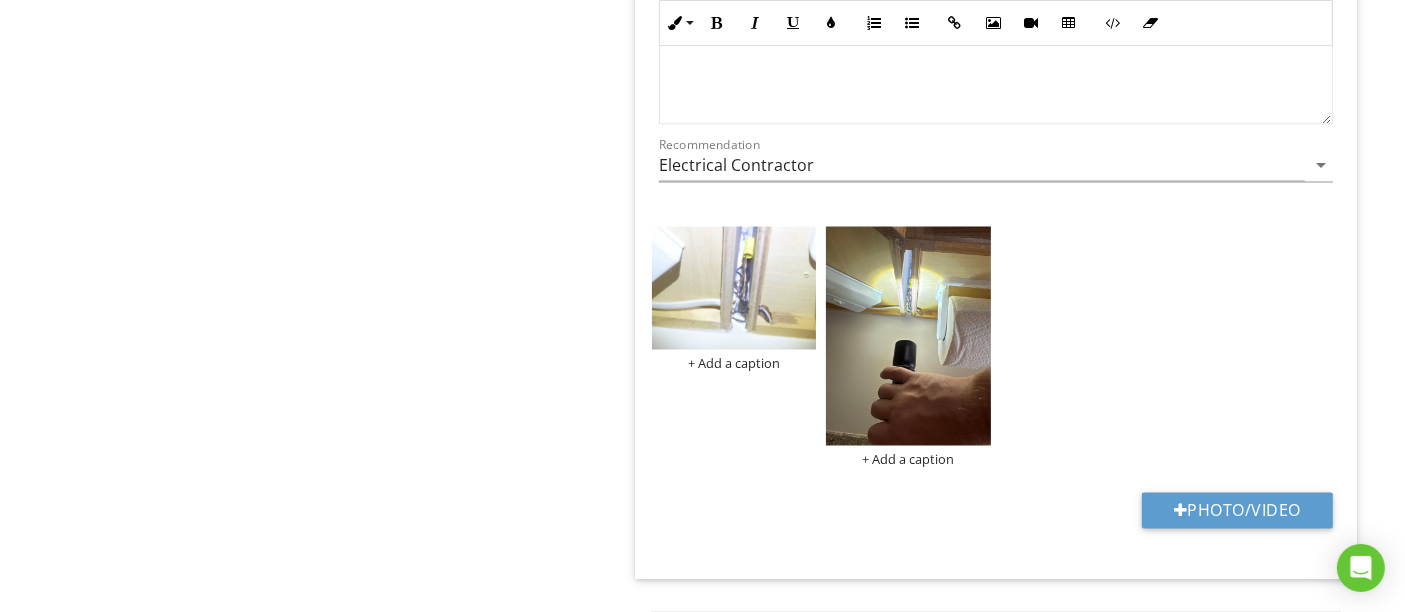 click on "+ Add a caption         + Add a caption" at bounding box center (996, 347) 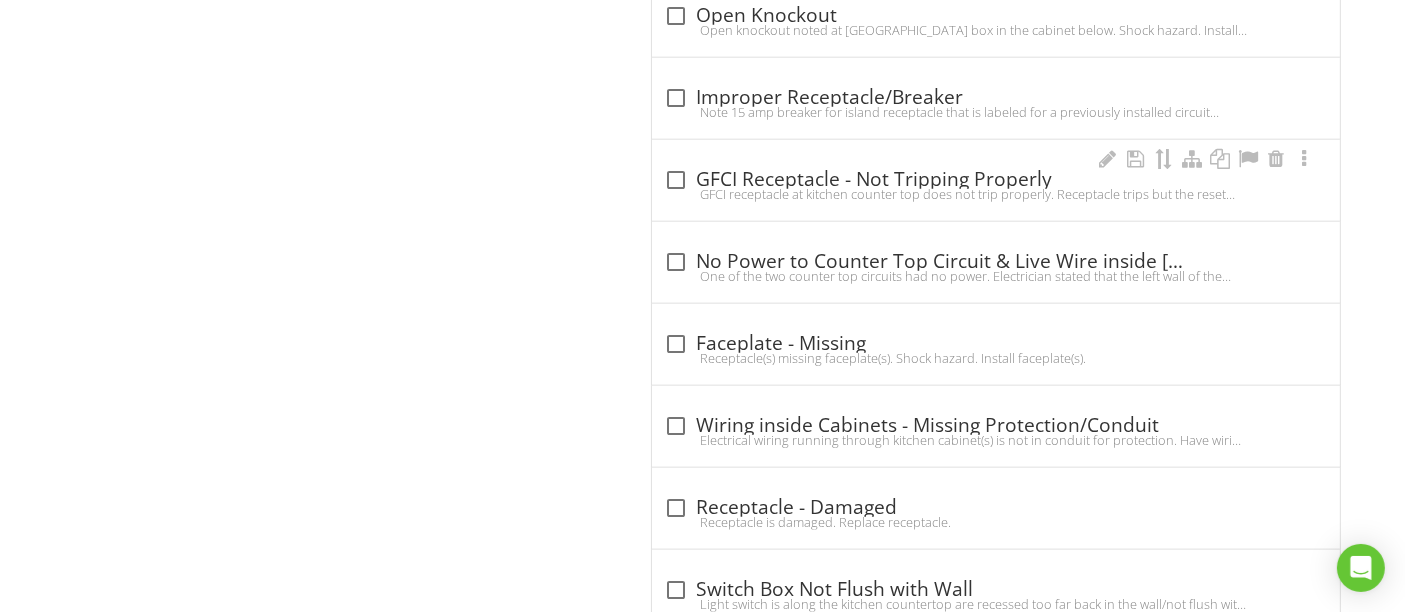 scroll, scrollTop: 2222, scrollLeft: 0, axis: vertical 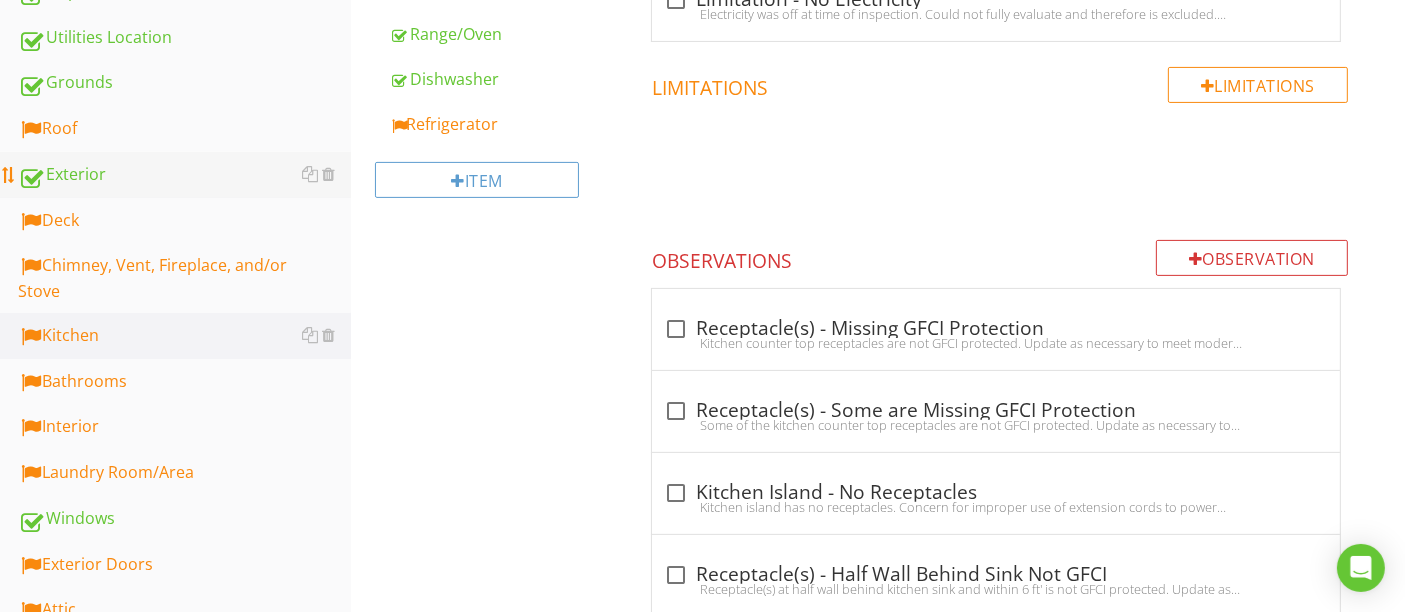 click on "Exterior" at bounding box center [184, 175] 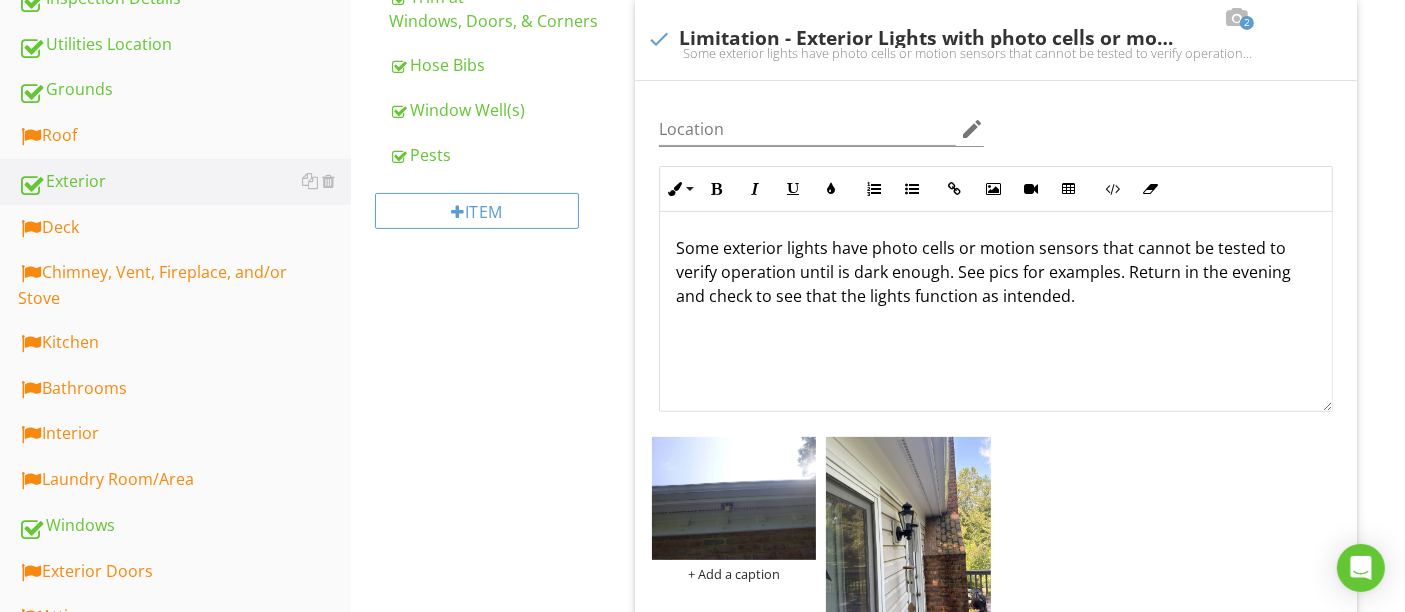 scroll, scrollTop: 222, scrollLeft: 0, axis: vertical 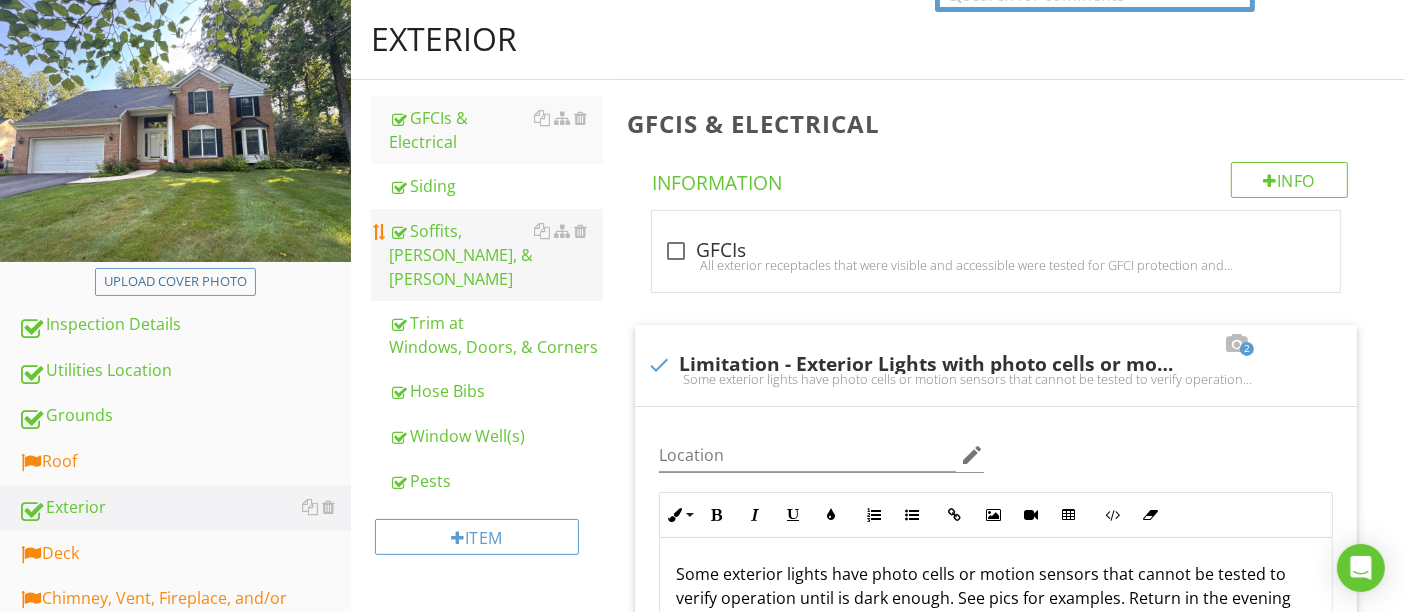 type on "Exterior Front" 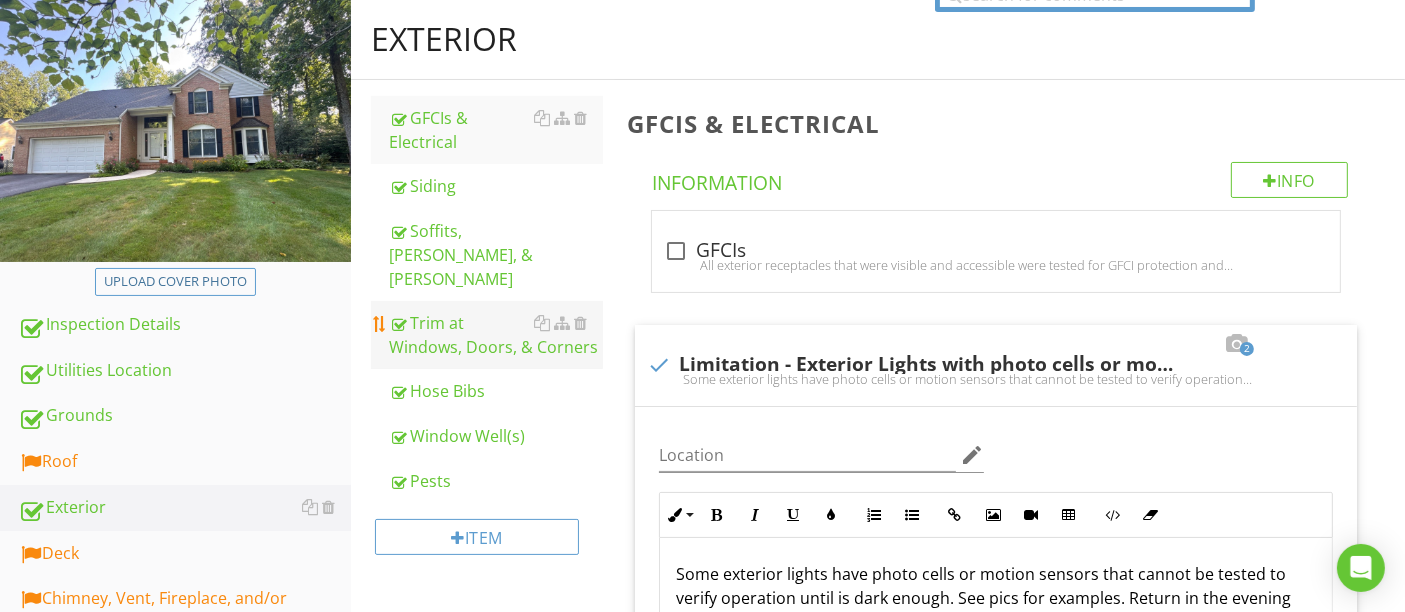 click on "Trim at Windows, Doors, & Corners" at bounding box center (495, 335) 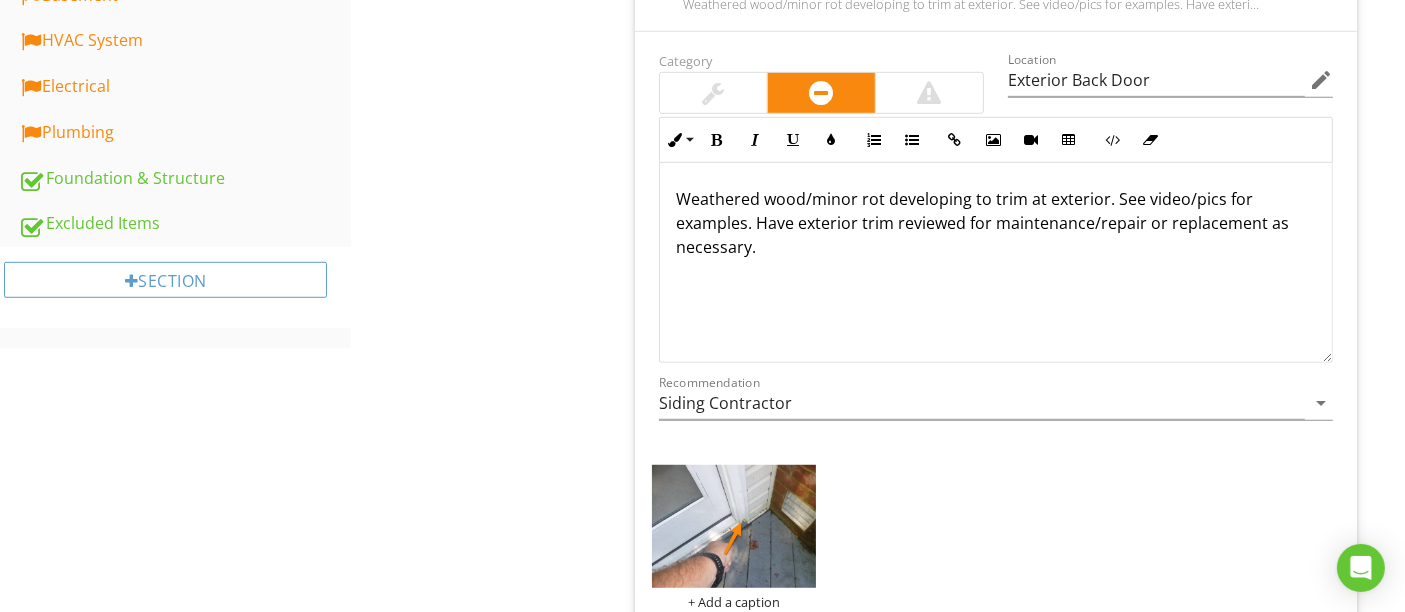 scroll, scrollTop: 1444, scrollLeft: 0, axis: vertical 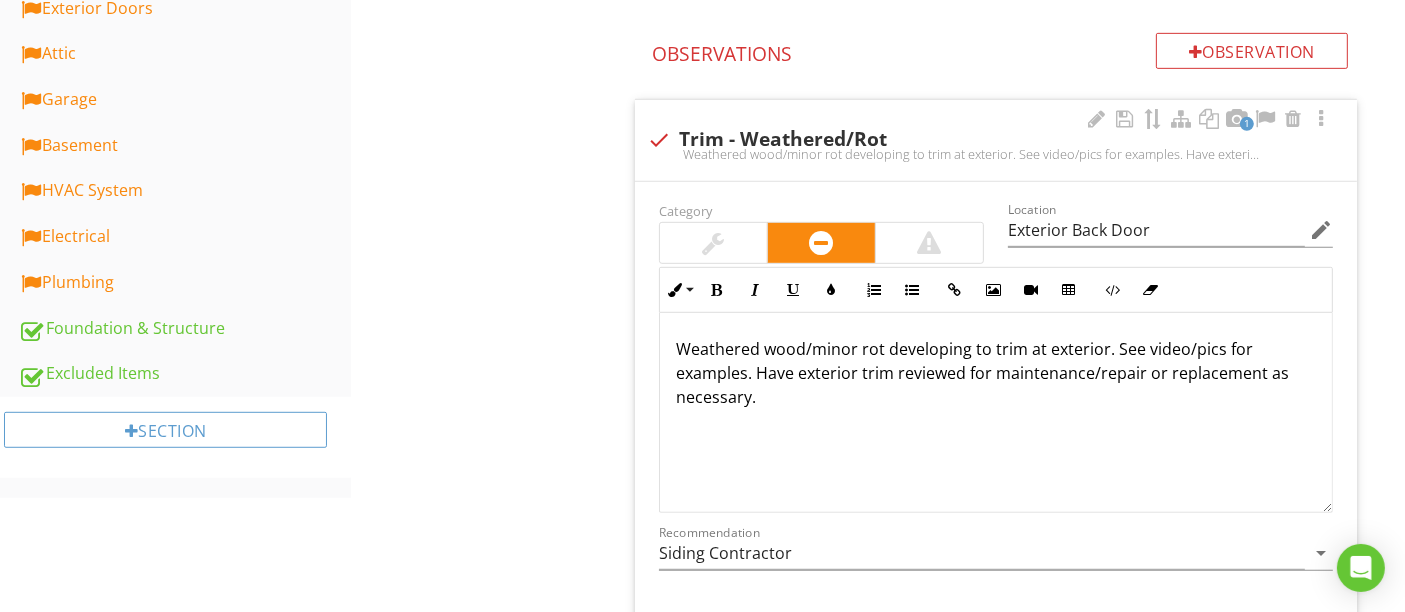 click at bounding box center [659, 140] 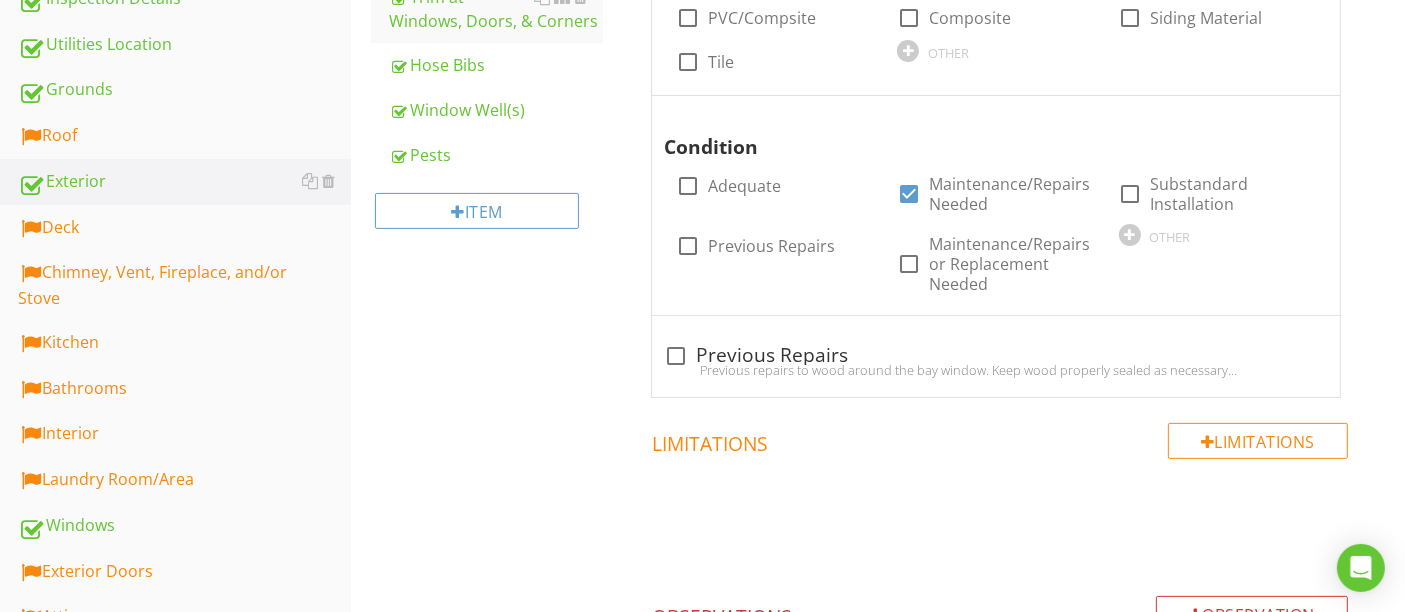 scroll, scrollTop: 666, scrollLeft: 0, axis: vertical 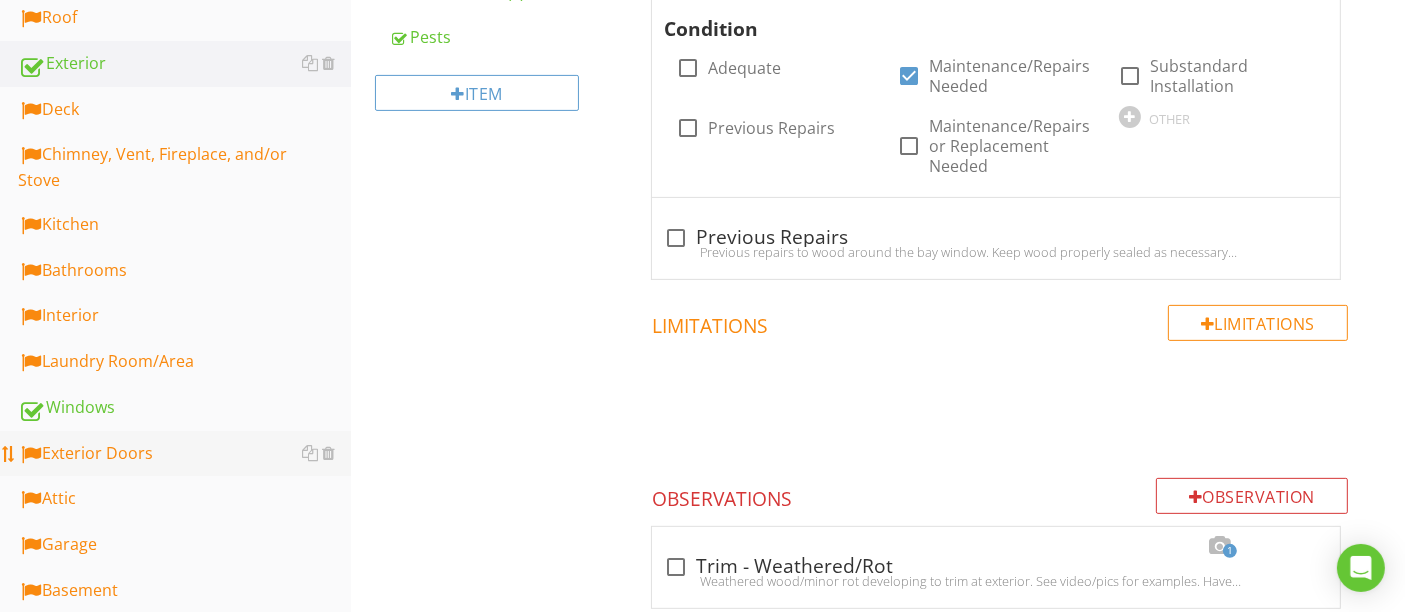 click on "Exterior Doors" at bounding box center [184, 454] 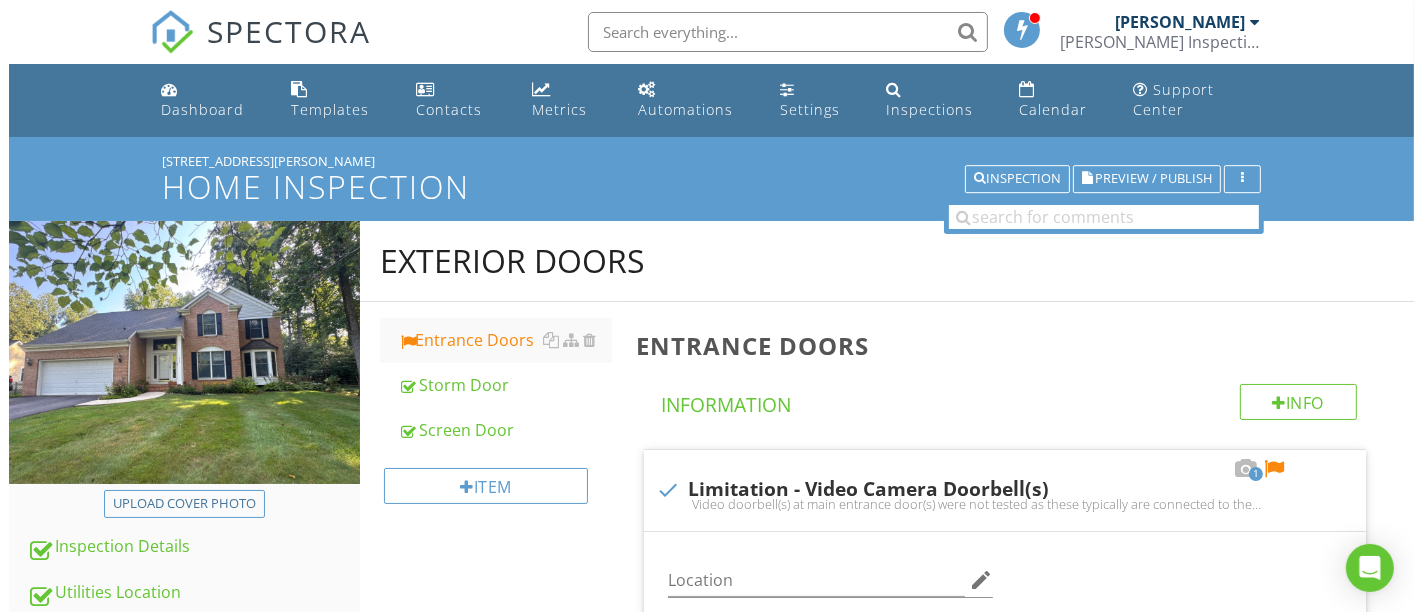 scroll, scrollTop: 333, scrollLeft: 0, axis: vertical 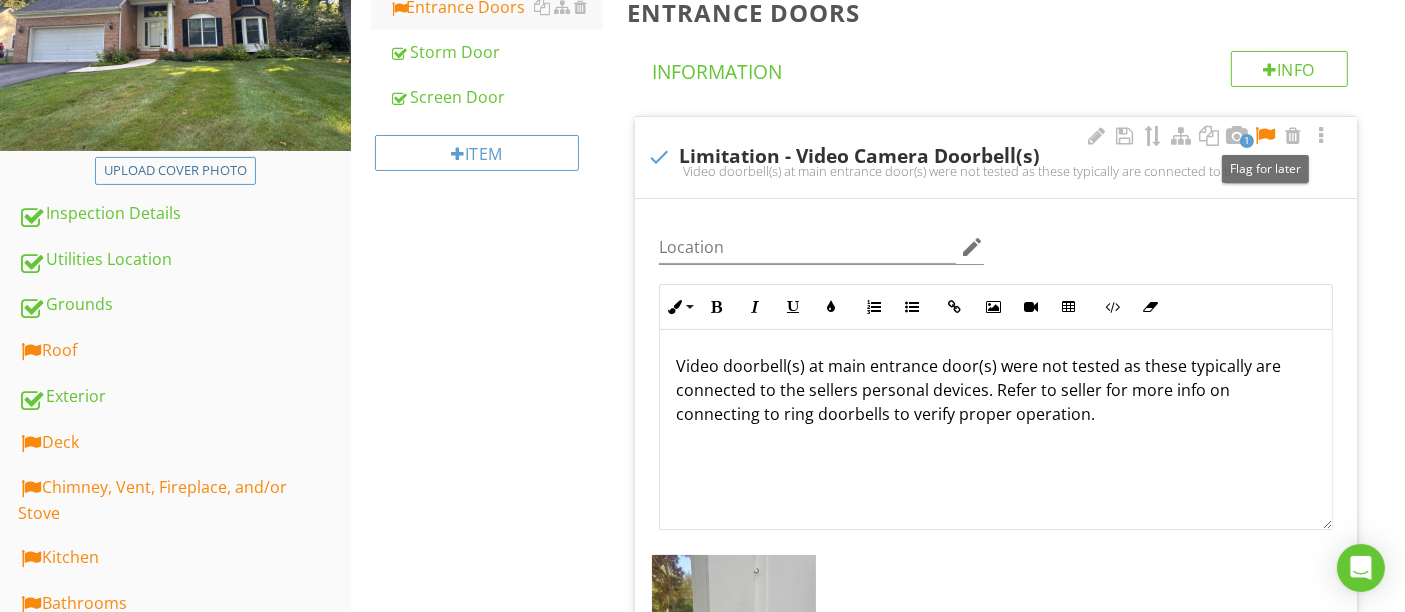 click at bounding box center [1265, 136] 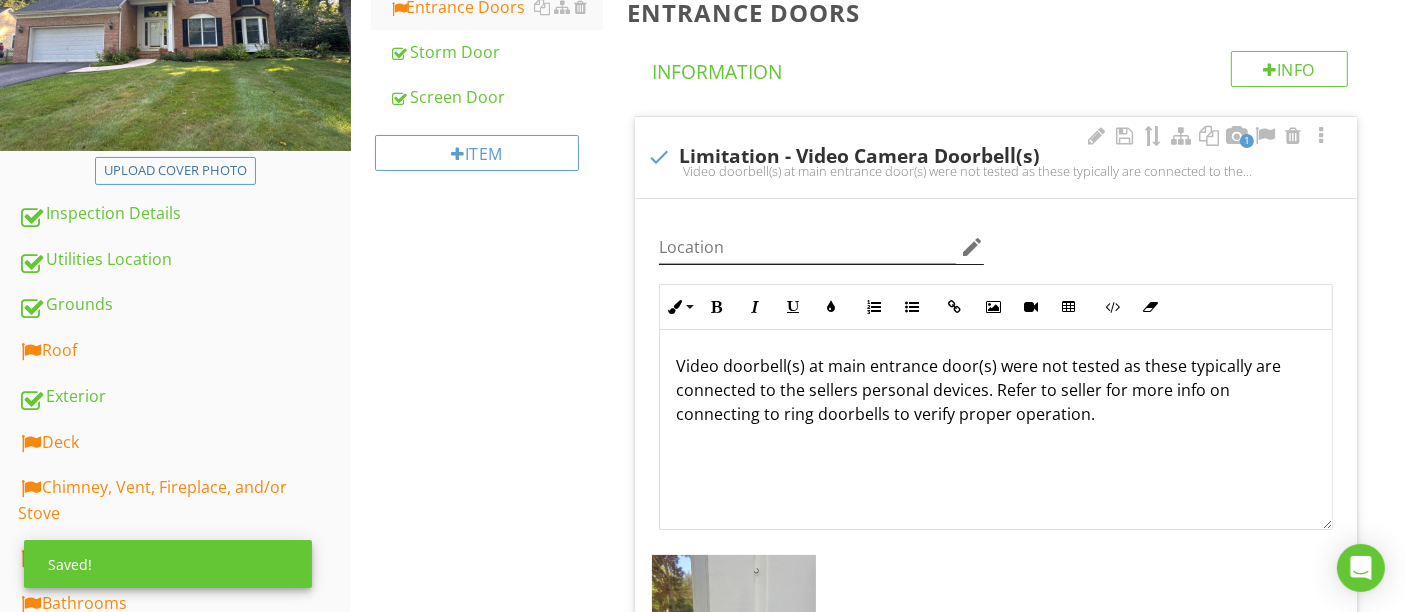 click on "edit" at bounding box center (972, 247) 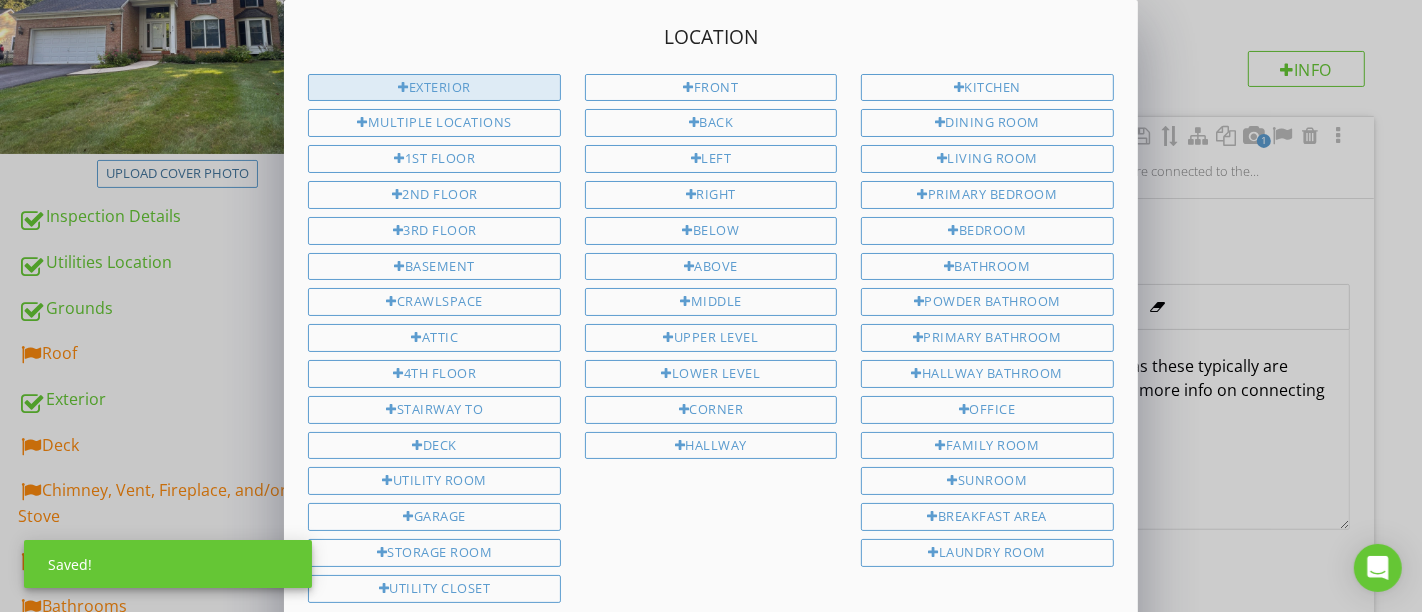 click on "Exterior" at bounding box center (434, 88) 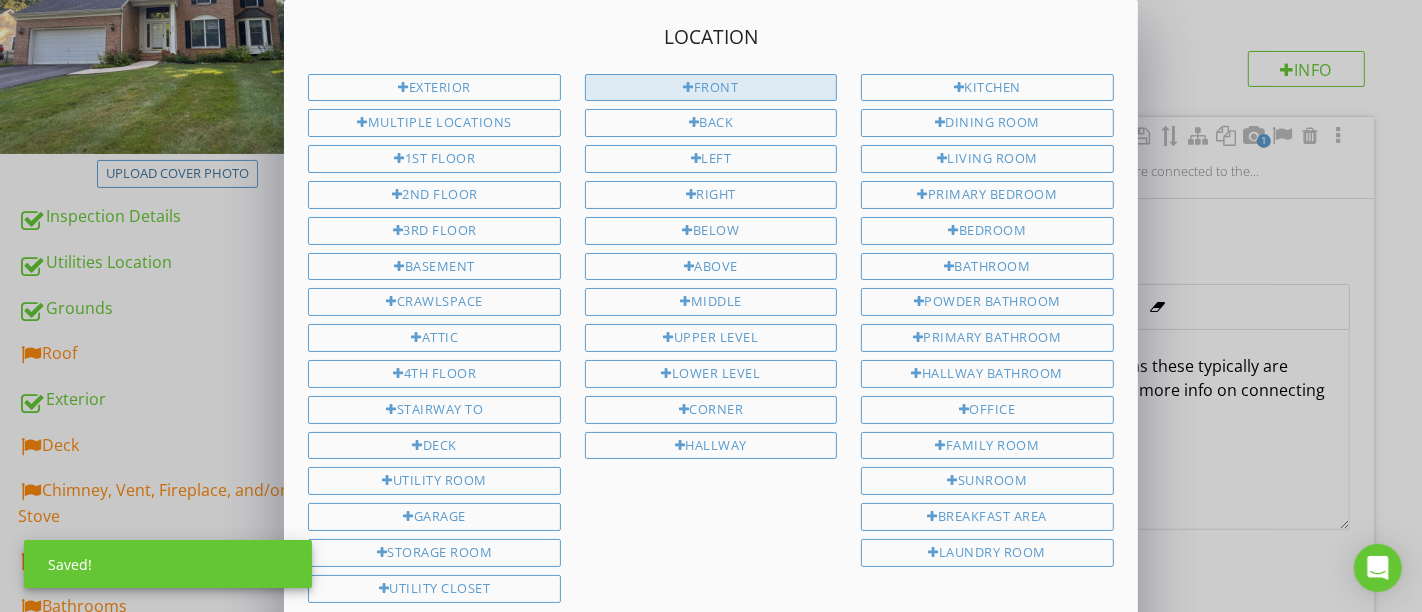 click on "Front" at bounding box center [711, 88] 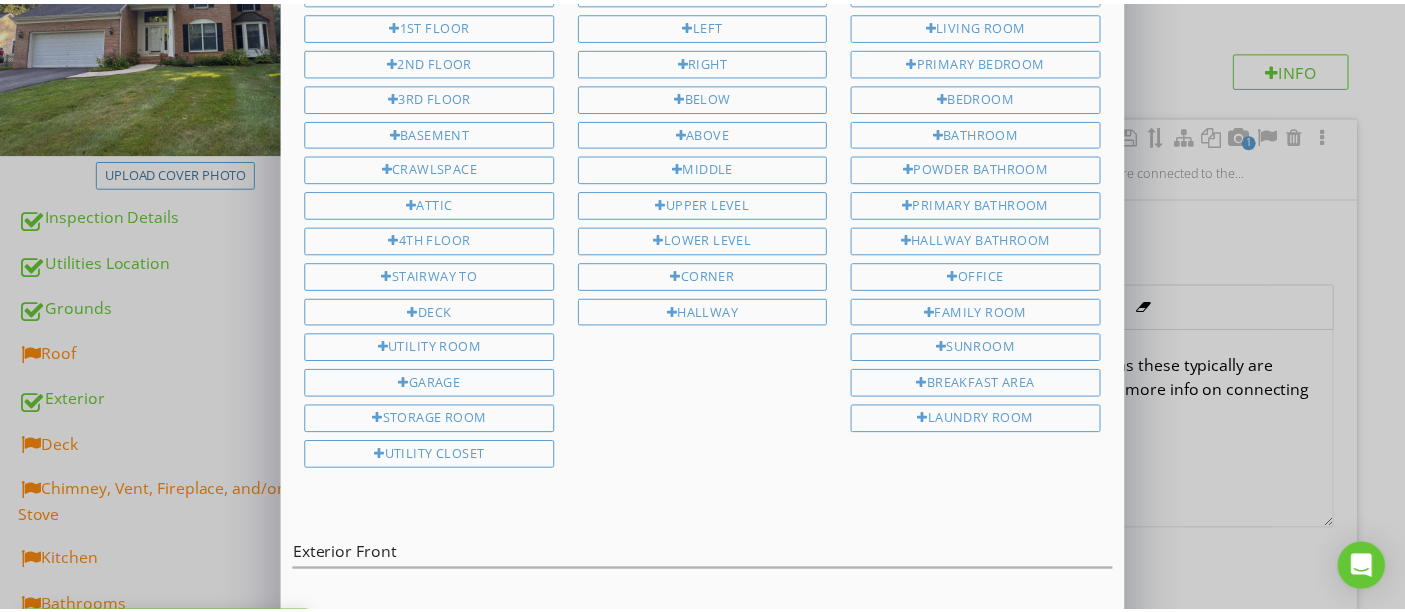 scroll, scrollTop: 187, scrollLeft: 0, axis: vertical 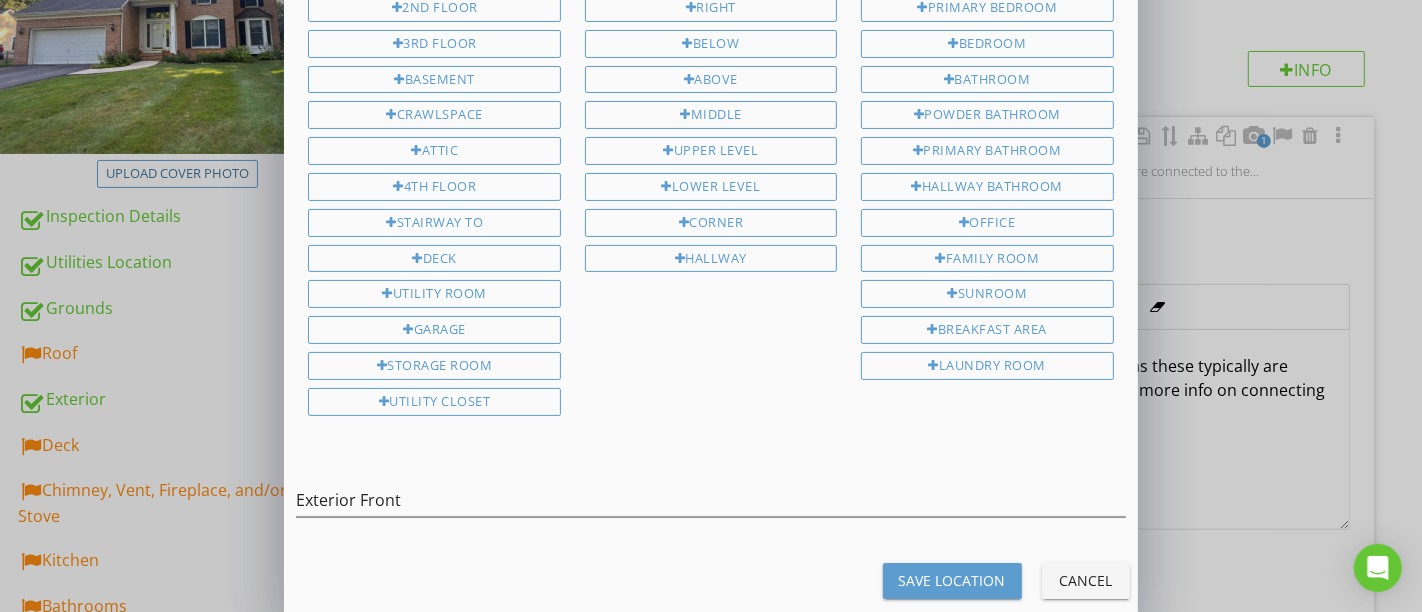 click on "Save Location" at bounding box center [952, 580] 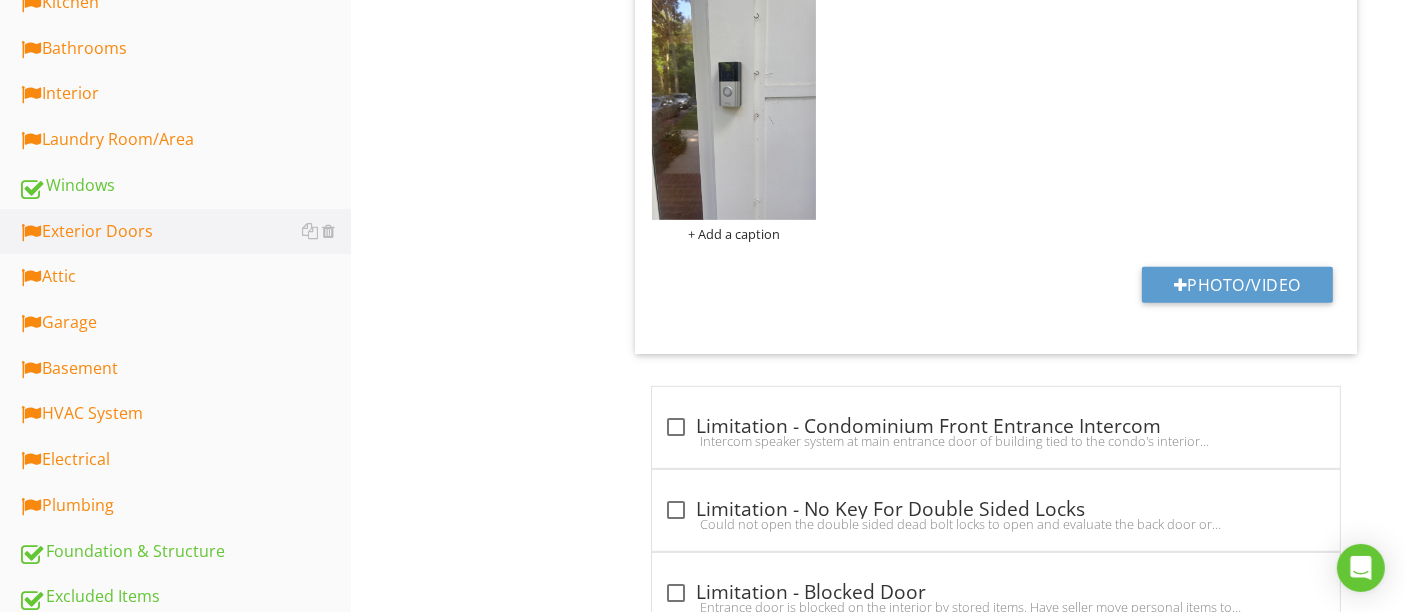 type on "Exterior Front" 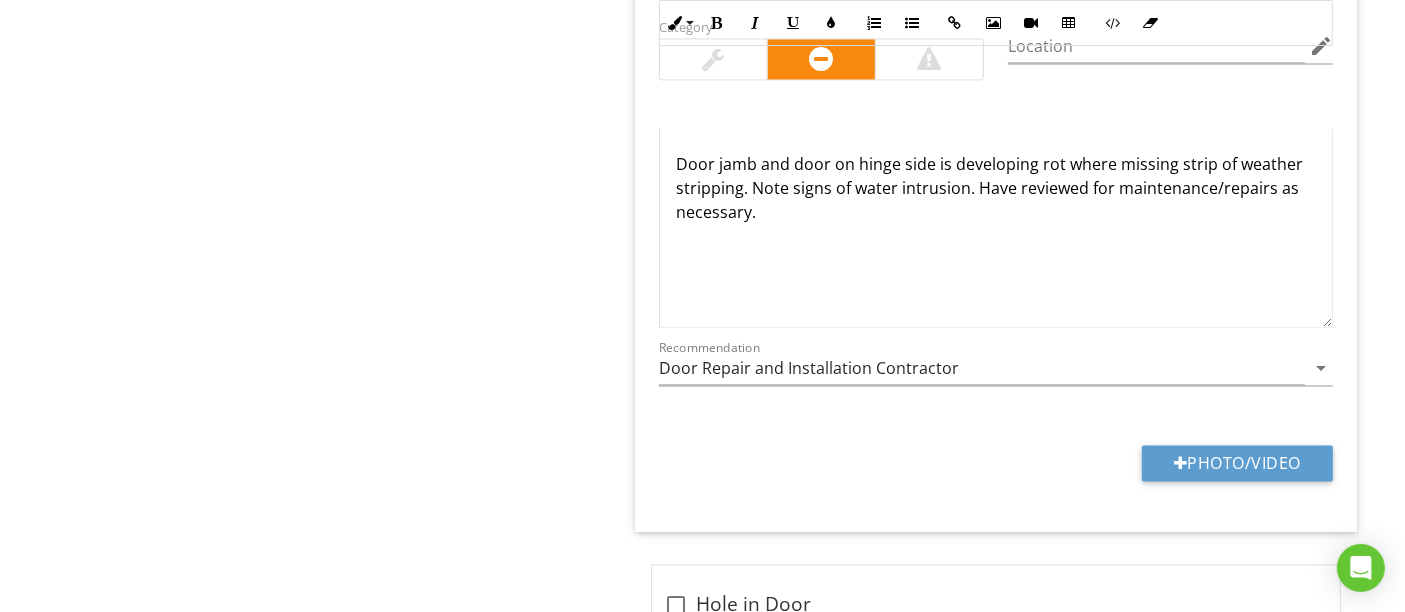 scroll, scrollTop: 4000, scrollLeft: 0, axis: vertical 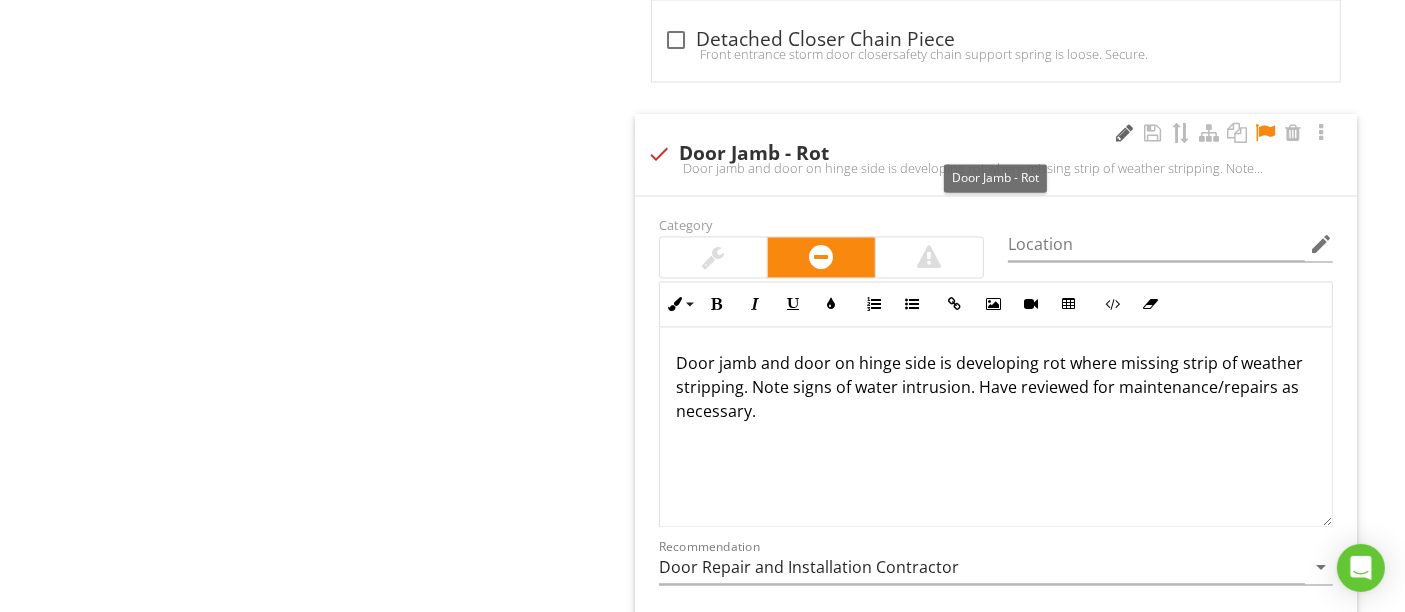 click at bounding box center (1125, 133) 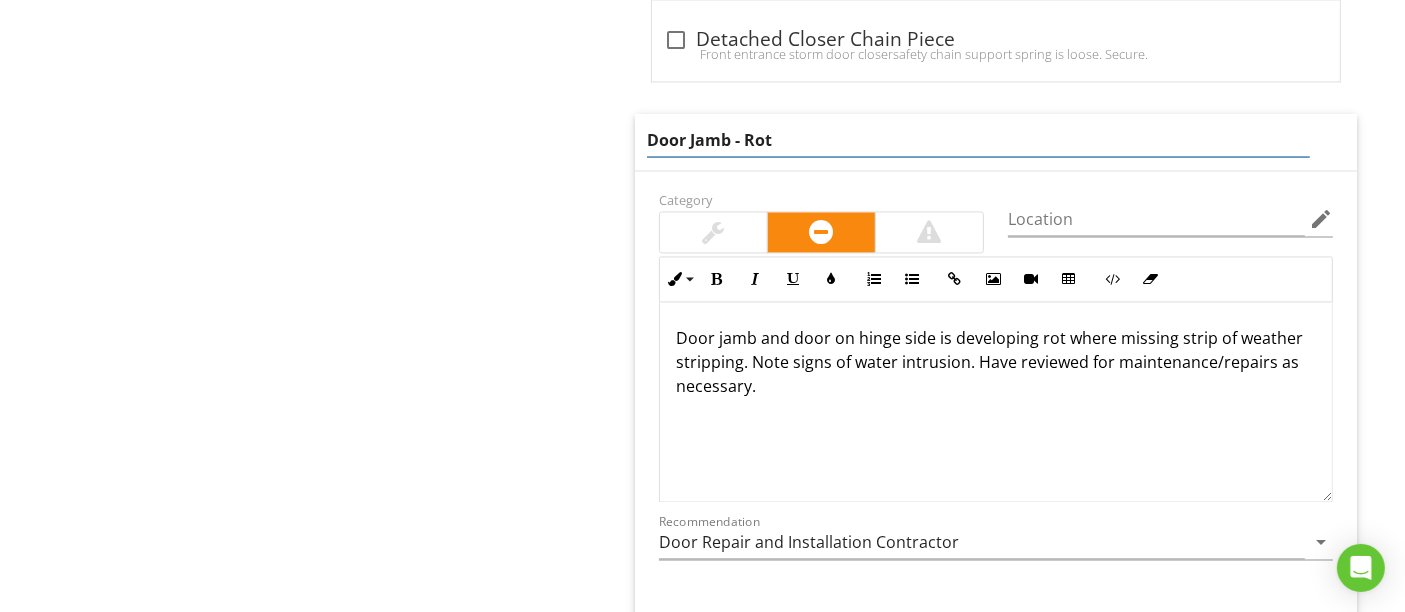 click on "Door Jamb - Rot" at bounding box center [978, 140] 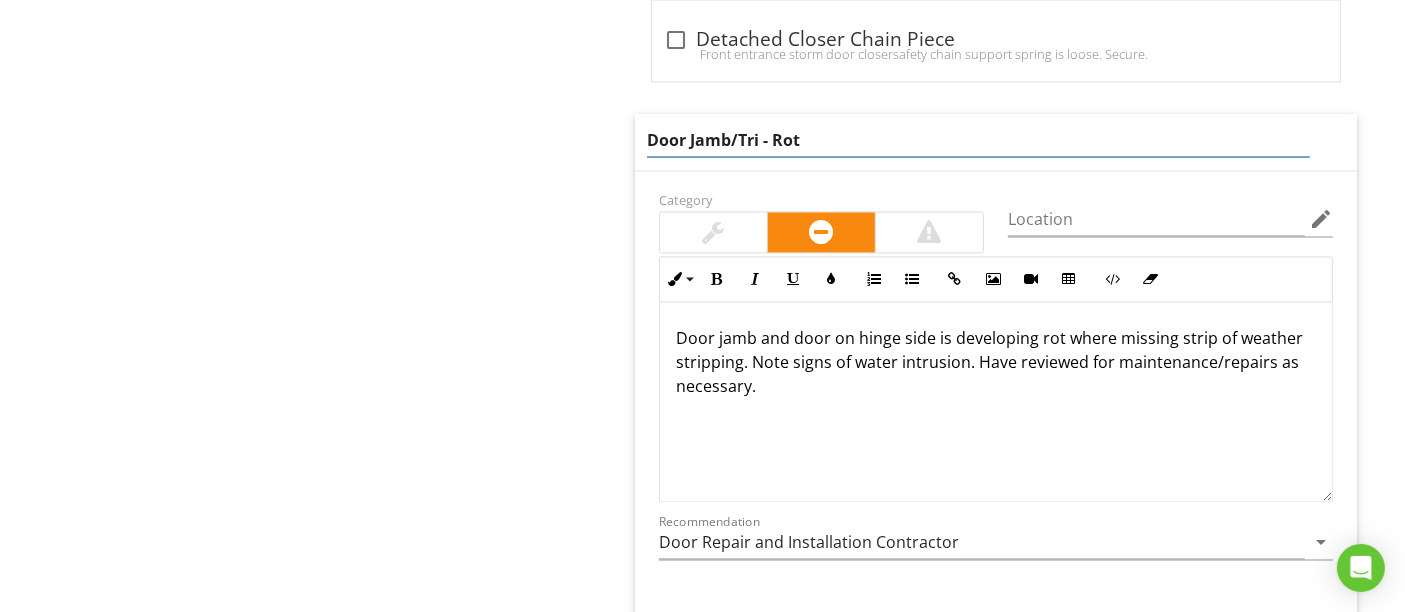 type on "Door Jamb/Trim - Rot" 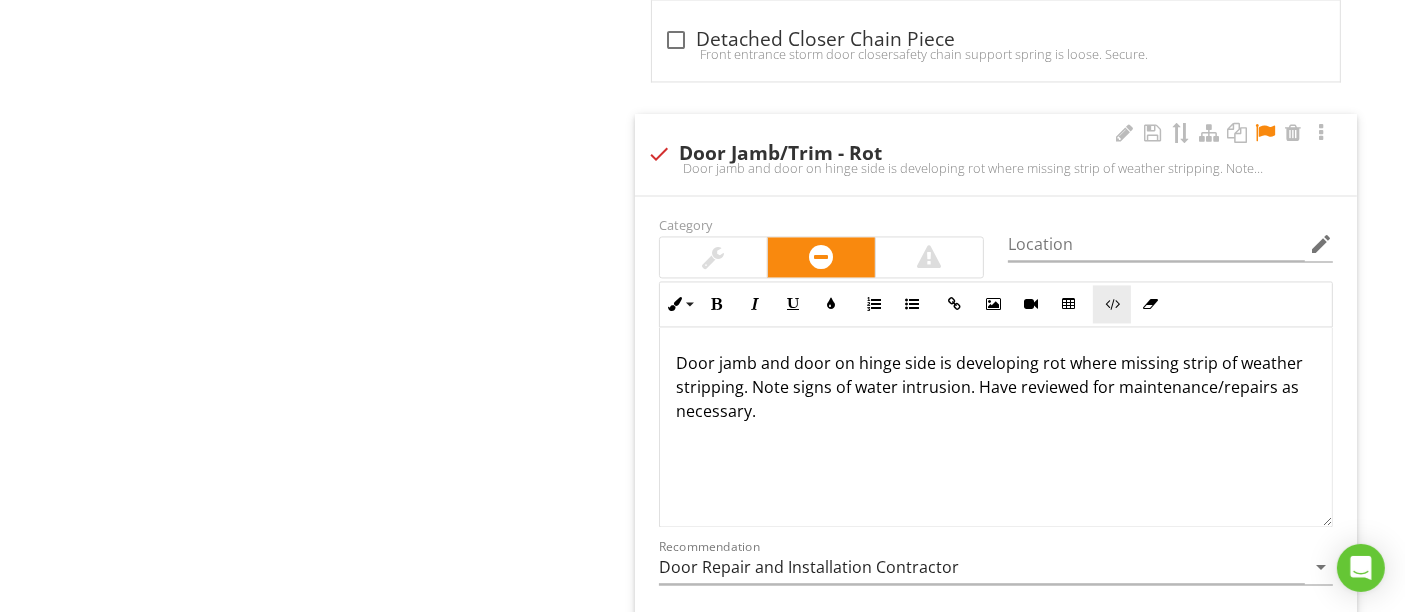 scroll, scrollTop: 0, scrollLeft: 0, axis: both 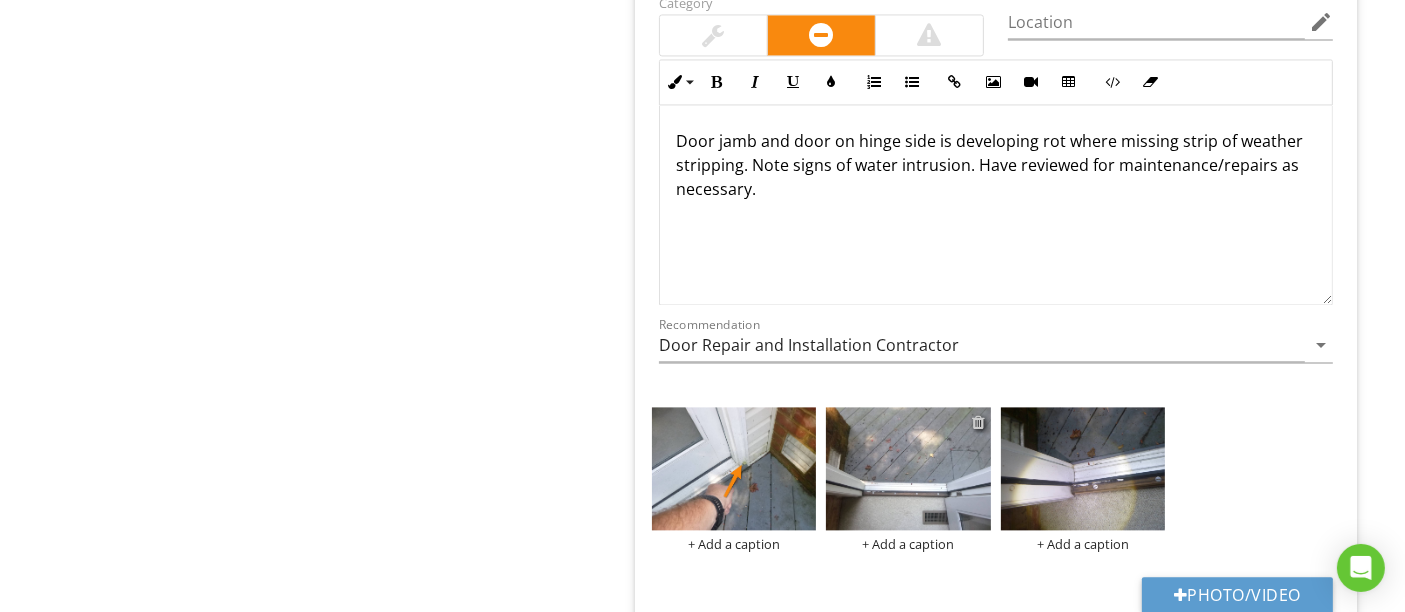 click at bounding box center (978, 422) 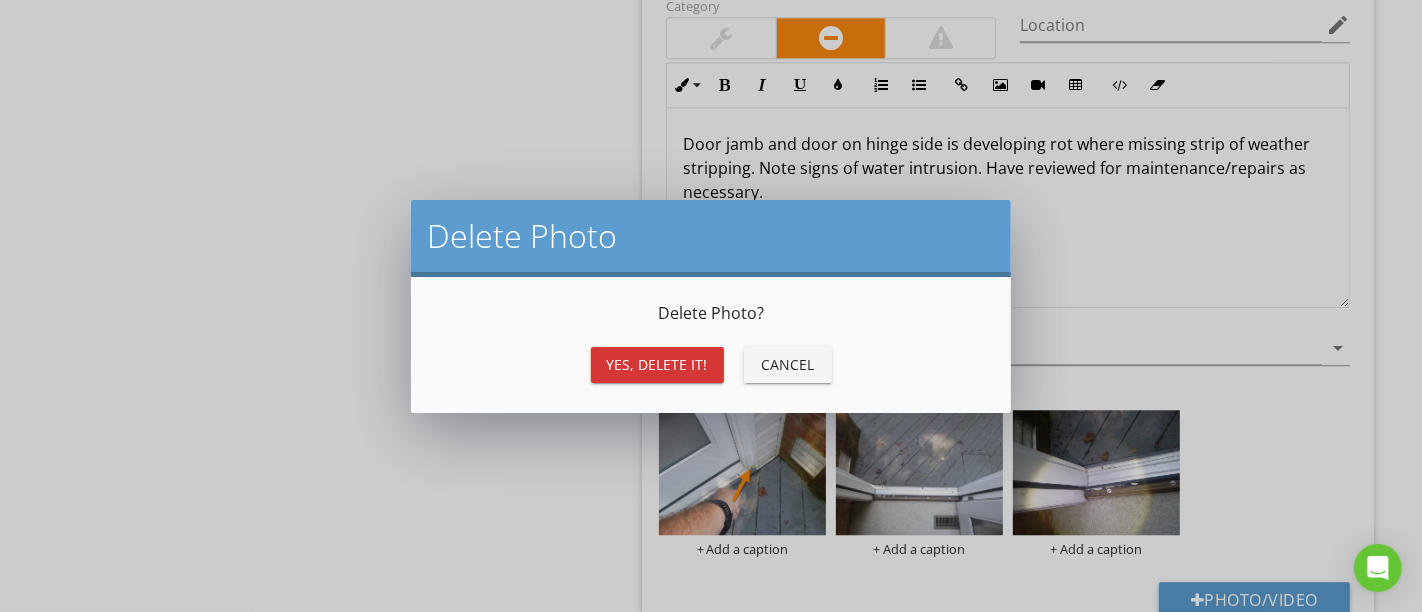 click on "Yes, Delete it!" at bounding box center (657, 364) 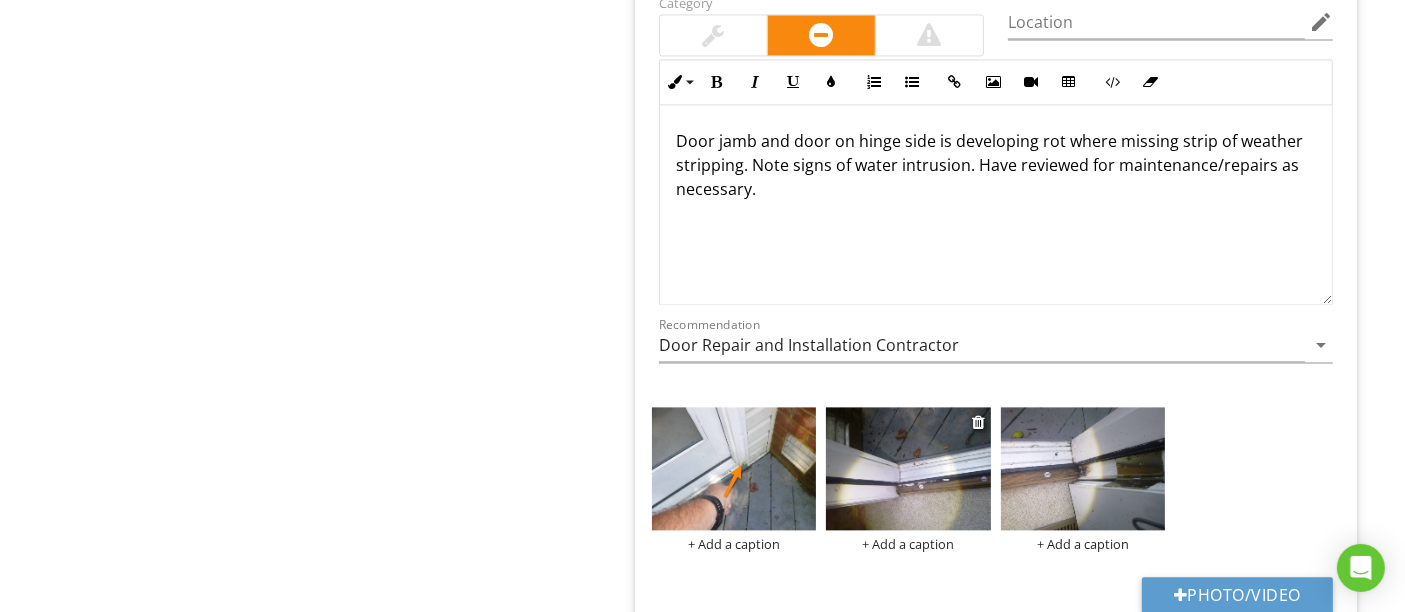 click at bounding box center [908, 468] 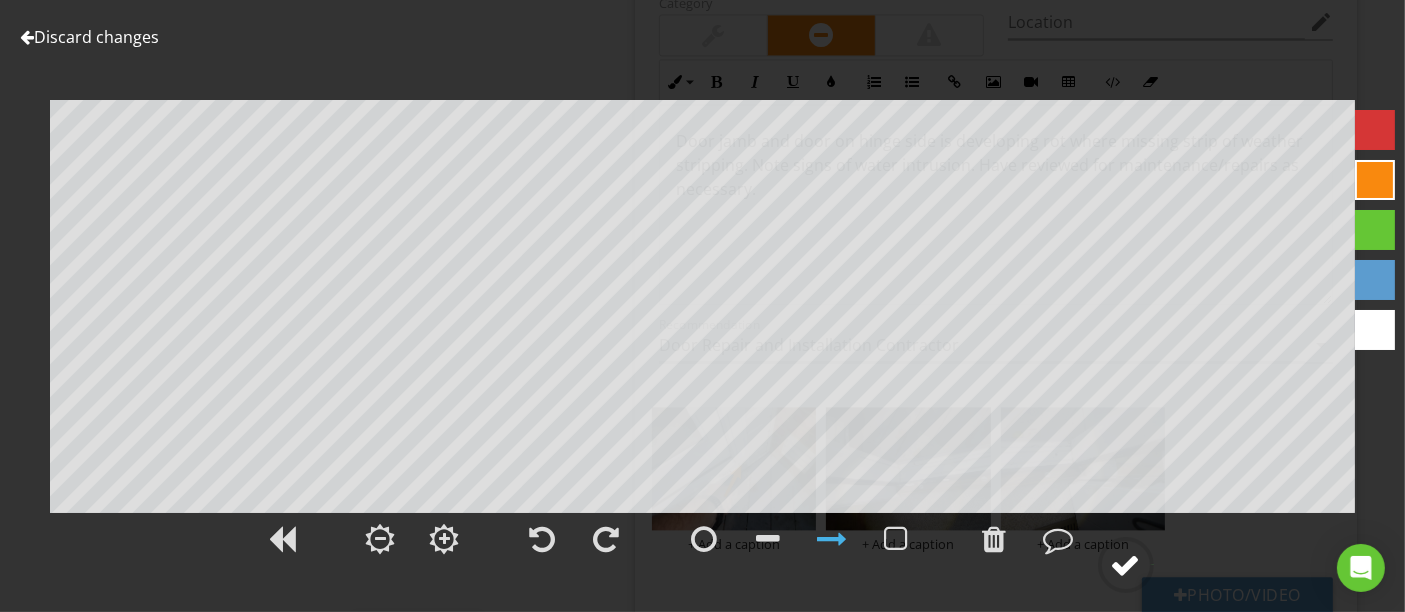 click at bounding box center (1126, 565) 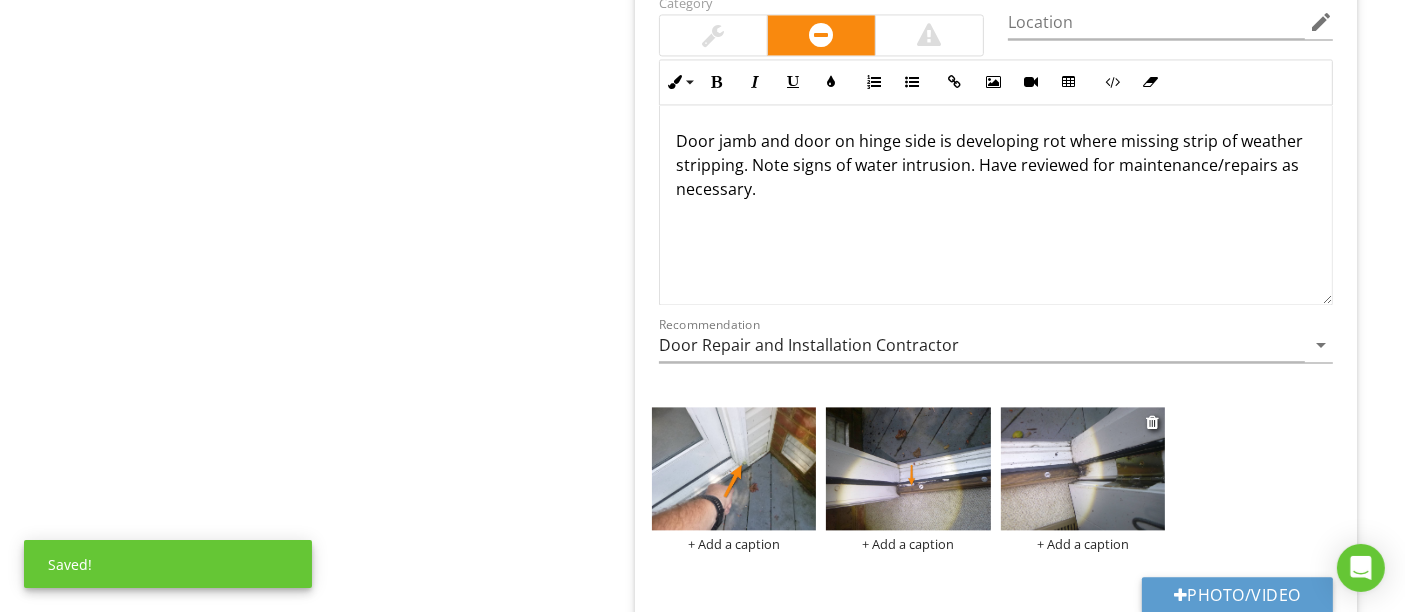 click at bounding box center [1083, 468] 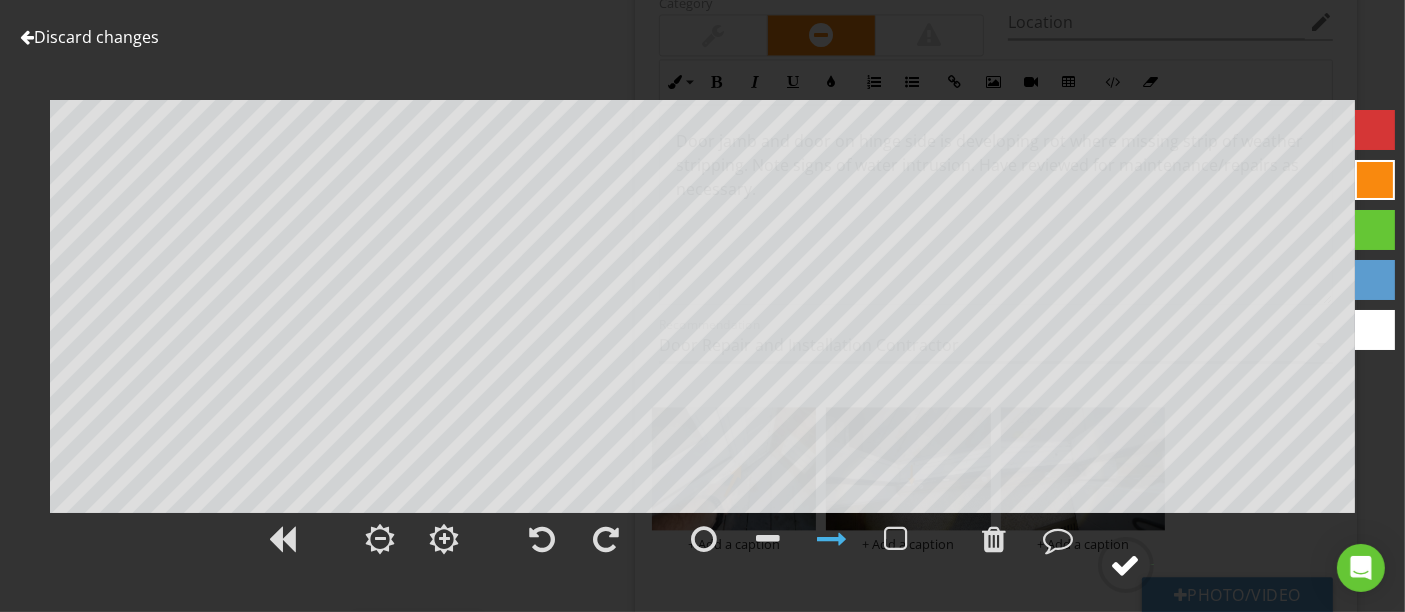 click at bounding box center [1126, 565] 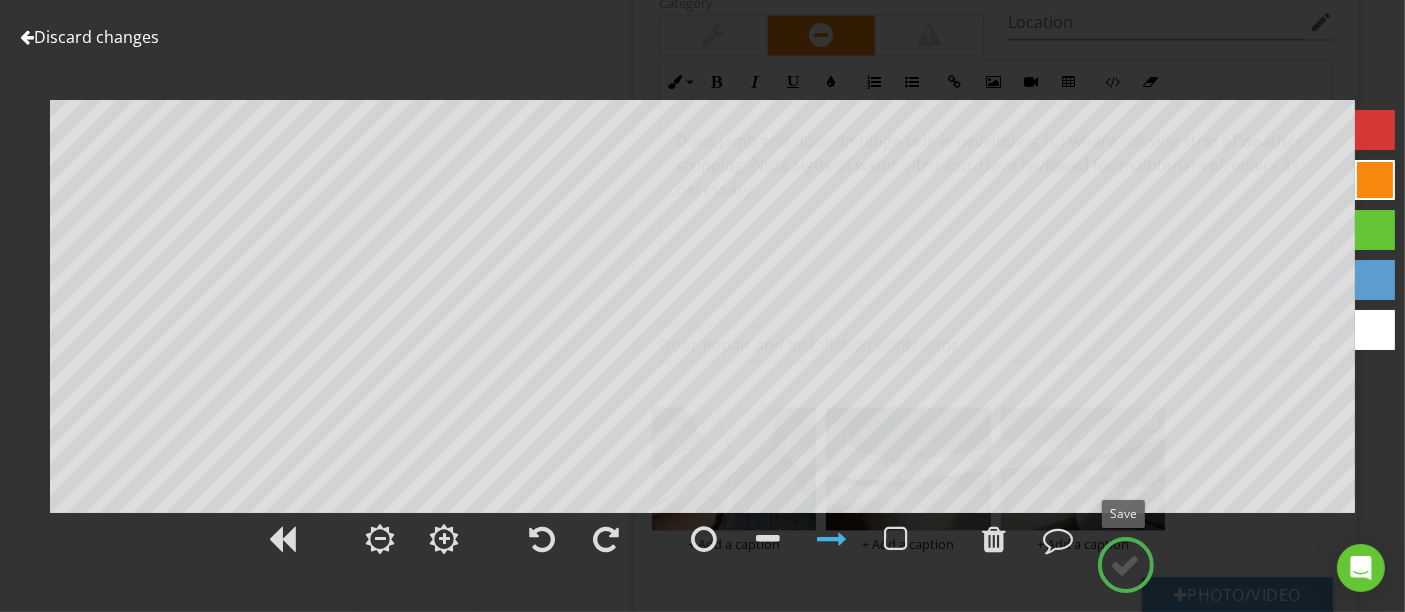 type on "Exterior Front" 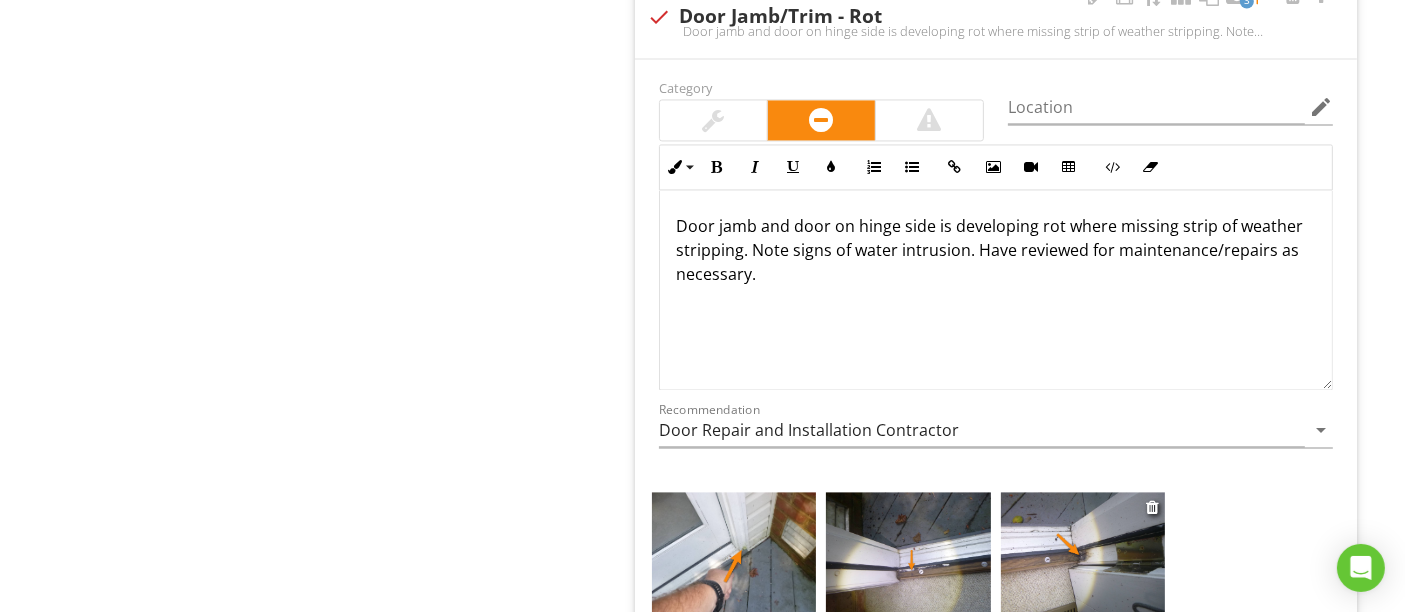 scroll, scrollTop: 4222, scrollLeft: 0, axis: vertical 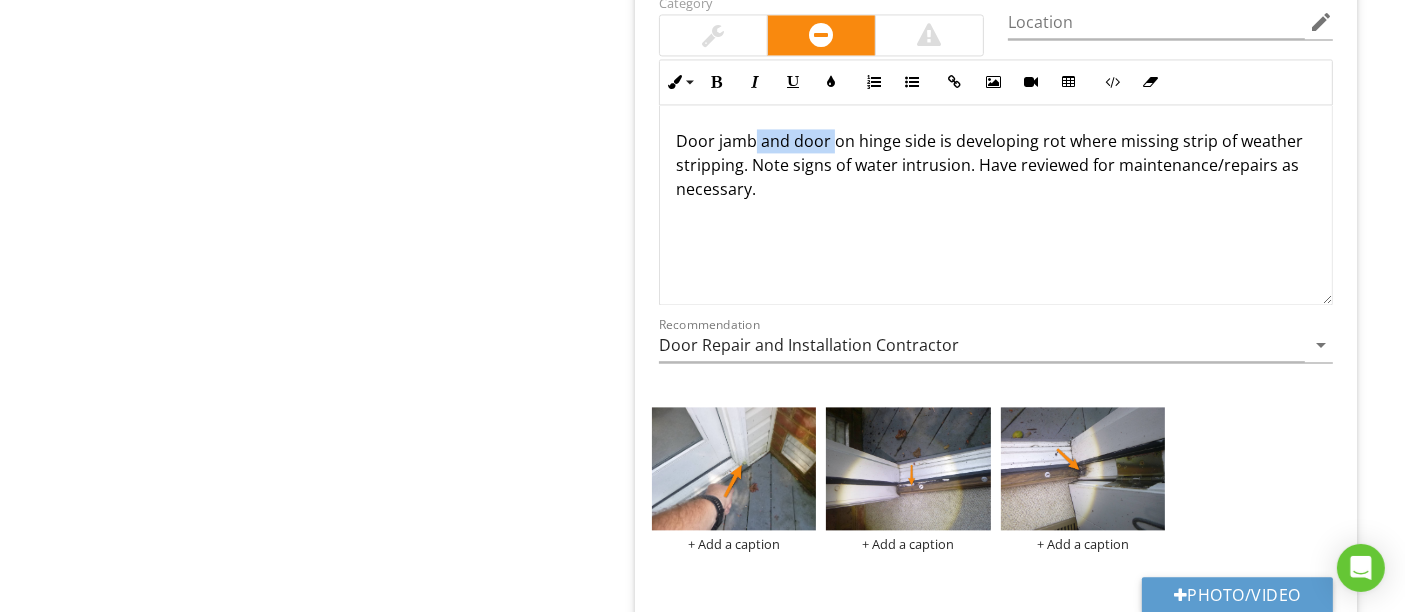 drag, startPoint x: 751, startPoint y: 128, endPoint x: 831, endPoint y: 130, distance: 80.024994 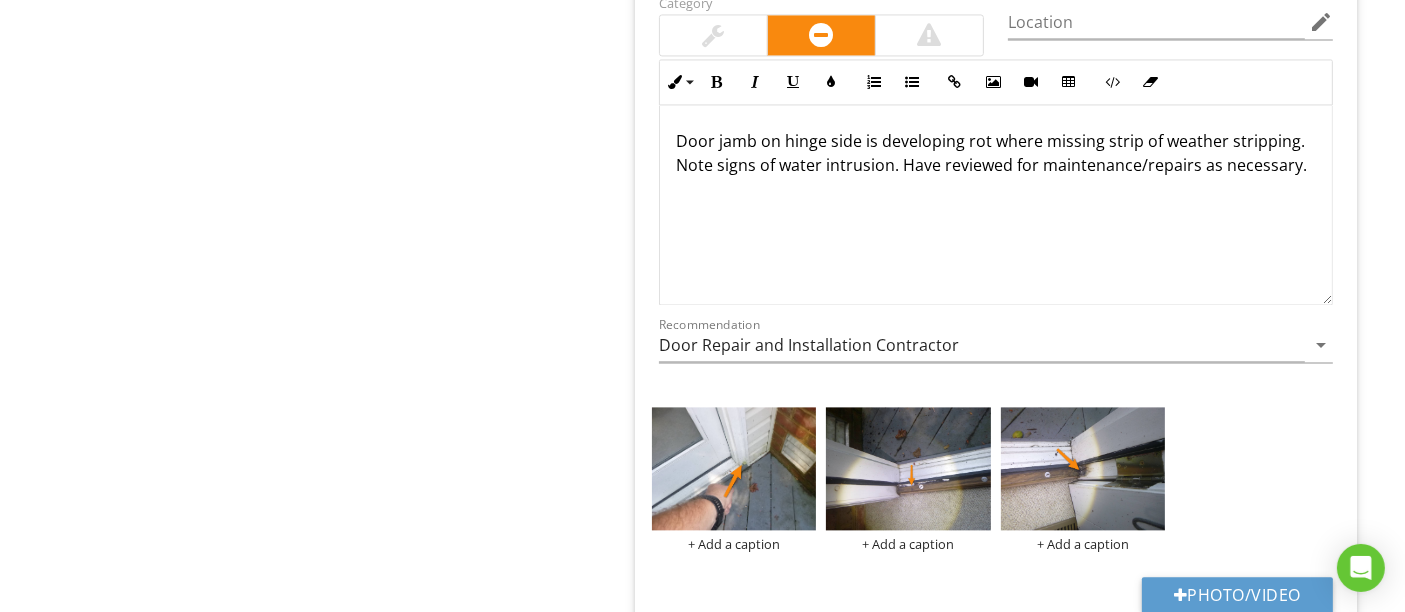 click on "Door jamb on hinge side is developing rot where missing strip of weather stripping. Note signs of water intrusion. Have reviewed for maintenance/repairs as necessary." at bounding box center (996, 153) 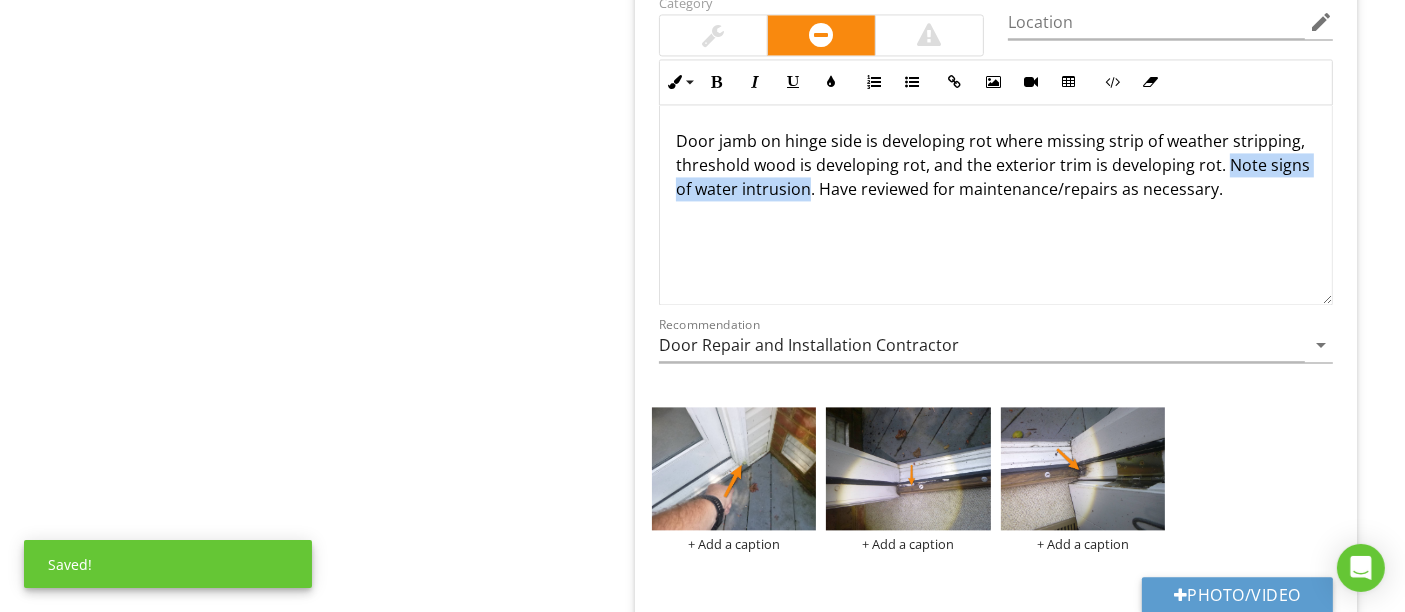 drag, startPoint x: 1220, startPoint y: 153, endPoint x: 808, endPoint y: 210, distance: 415.9243 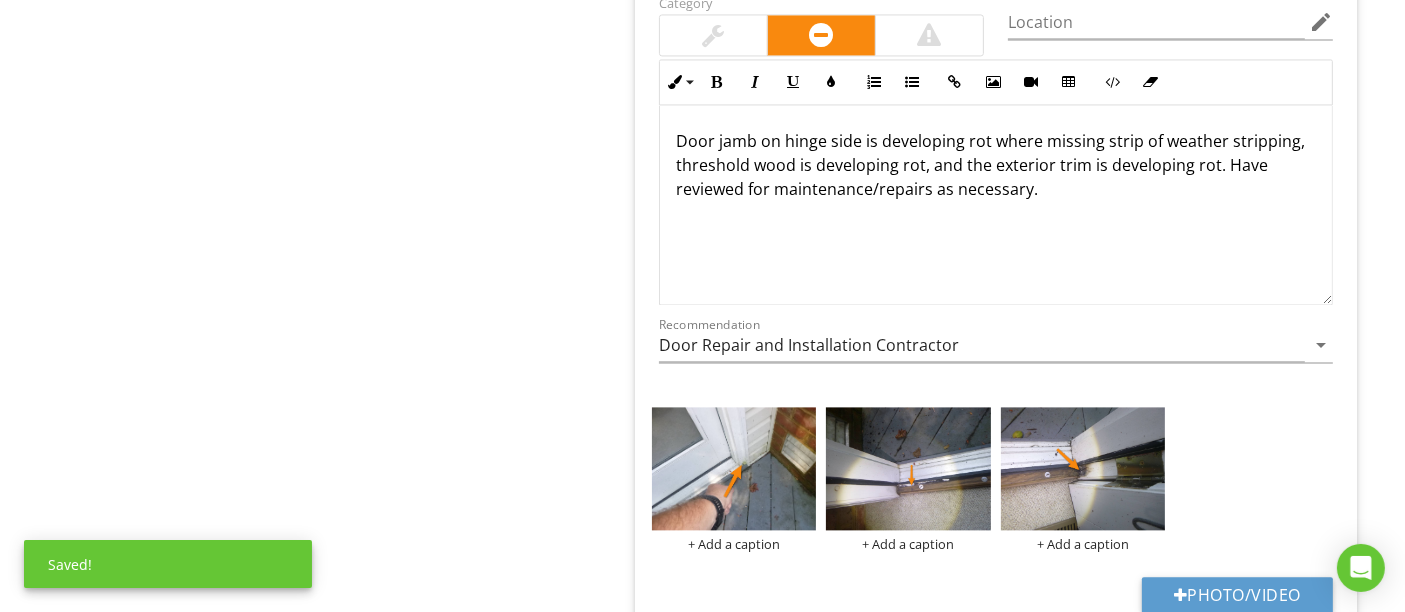 scroll, scrollTop: 0, scrollLeft: 0, axis: both 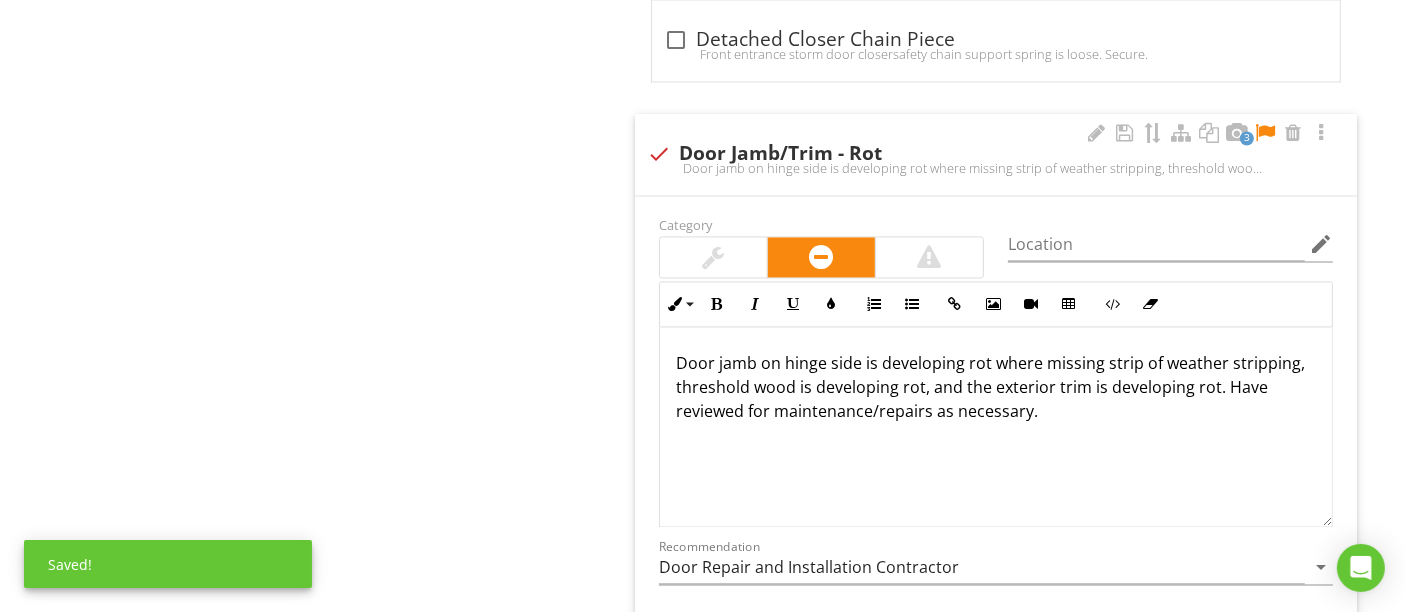 click at bounding box center [1265, 133] 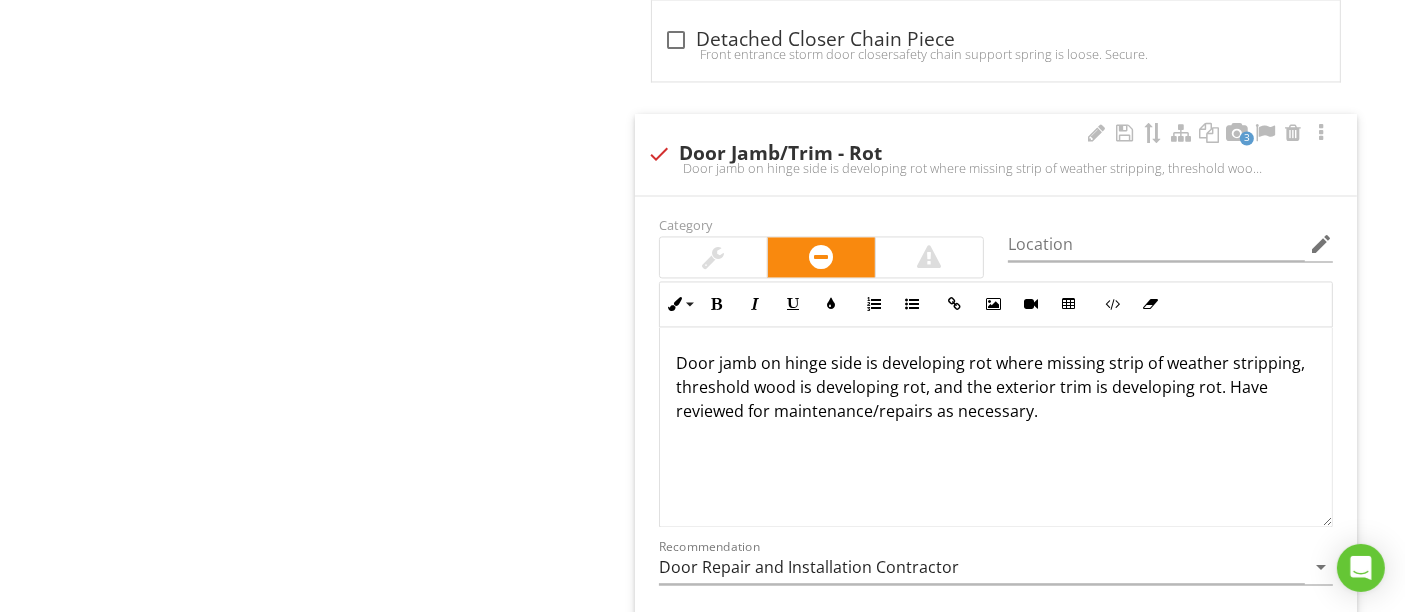 click on "Door jamb on hinge side is developing rot where missing strip of weather stripping, threshold wood is developing rot, and the exterior trim is developing rot. Have reviewed for maintenance/repairs as necessary." at bounding box center (996, 427) 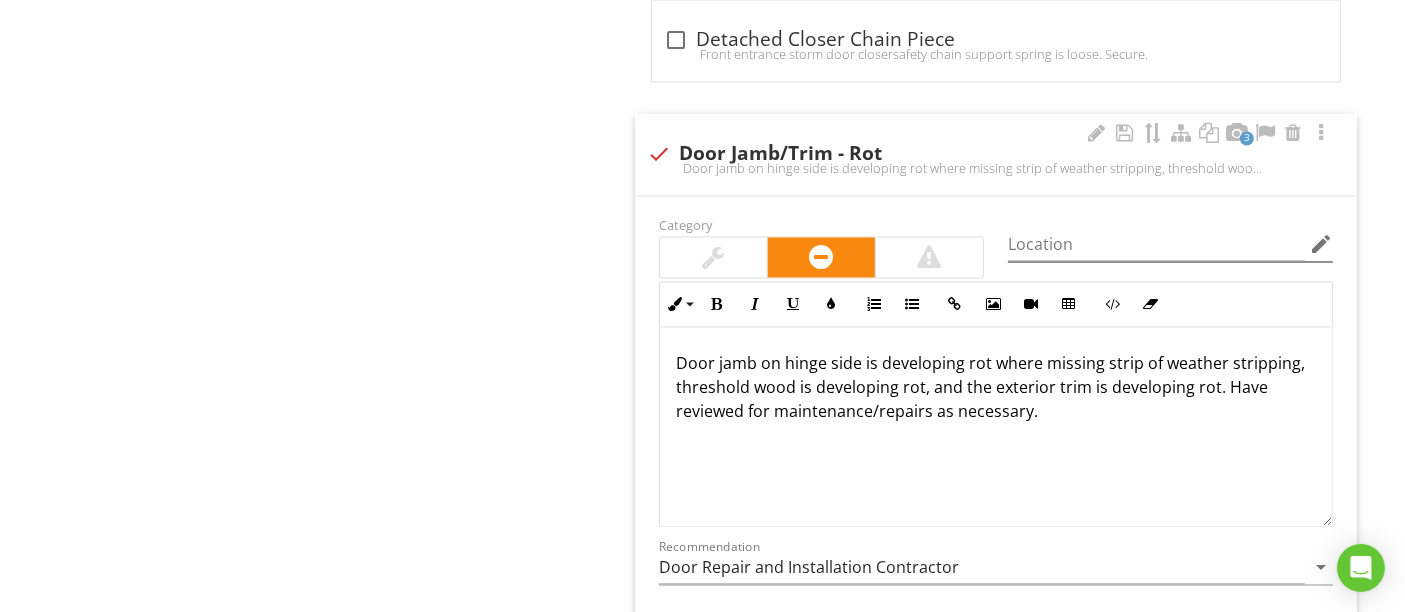 click on "edit" at bounding box center [1321, 244] 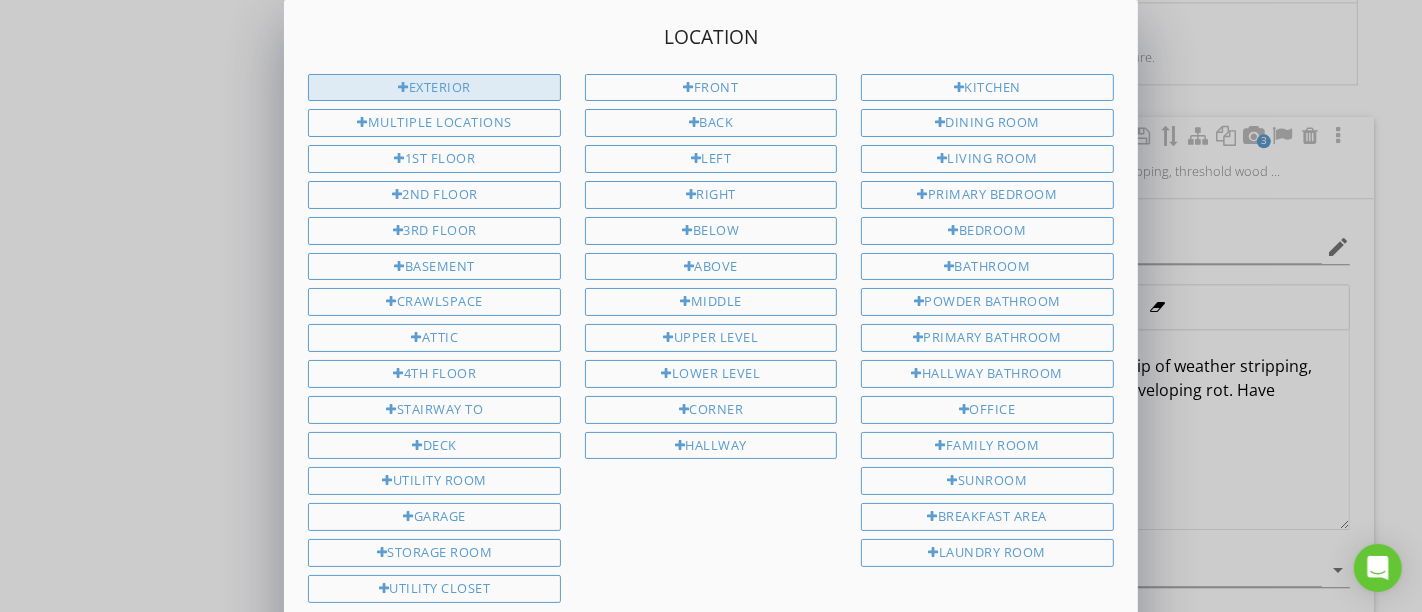 click on "Exterior" at bounding box center [434, 88] 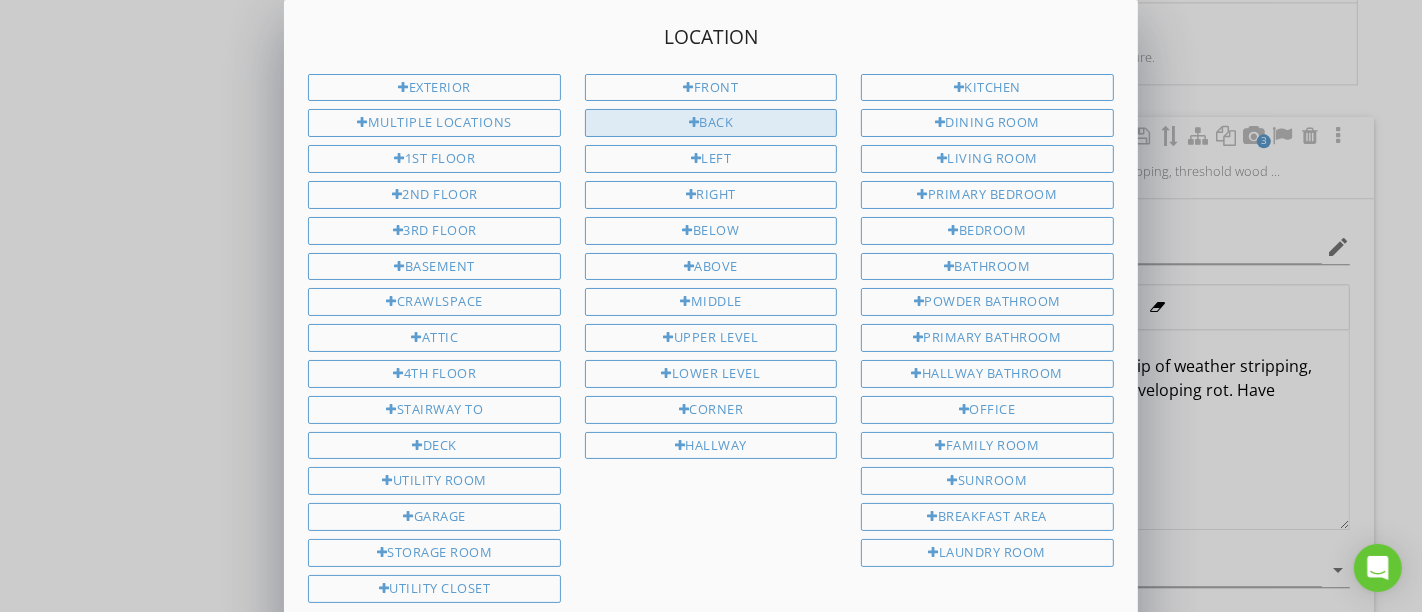 click on "Back" at bounding box center [711, 123] 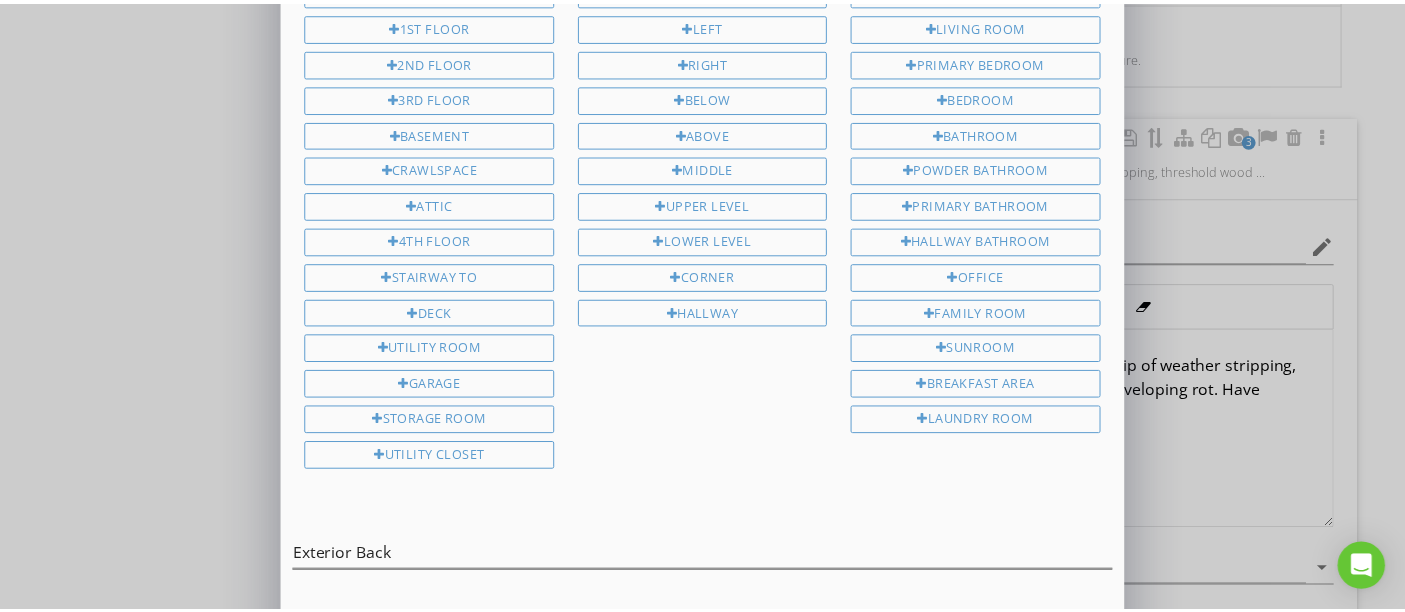 scroll, scrollTop: 187, scrollLeft: 0, axis: vertical 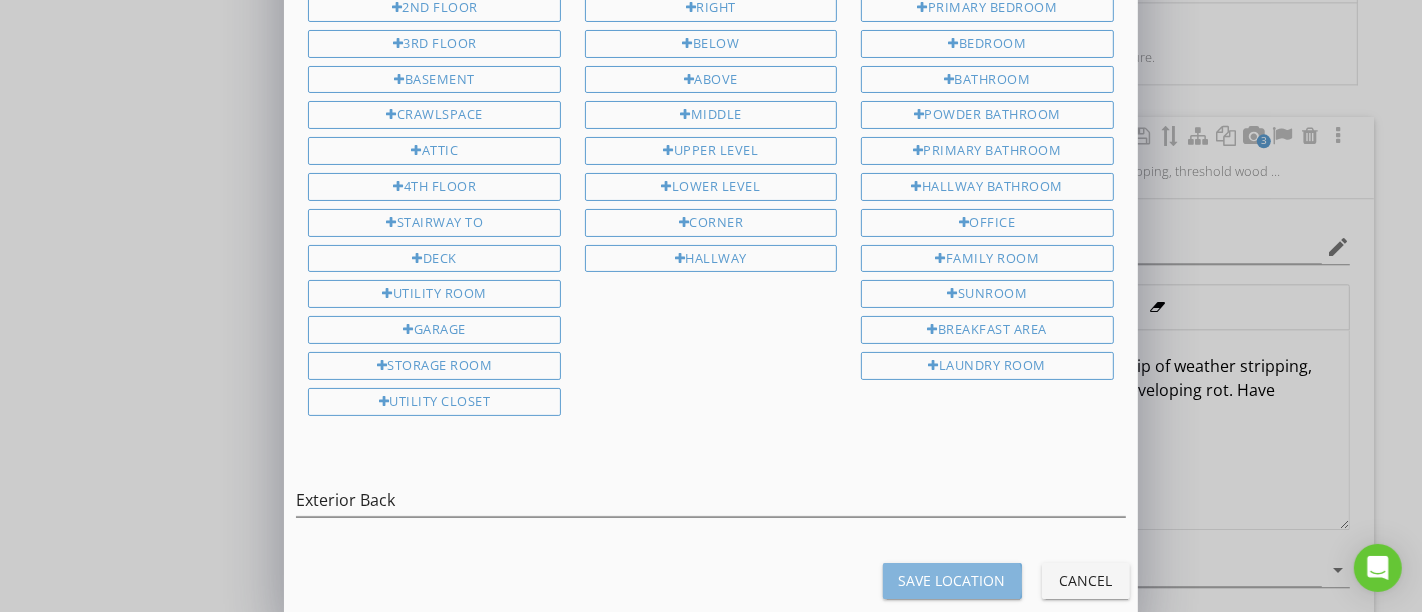click on "Save Location" at bounding box center (952, 580) 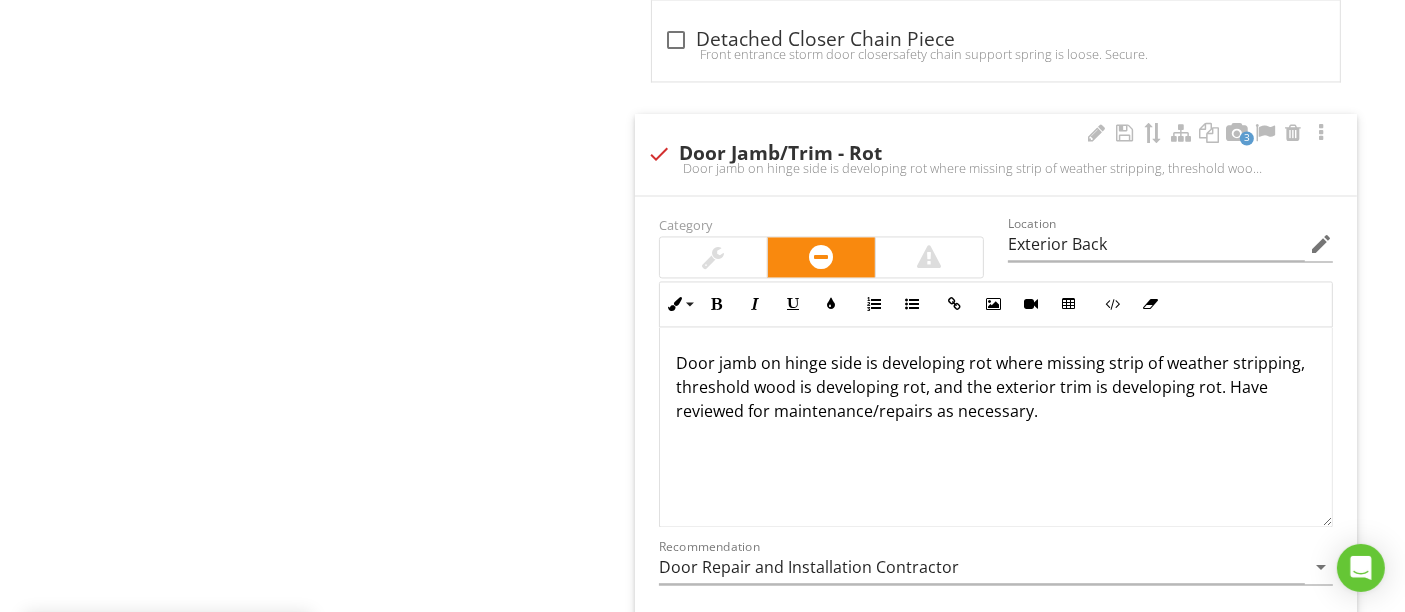 click on "Door jamb on hinge side is developing rot where missing strip of weather stripping, threshold wood is developing rot, and the exterior trim is developing rot. Have reviewed for maintenance/repairs as necessary." at bounding box center (996, 427) 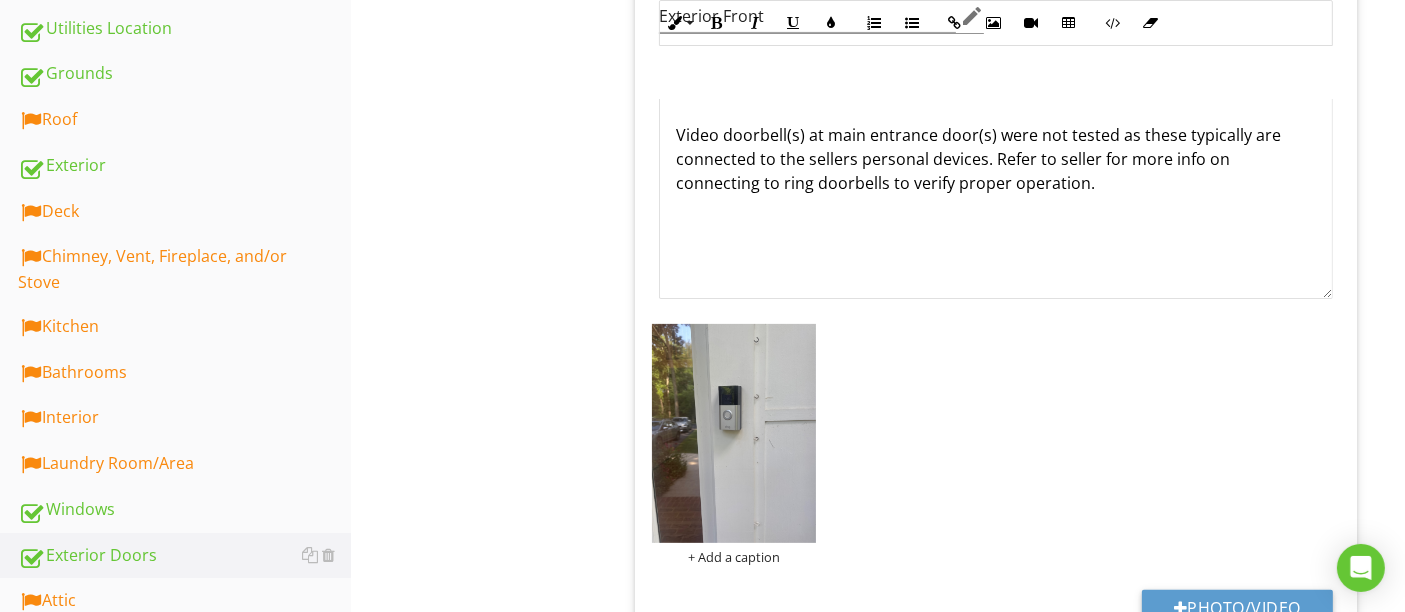 scroll, scrollTop: 666, scrollLeft: 0, axis: vertical 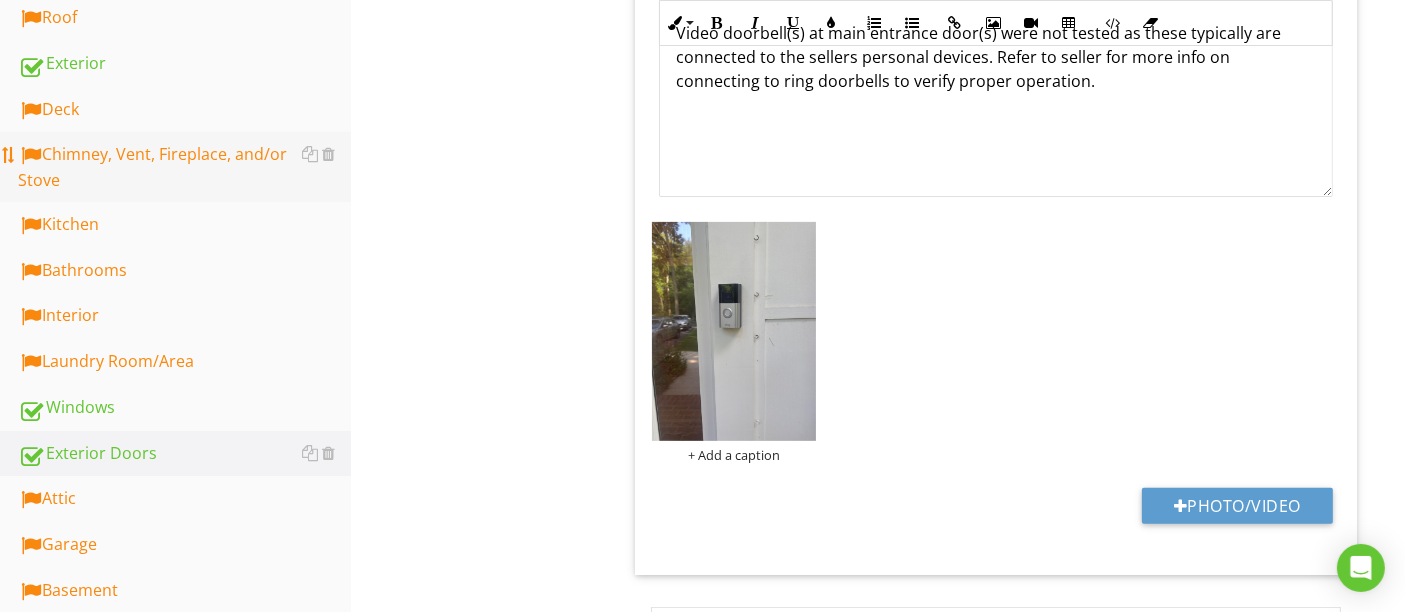 click on "Chimney, Vent, Fireplace, and/or Stove" at bounding box center [184, 167] 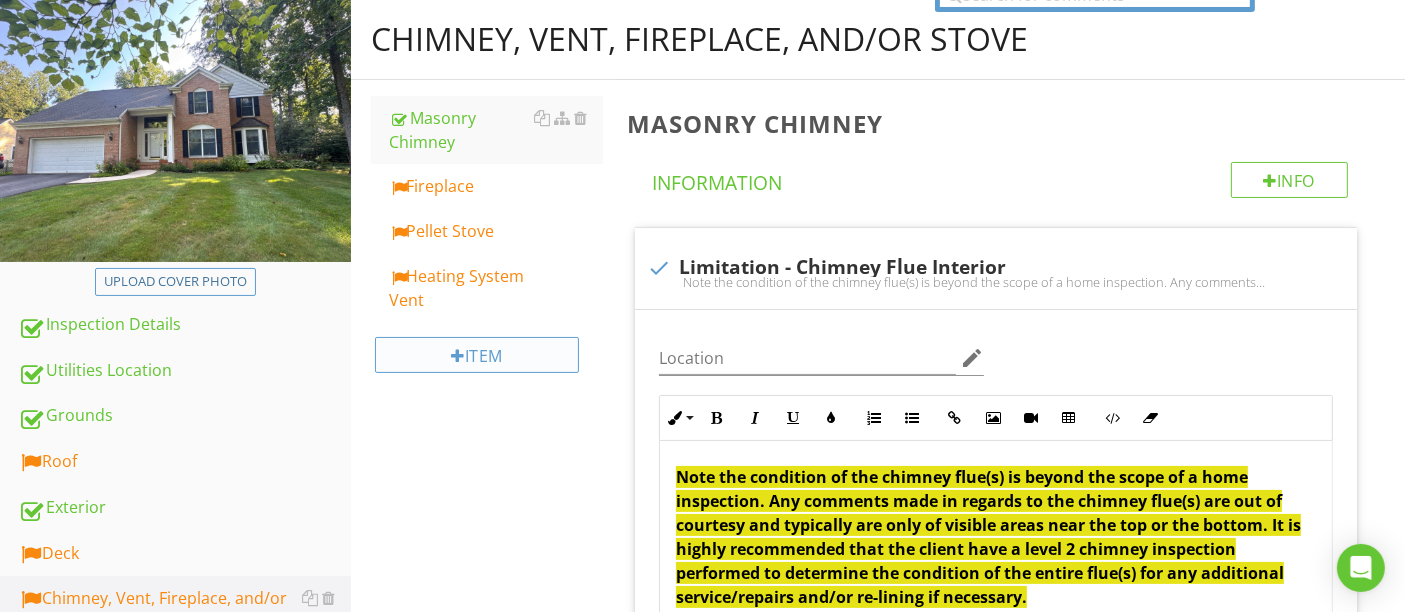 scroll, scrollTop: 0, scrollLeft: 0, axis: both 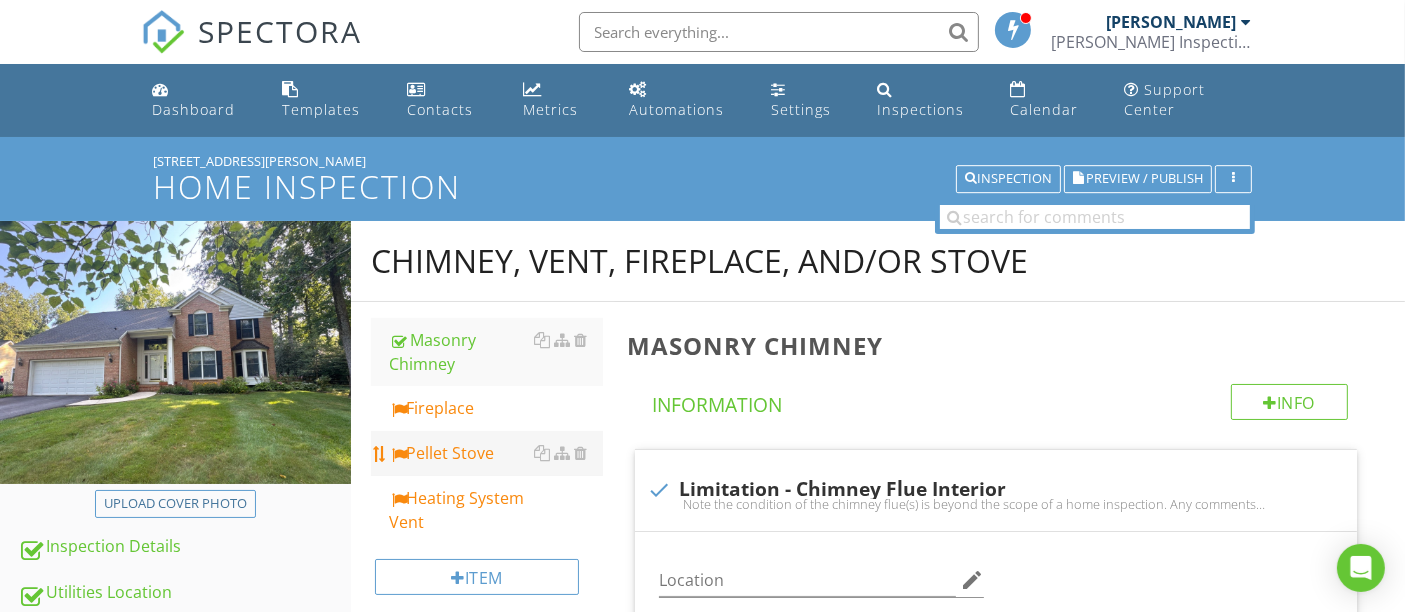 click on "Pellet Stove" at bounding box center [495, 453] 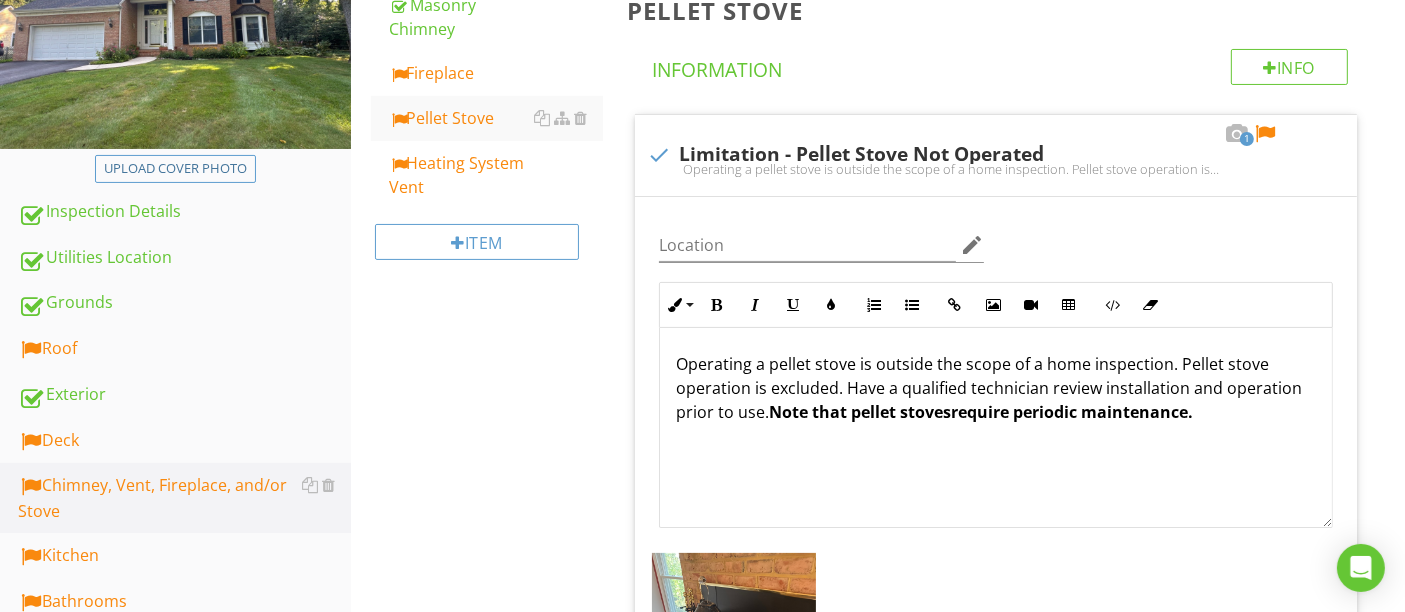 scroll, scrollTop: 333, scrollLeft: 0, axis: vertical 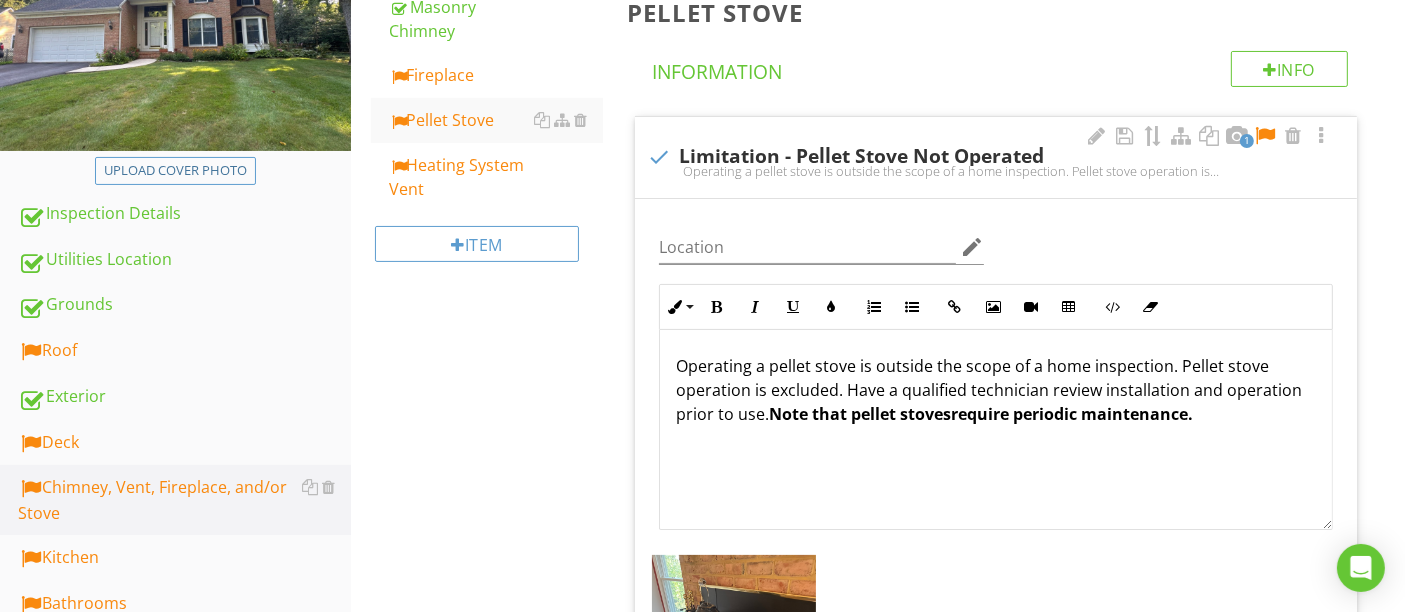 click at bounding box center (1265, 136) 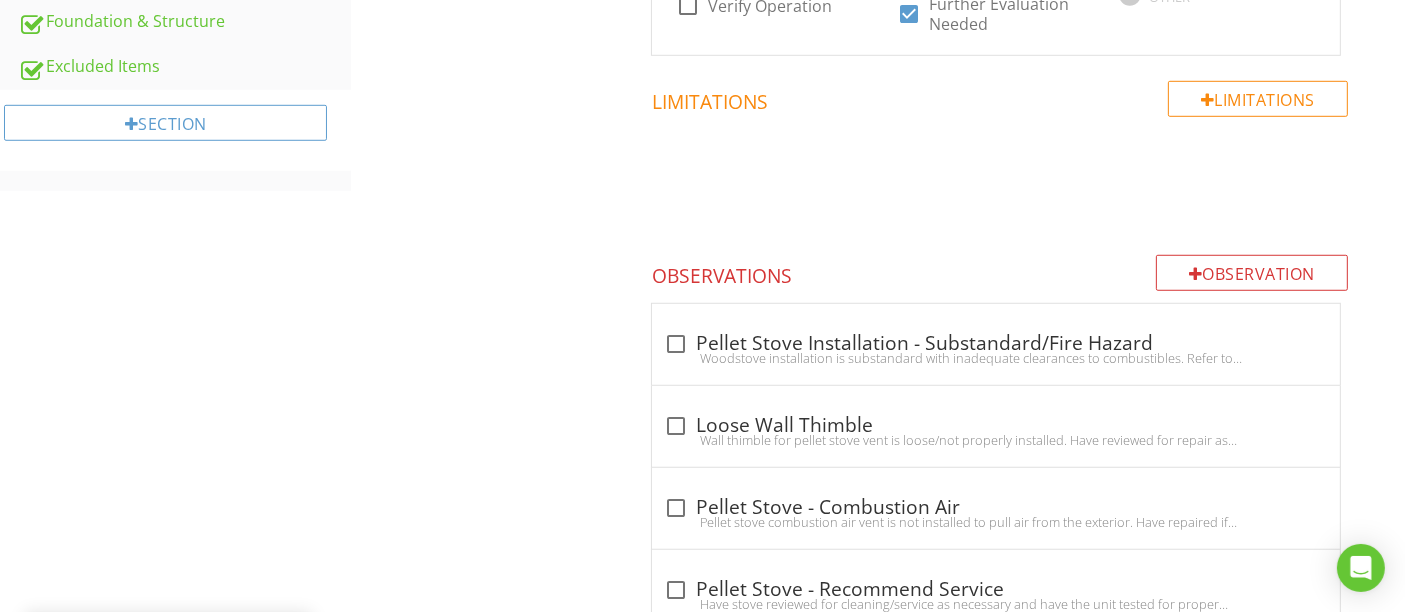 scroll, scrollTop: 1482, scrollLeft: 0, axis: vertical 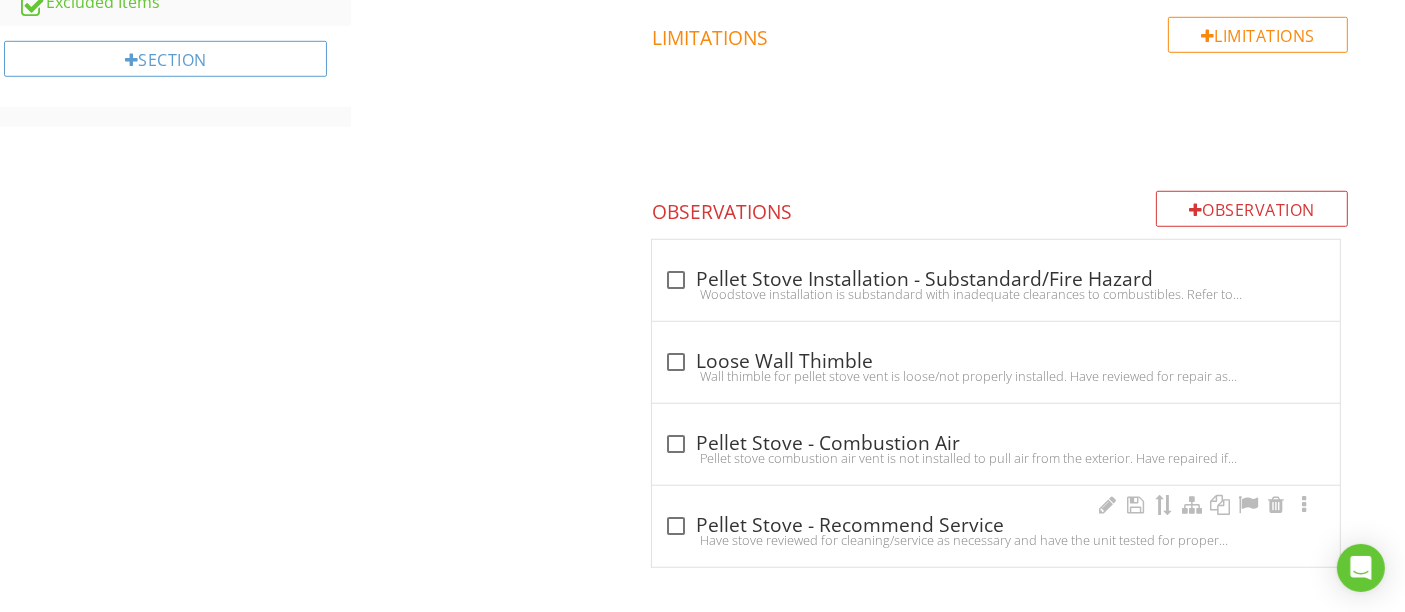 click on "Have stove reviewed for cleaning/service as necessary and have the unit tested for proper function." at bounding box center (996, 540) 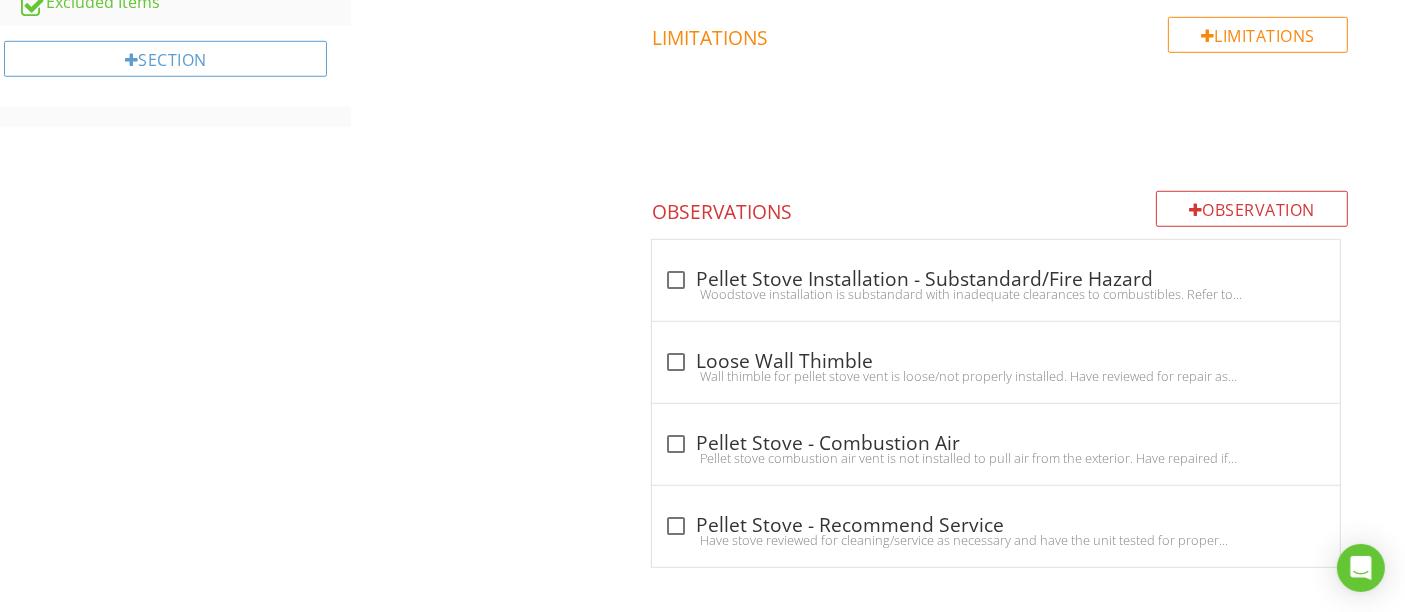 checkbox on "true" 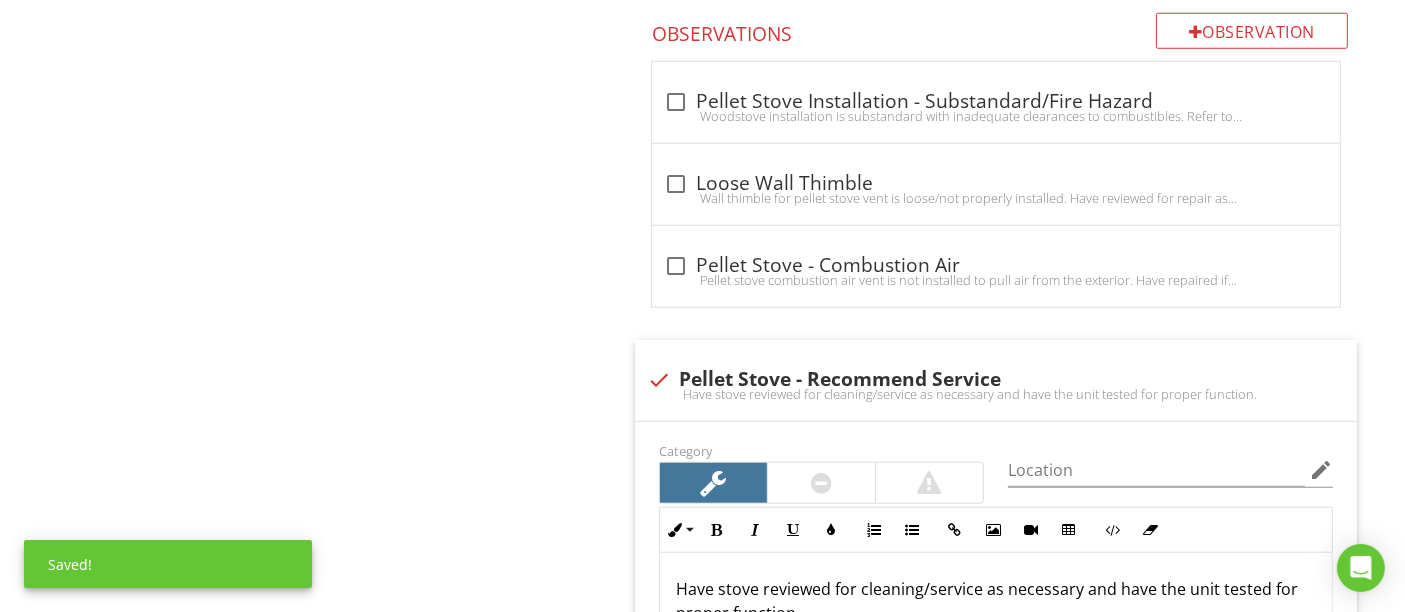 scroll, scrollTop: 1816, scrollLeft: 0, axis: vertical 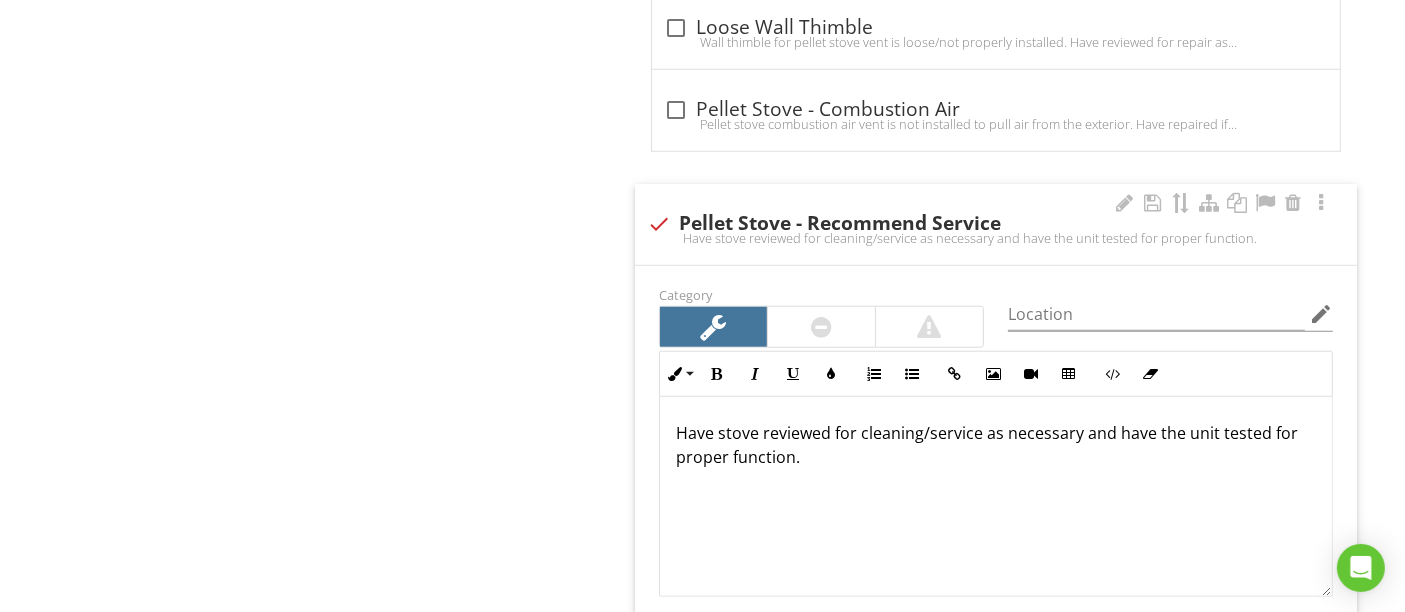 click on "Have stove reviewed for cleaning/service as necessary and have the unit tested for proper function." at bounding box center [996, 445] 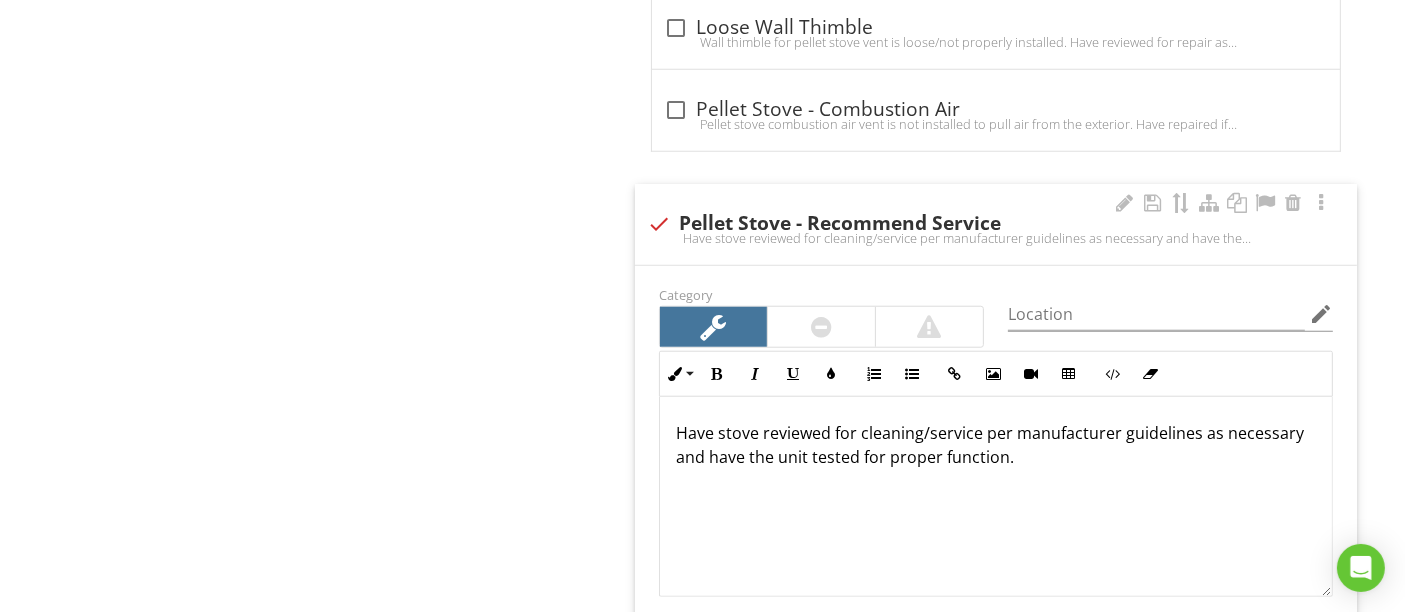scroll, scrollTop: 0, scrollLeft: 0, axis: both 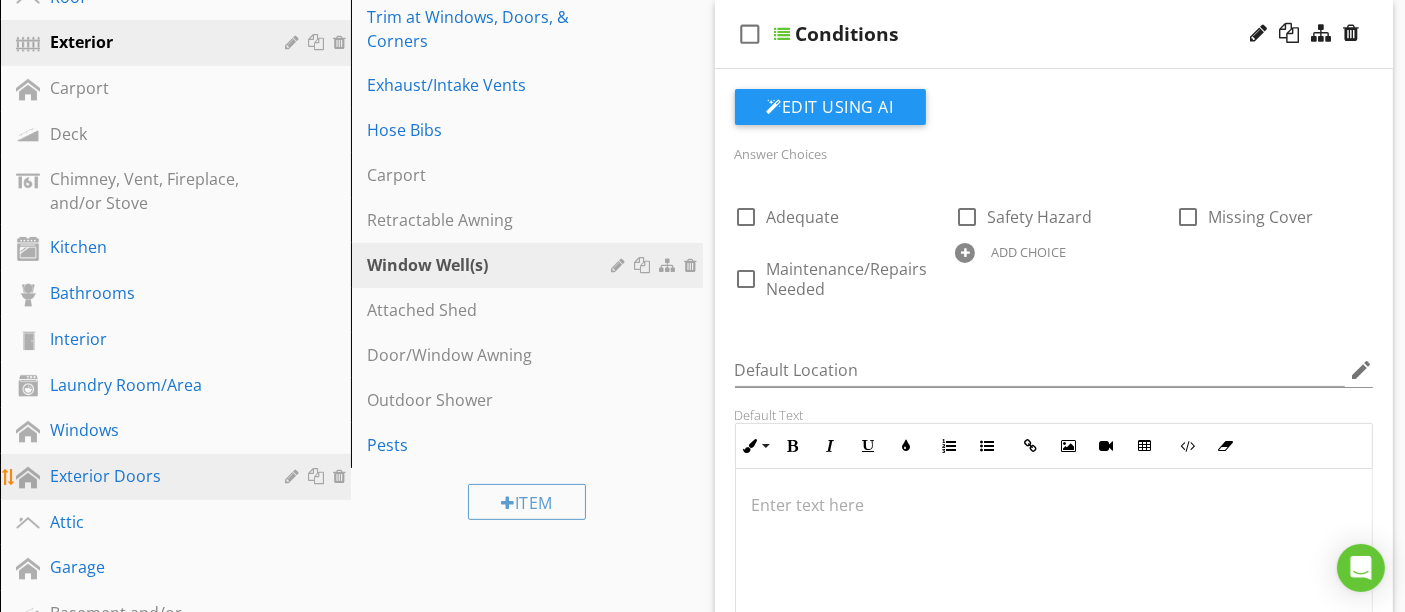 click on "Exterior Doors" at bounding box center [153, 476] 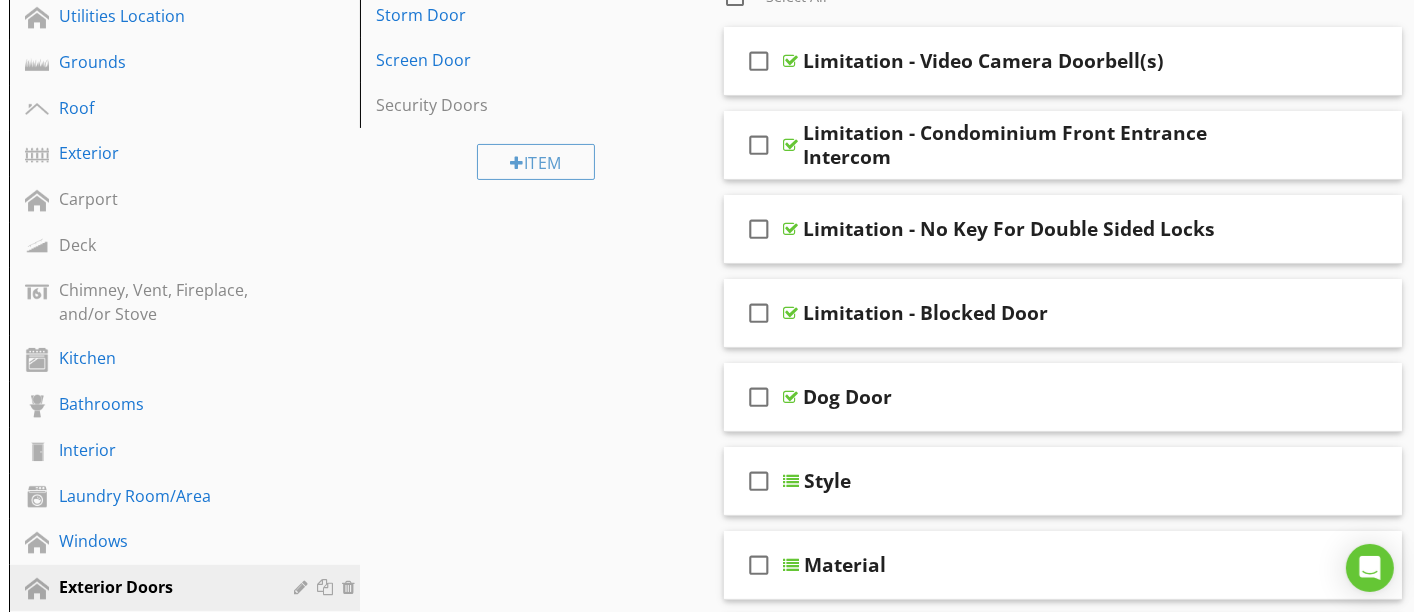 scroll, scrollTop: 555, scrollLeft: 0, axis: vertical 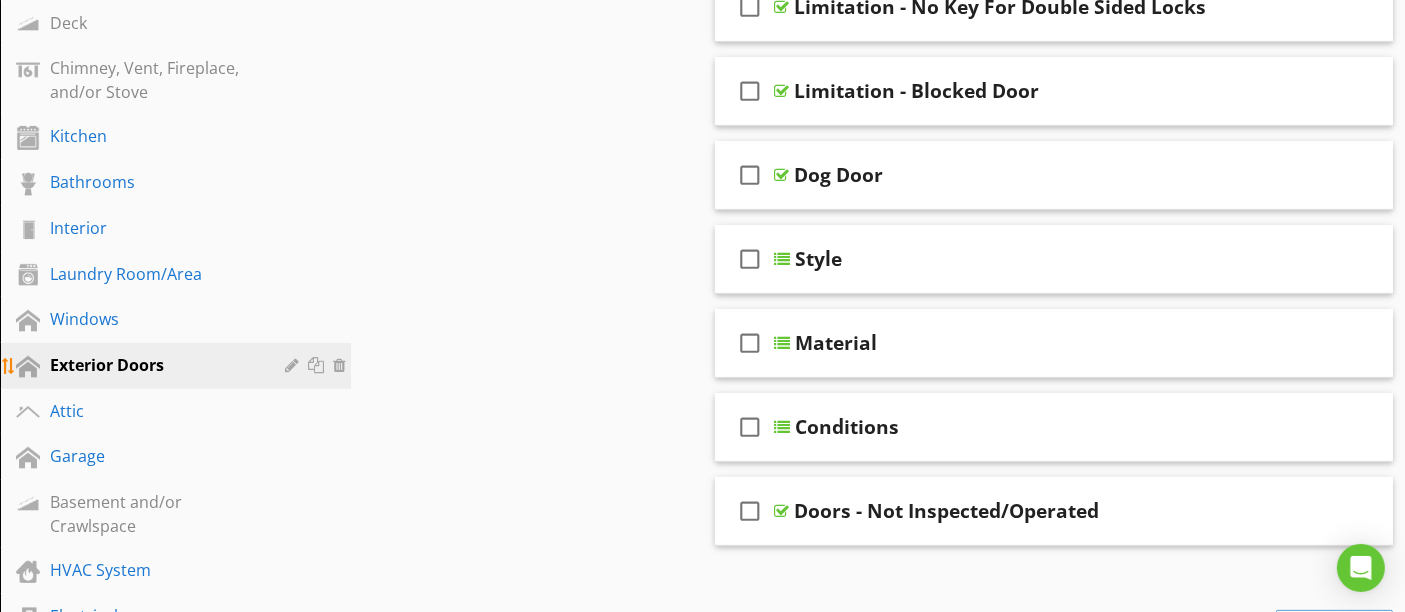 click at bounding box center (294, 365) 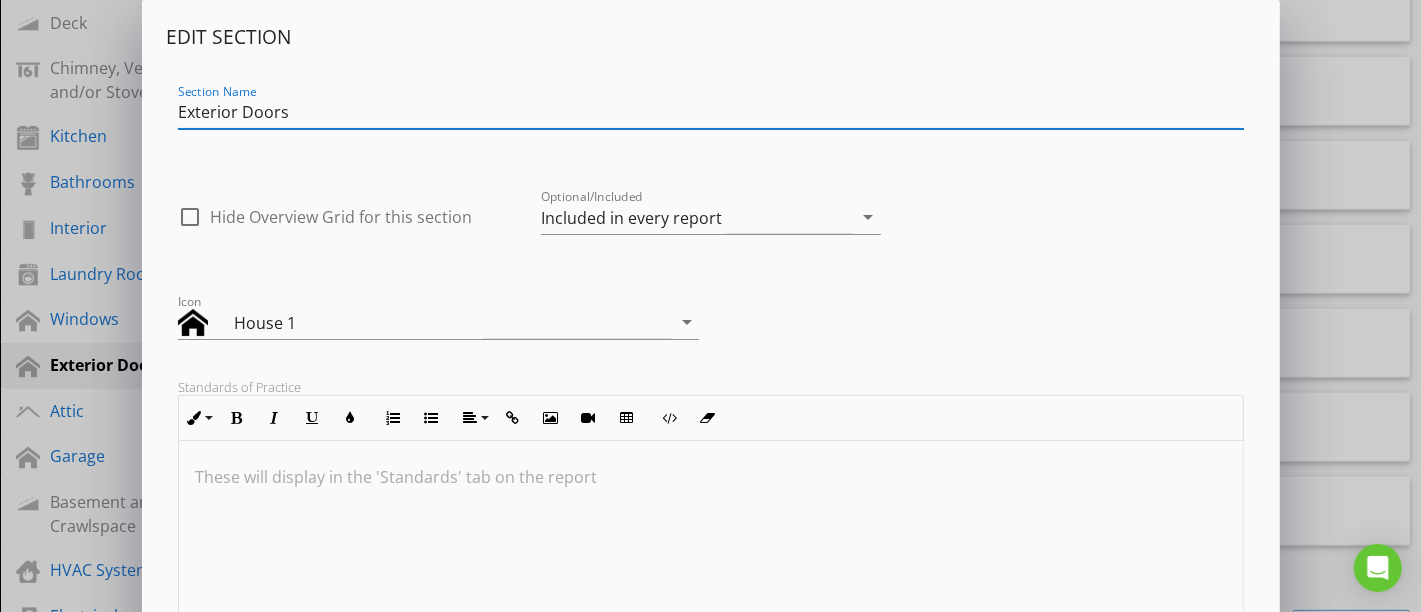 click on "Exterior Doors" at bounding box center (711, 112) 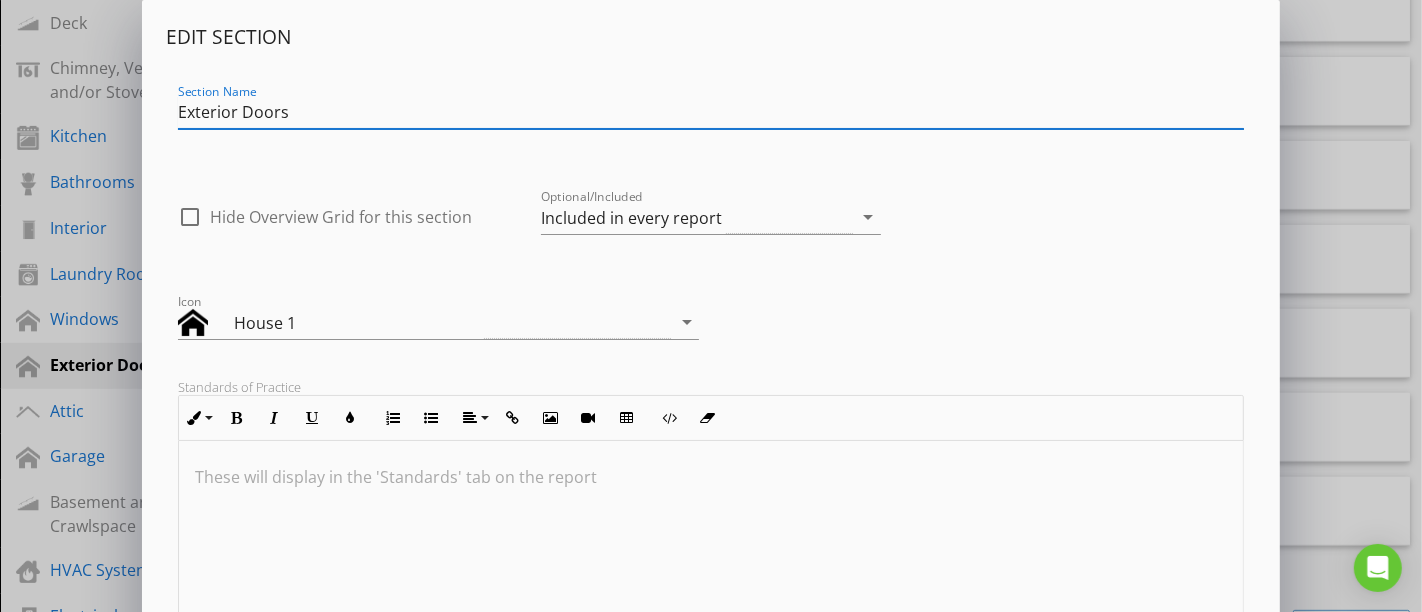 drag, startPoint x: 235, startPoint y: 109, endPoint x: 145, endPoint y: 106, distance: 90.04999 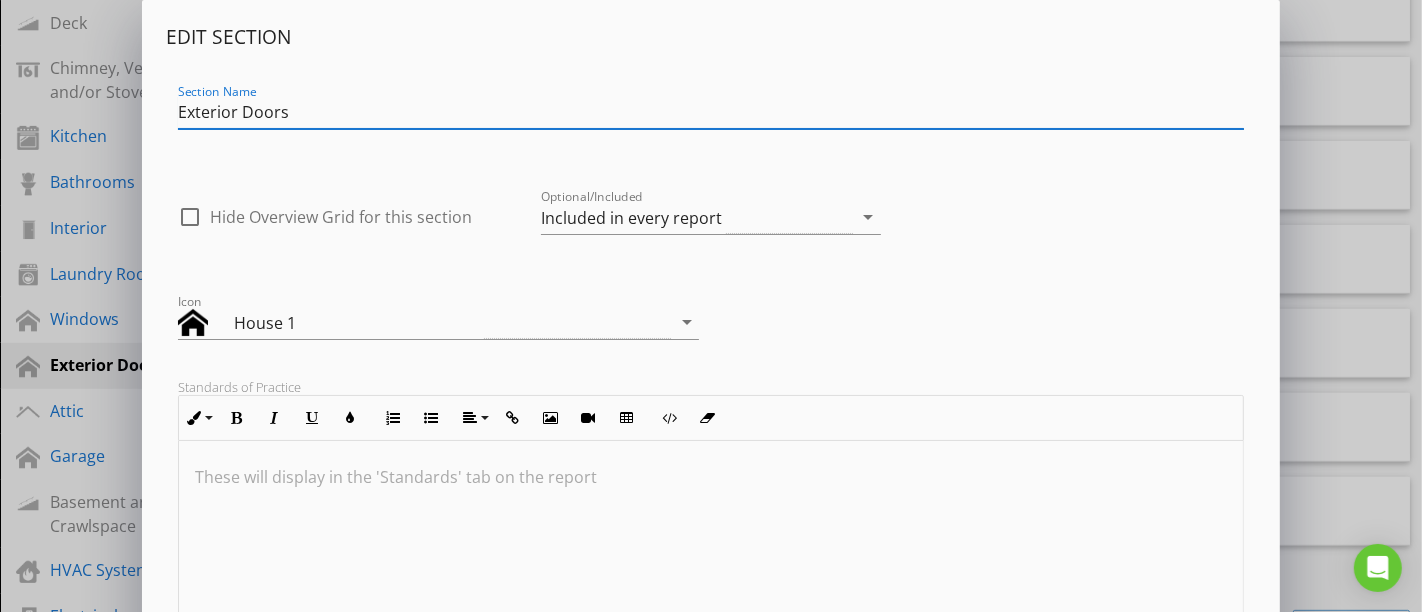click on "Edit Section   Section Name Exterior Doors     check_box_outline_blank Hide Overview Grid for this section     Optional/Included Included in every report arrow_drop_down   Icon   House 1   arrow_drop_down     Standards of Practice   Inline Style XLarge Large Normal Small Light Small/Light Bold Italic Underline Colors Ordered List Unordered List Align Align Left Align Center Align Right Align Justify Insert Link Insert Image Insert Video Insert Table Code View Clear Formatting These will display in the 'Standards' tab on the report   Reminders   Inline Style XLarge Large Normal Small Light Small/Light Bold Italic Underline Colors Ordered List Unordered List Align Align Left Align Center Align Right Align Justify Insert Link Insert Image Insert Video Insert Table Code View Clear Formatting Enter reminders for yourself for this section (accessible in the mobile app)
Save" at bounding box center (711, 523) 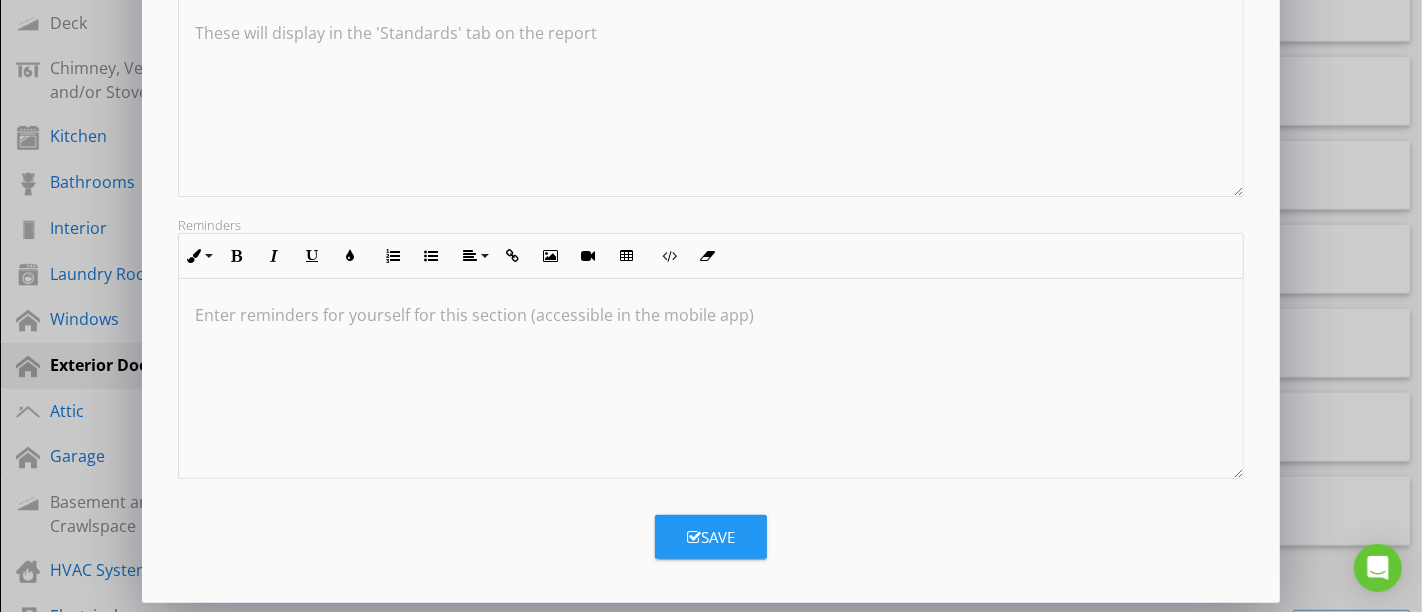 type on "Entrance Doors" 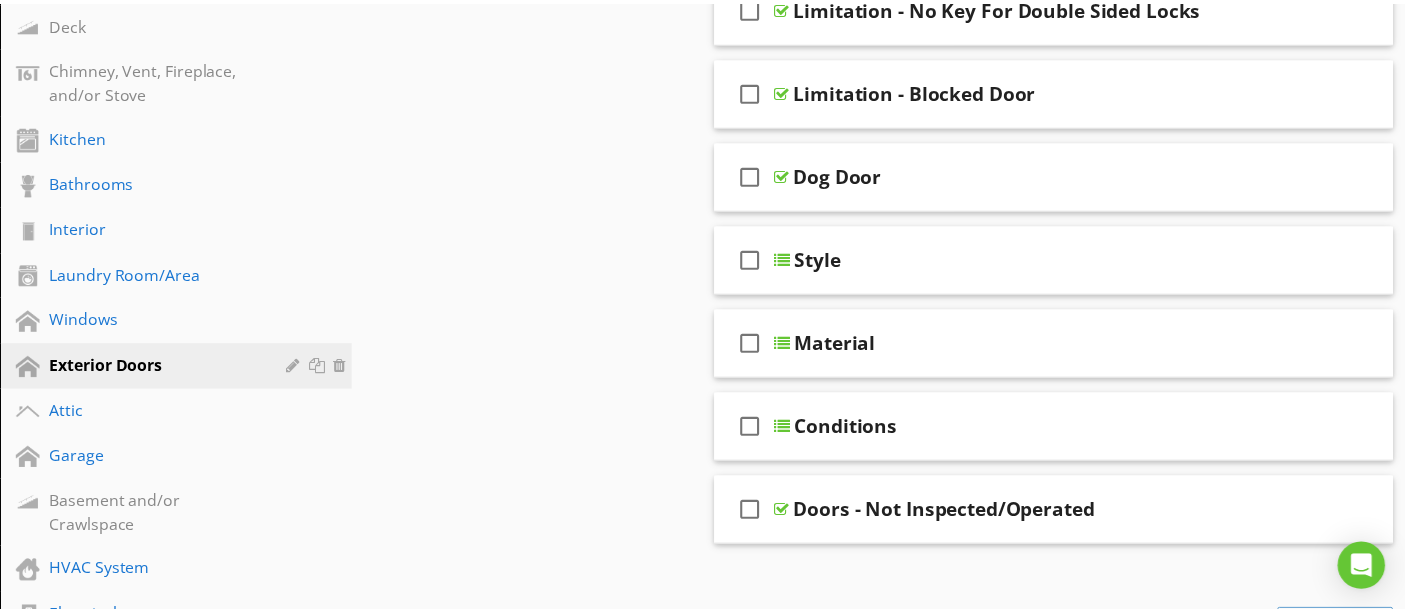 scroll, scrollTop: 228, scrollLeft: 0, axis: vertical 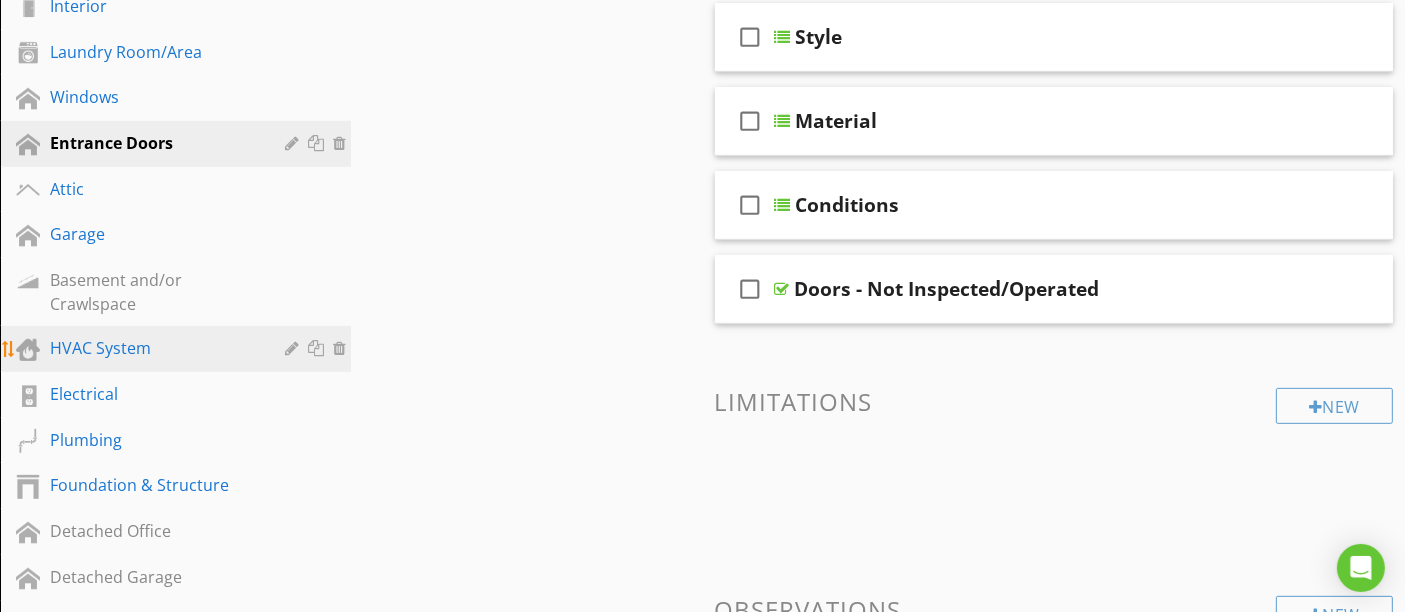 click on "HVAC System" at bounding box center [153, 348] 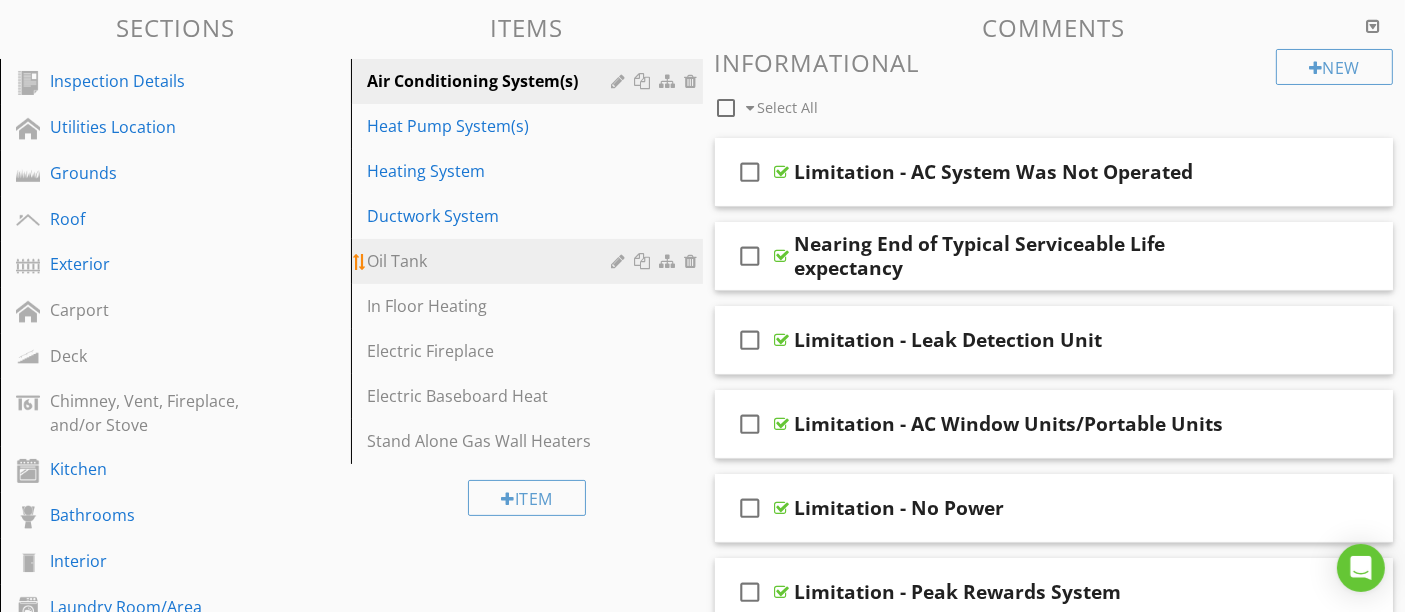scroll, scrollTop: 111, scrollLeft: 0, axis: vertical 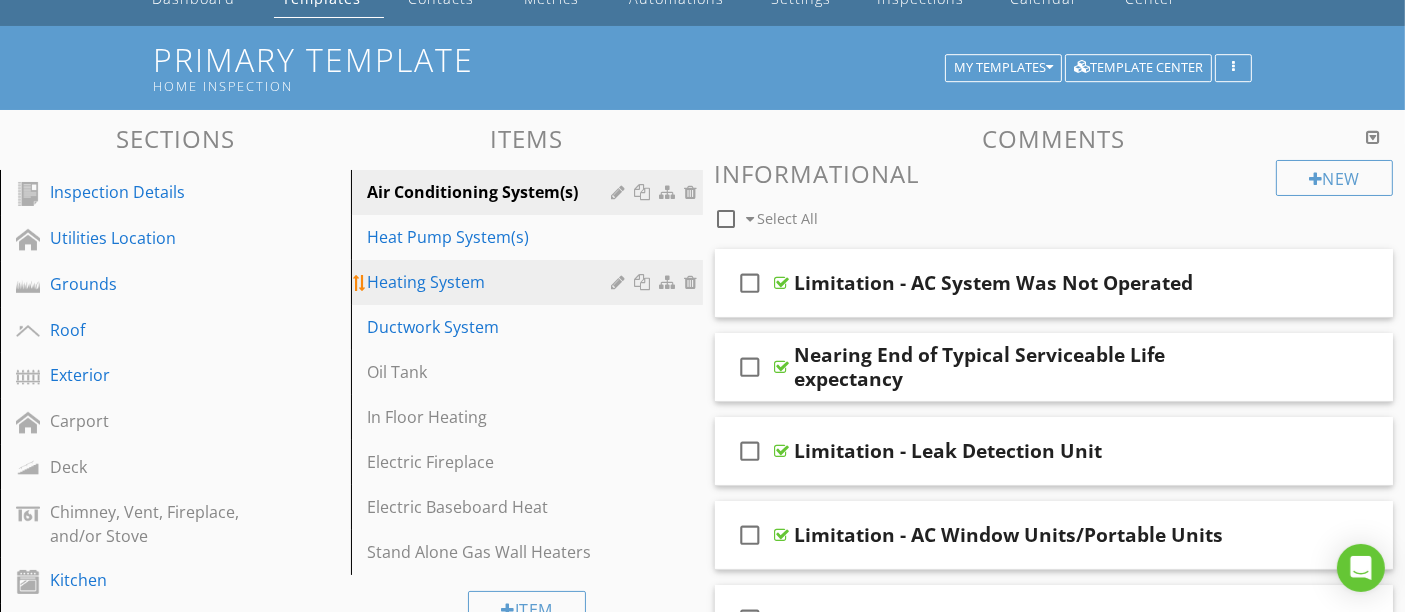 click on "Heating System" at bounding box center [492, 282] 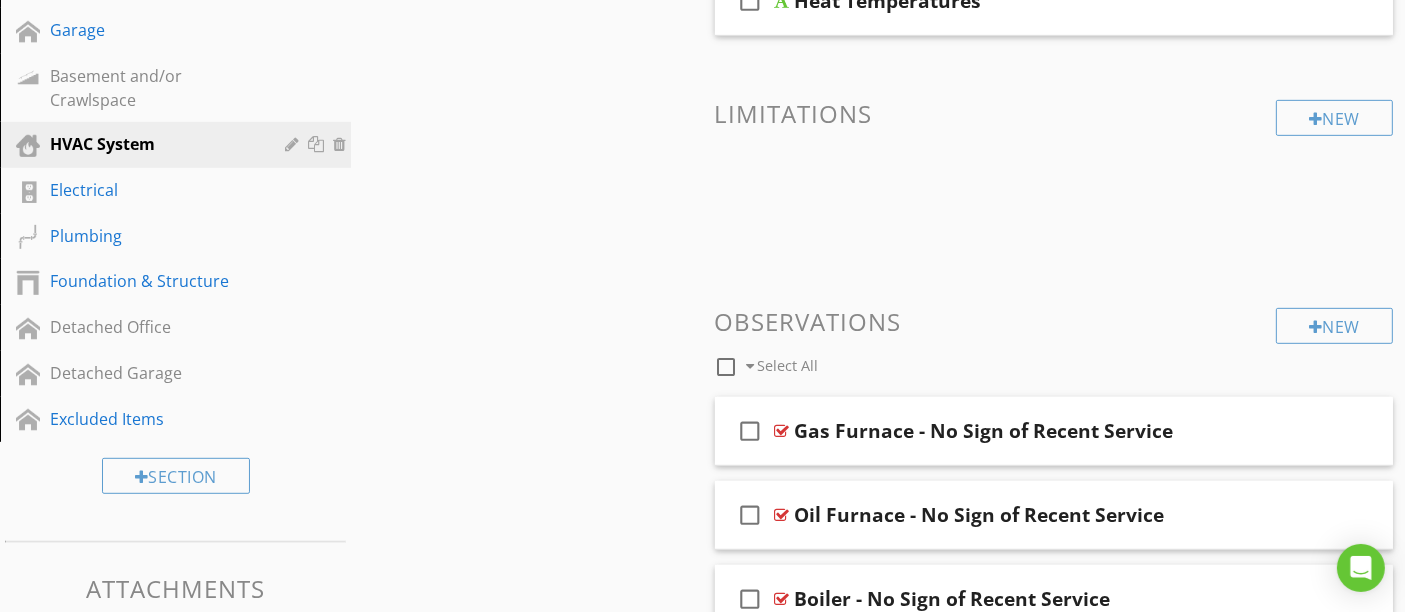 scroll, scrollTop: 777, scrollLeft: 0, axis: vertical 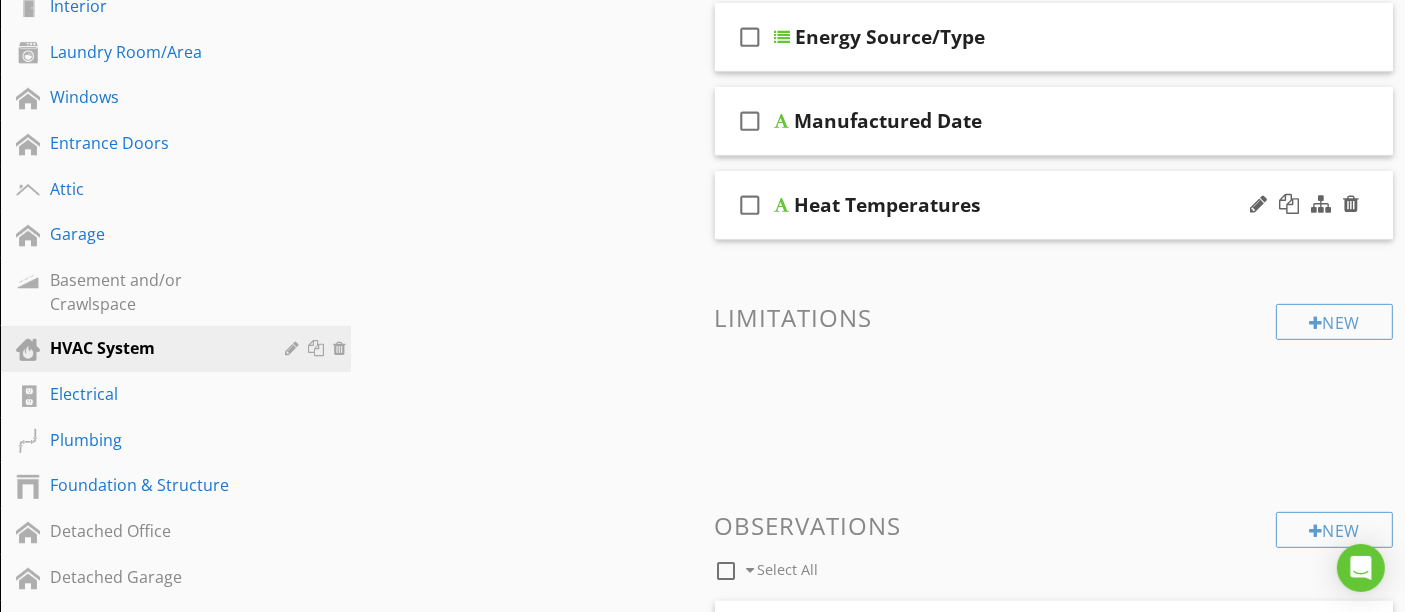 click on "check_box_outline_blank
Heat Temperatures" at bounding box center (1054, 205) 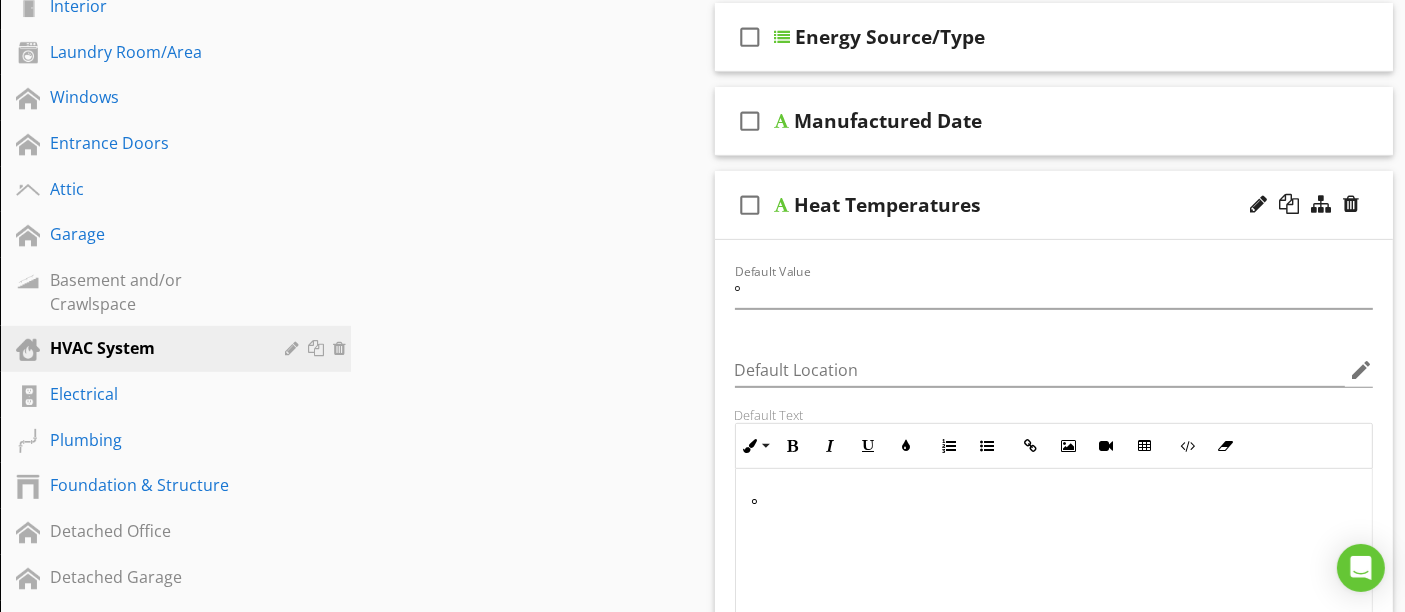 drag, startPoint x: 796, startPoint y: 504, endPoint x: 674, endPoint y: 510, distance: 122.14745 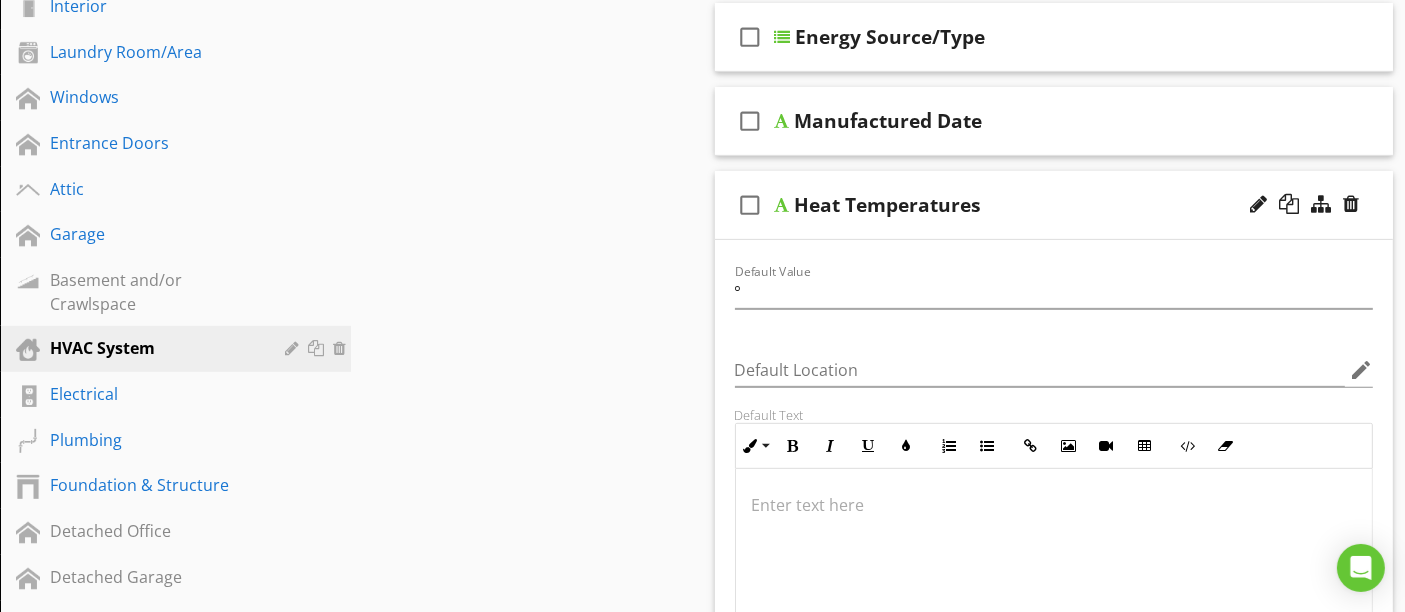 click on "Sections
Inspection Details           Utilities Location           Grounds           Roof           Exterior           Carport           Deck           Chimney, Vent, Fireplace, and/or Stove           Kitchen           Bathrooms           Interior           Laundry Room/Area           Windows           Entrance Doors           Attic           Garage           Basement and/or Crawlspace           HVAC System           Electrical           Plumbing           Foundation & Structure           Detached Office           Detached Garage           Excluded Items
Section
Attachments
Attachment
Items
Air Conditioning System(s)           Heat Pump System(s)           Heating System           Ductwork System           Oil Tank           In Floor Heating            Electric Fireplace           Electric Baseboard Heat           Stand Alone Gas Wall Heaters" at bounding box center (702, 1429) 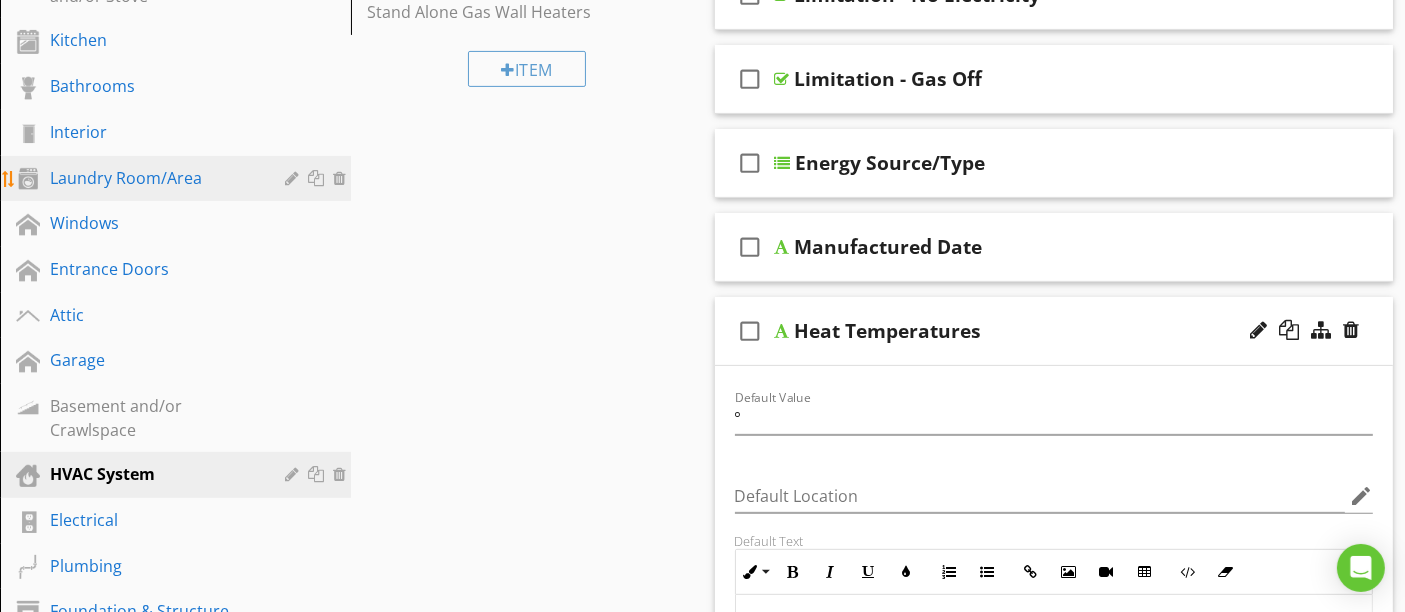 scroll, scrollTop: 555, scrollLeft: 0, axis: vertical 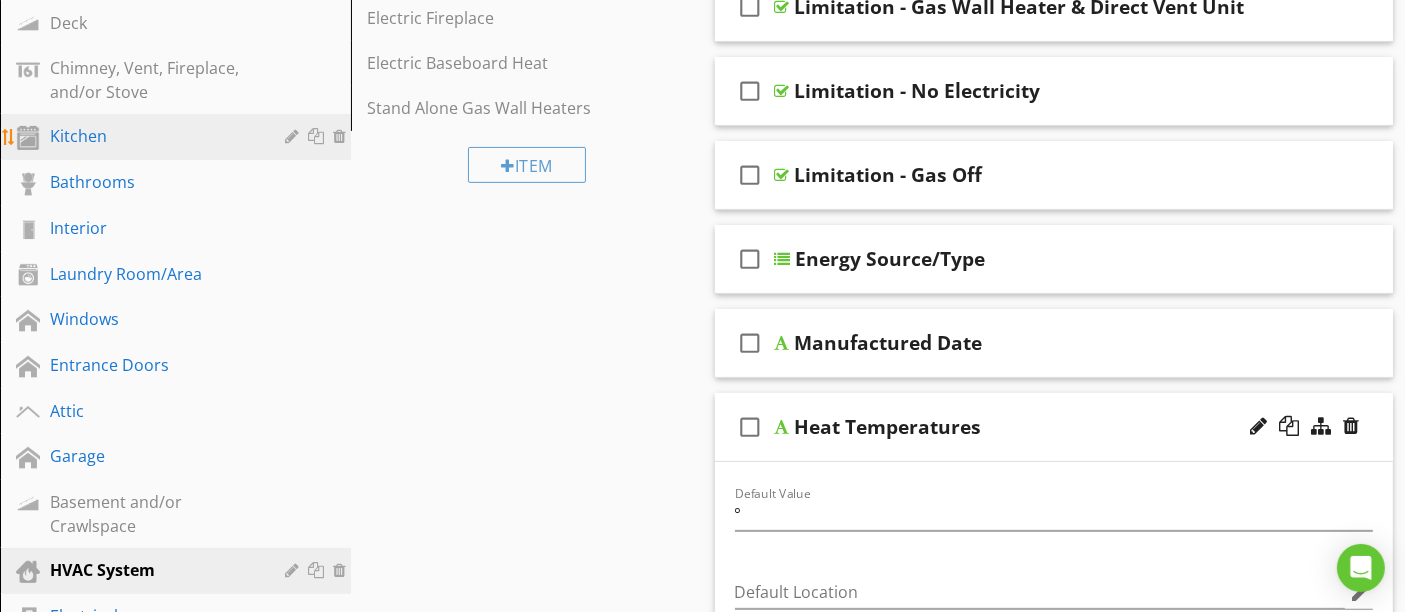 click on "Kitchen" at bounding box center (153, 136) 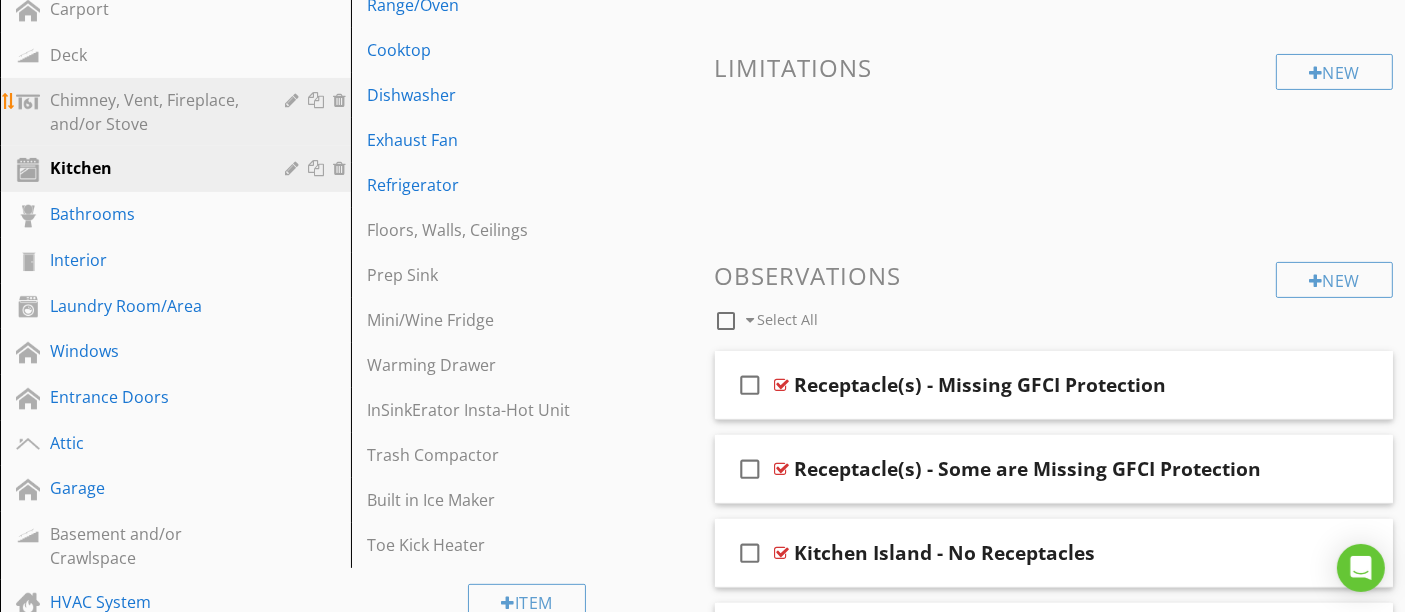 scroll, scrollTop: 333, scrollLeft: 0, axis: vertical 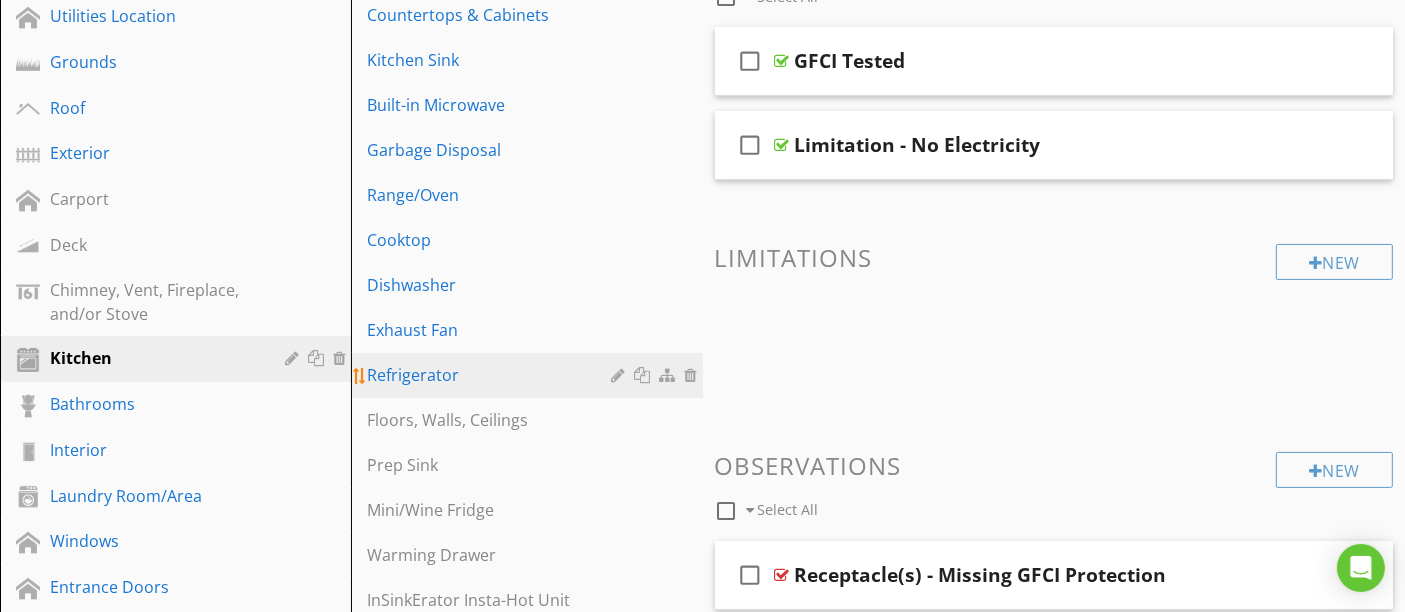 click on "Refrigerator" at bounding box center [492, 375] 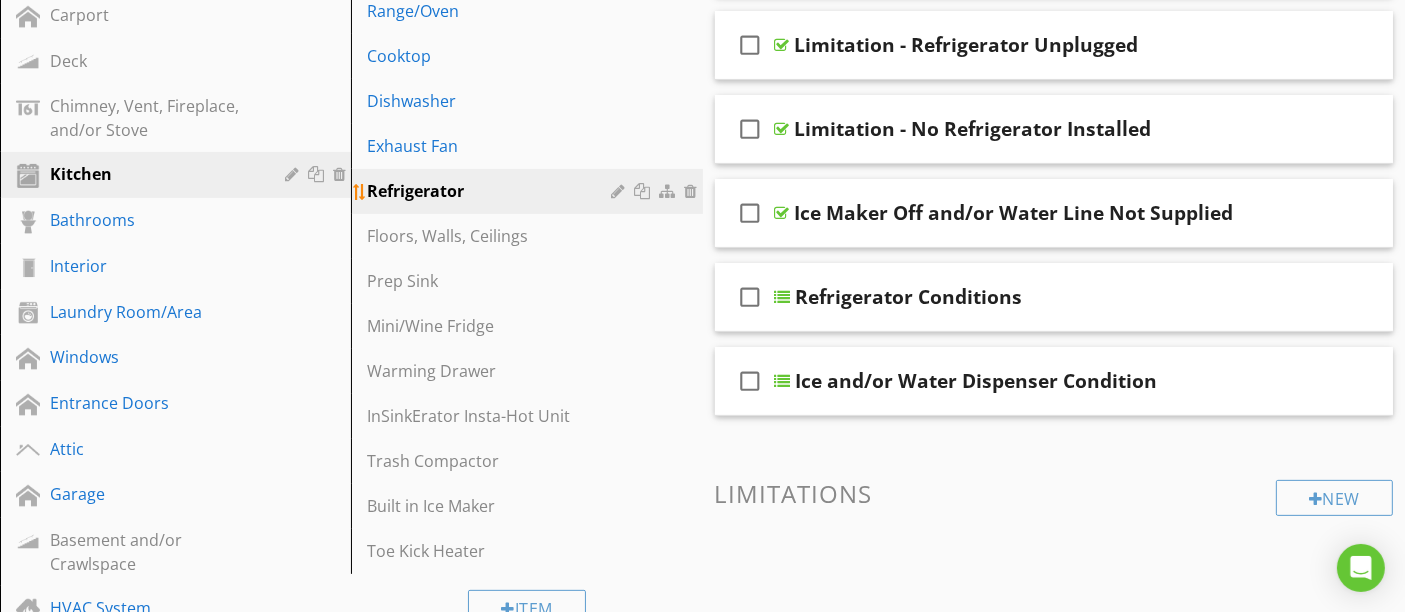 scroll, scrollTop: 666, scrollLeft: 0, axis: vertical 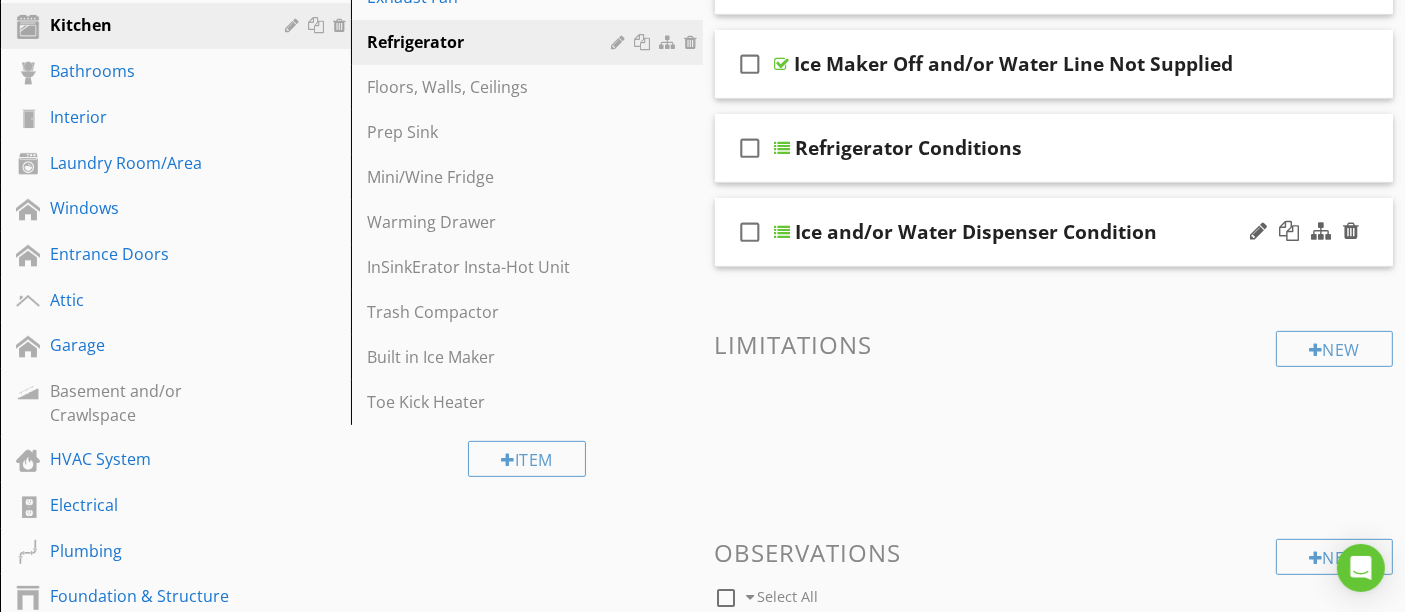 click on "check_box_outline_blank
Ice and/or Water Dispenser Condition" at bounding box center [1054, 232] 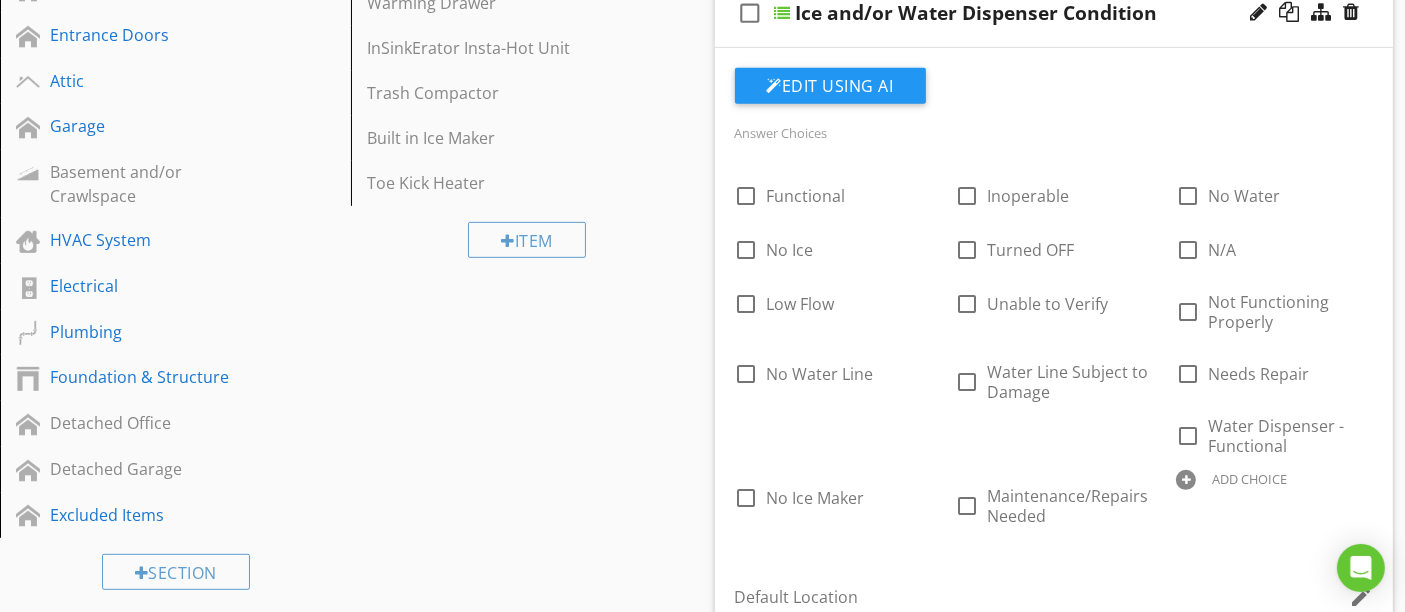 scroll, scrollTop: 888, scrollLeft: 0, axis: vertical 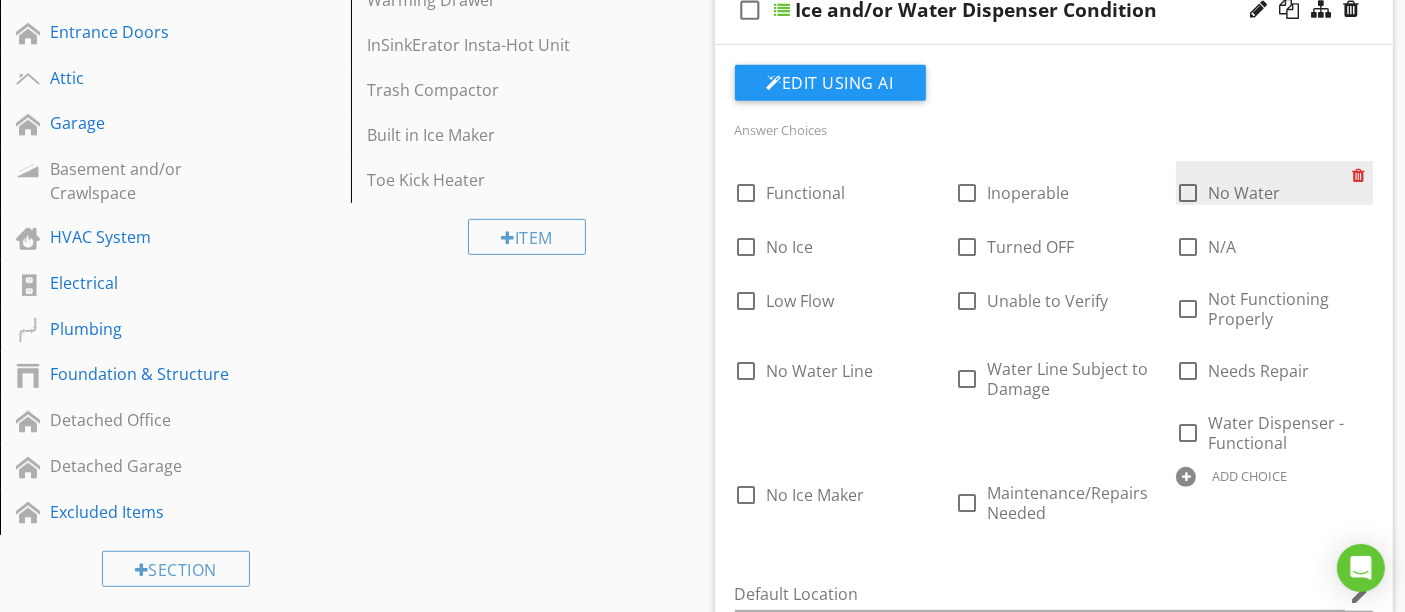 click at bounding box center [1362, 175] 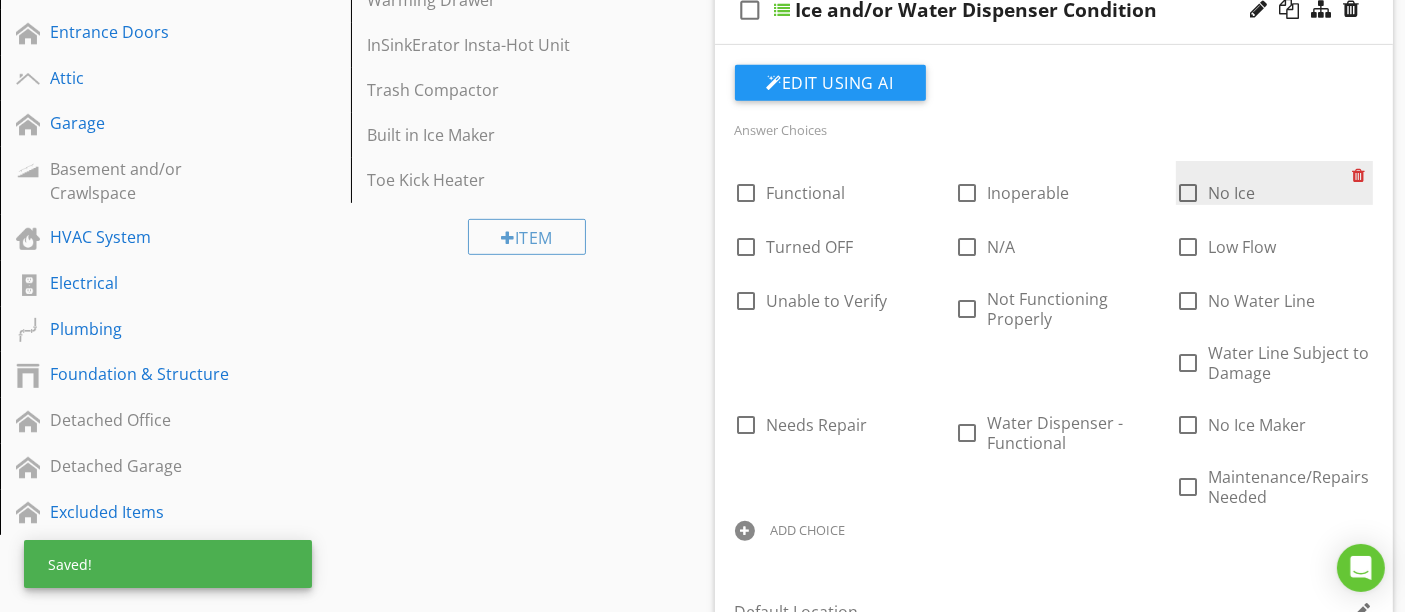 click at bounding box center [1362, 175] 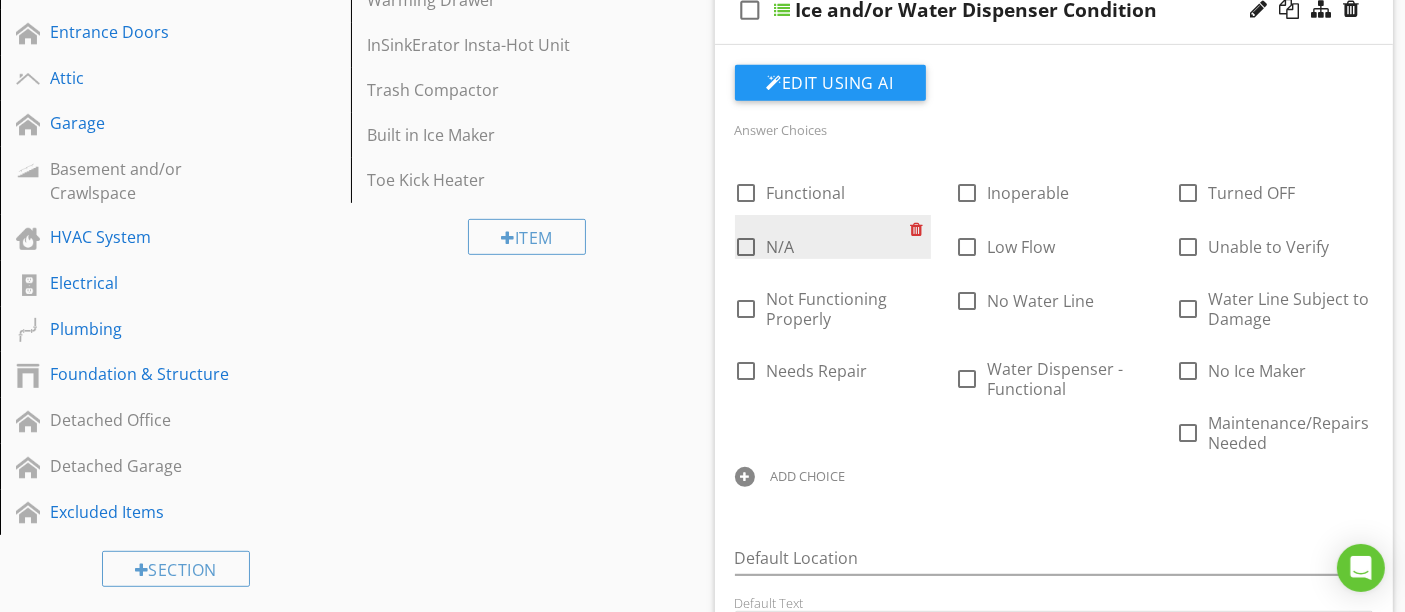 click at bounding box center [920, 229] 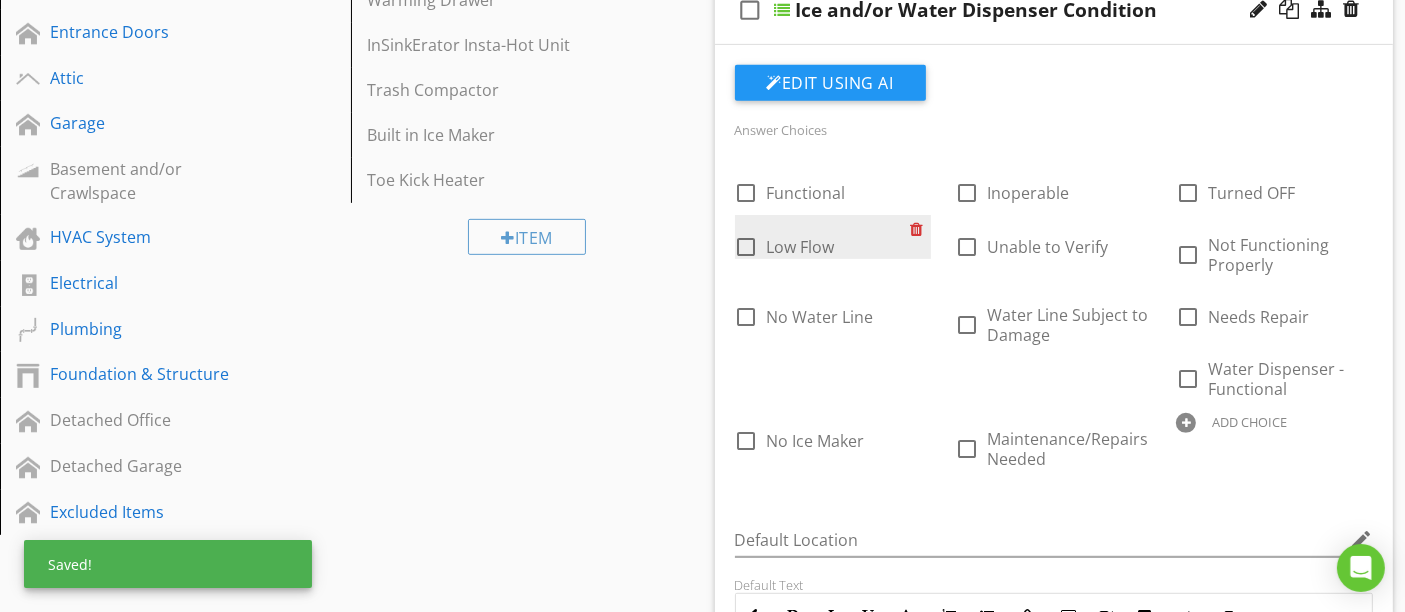 click at bounding box center [920, 229] 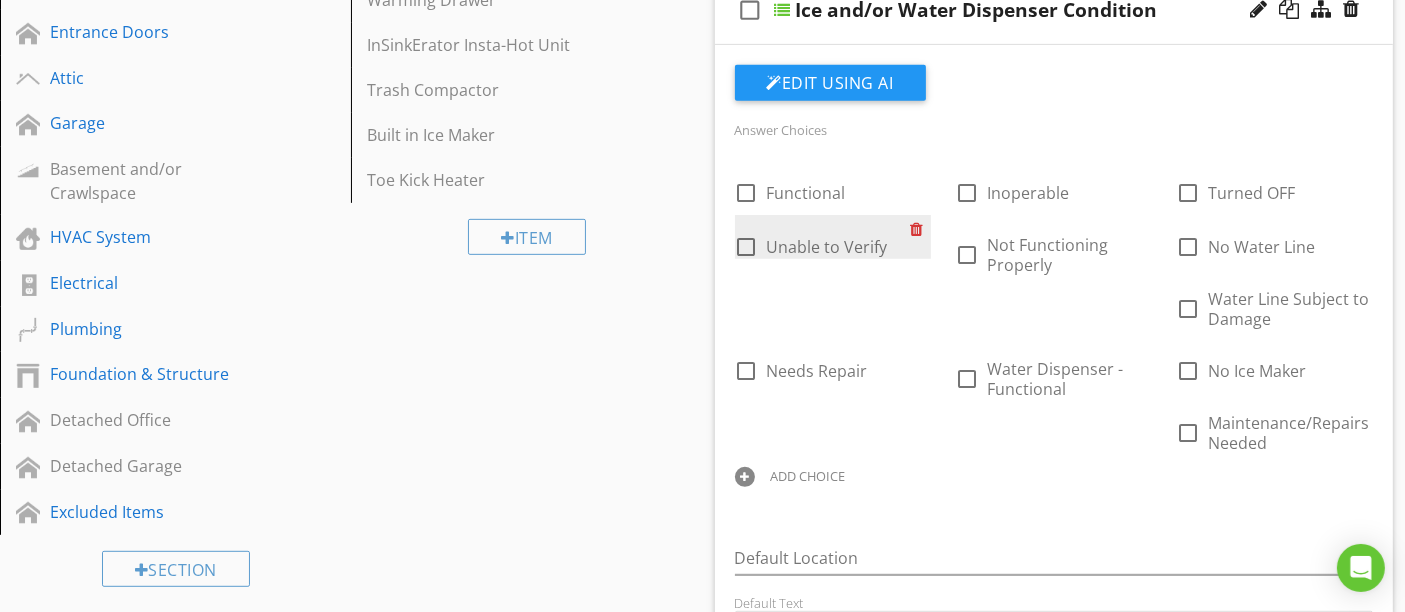 click at bounding box center (920, 229) 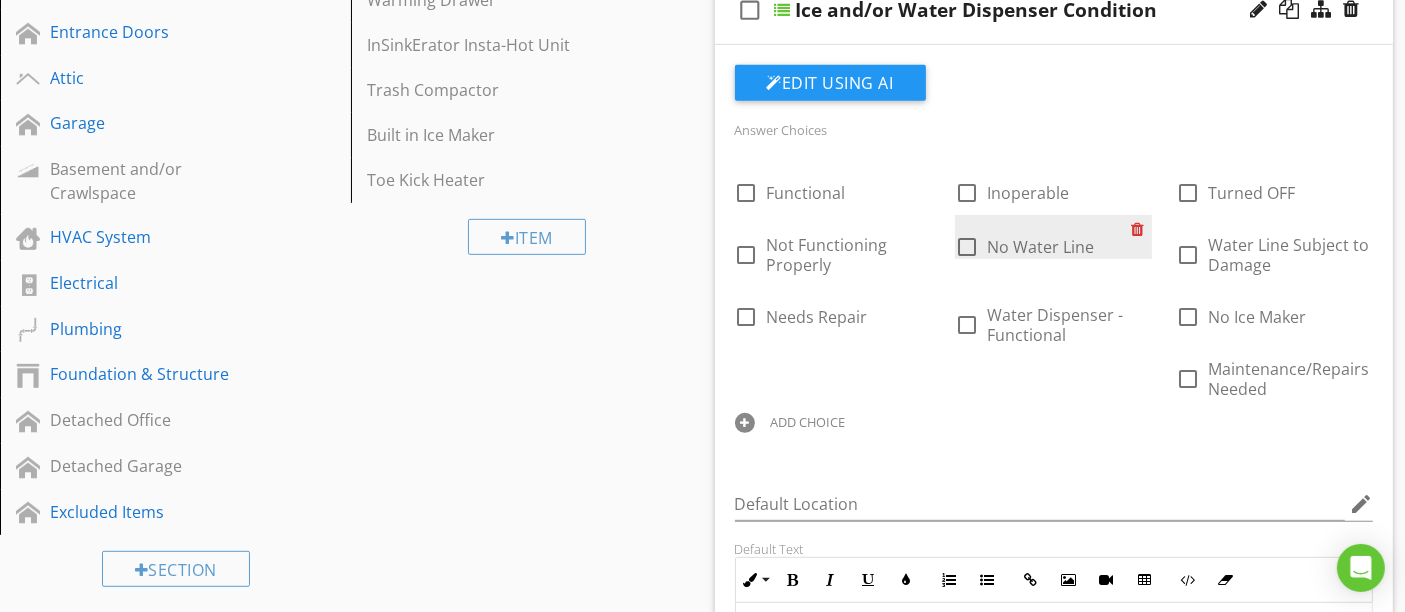 click at bounding box center [1141, 229] 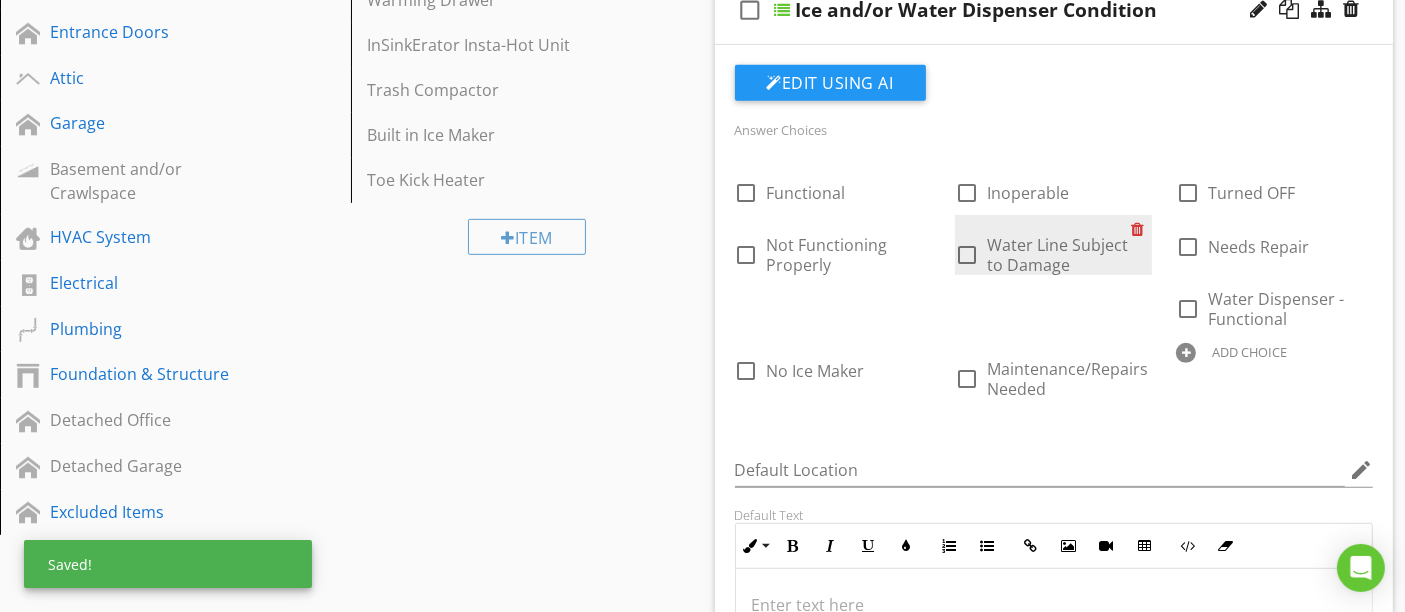 click at bounding box center [1141, 229] 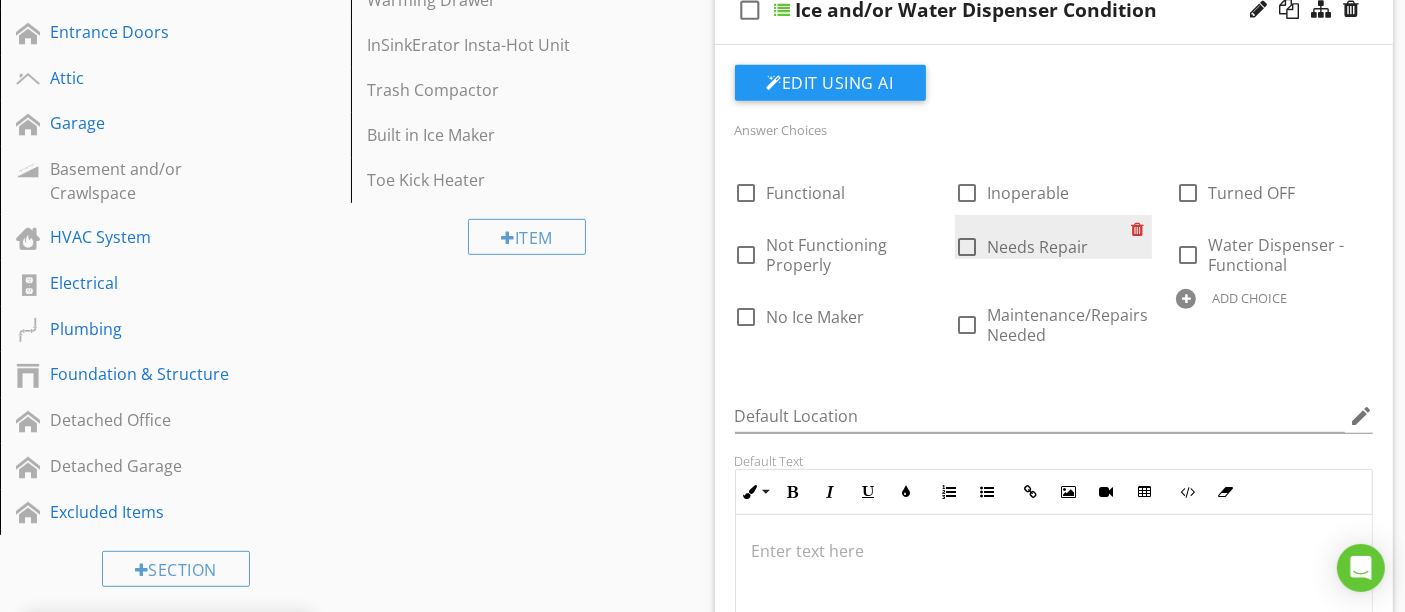 click at bounding box center (1141, 229) 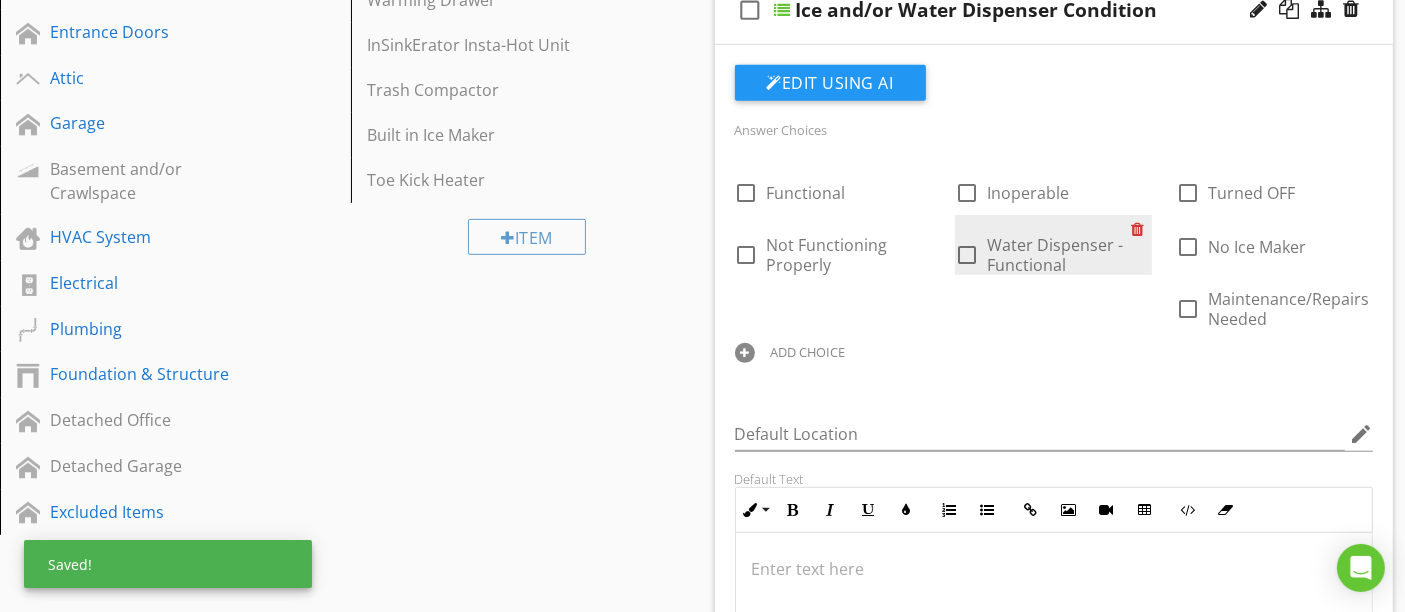 click at bounding box center [1141, 229] 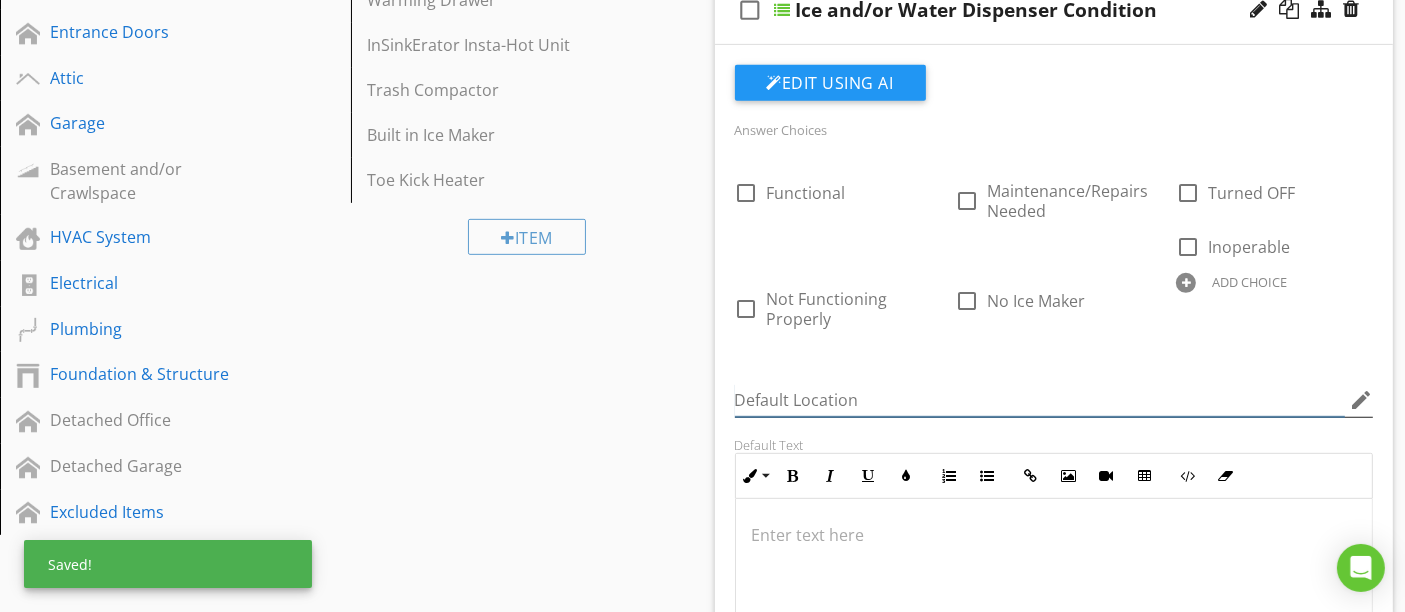 click at bounding box center (1040, 400) 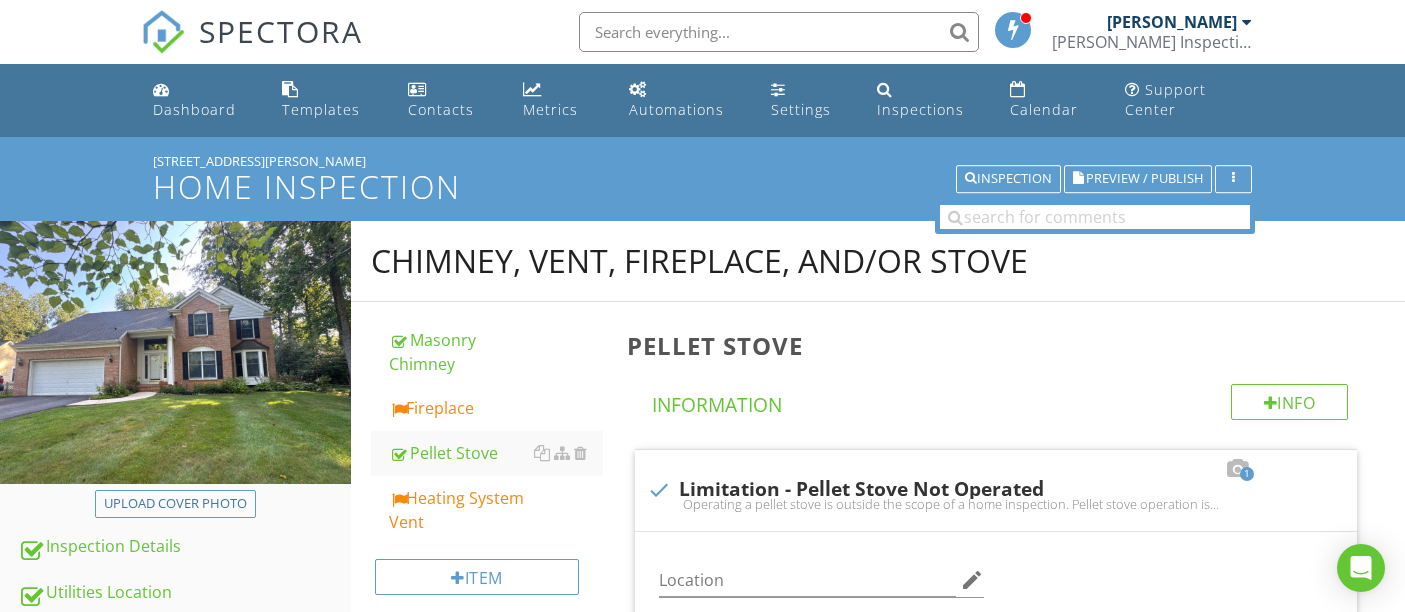 scroll, scrollTop: 1927, scrollLeft: 0, axis: vertical 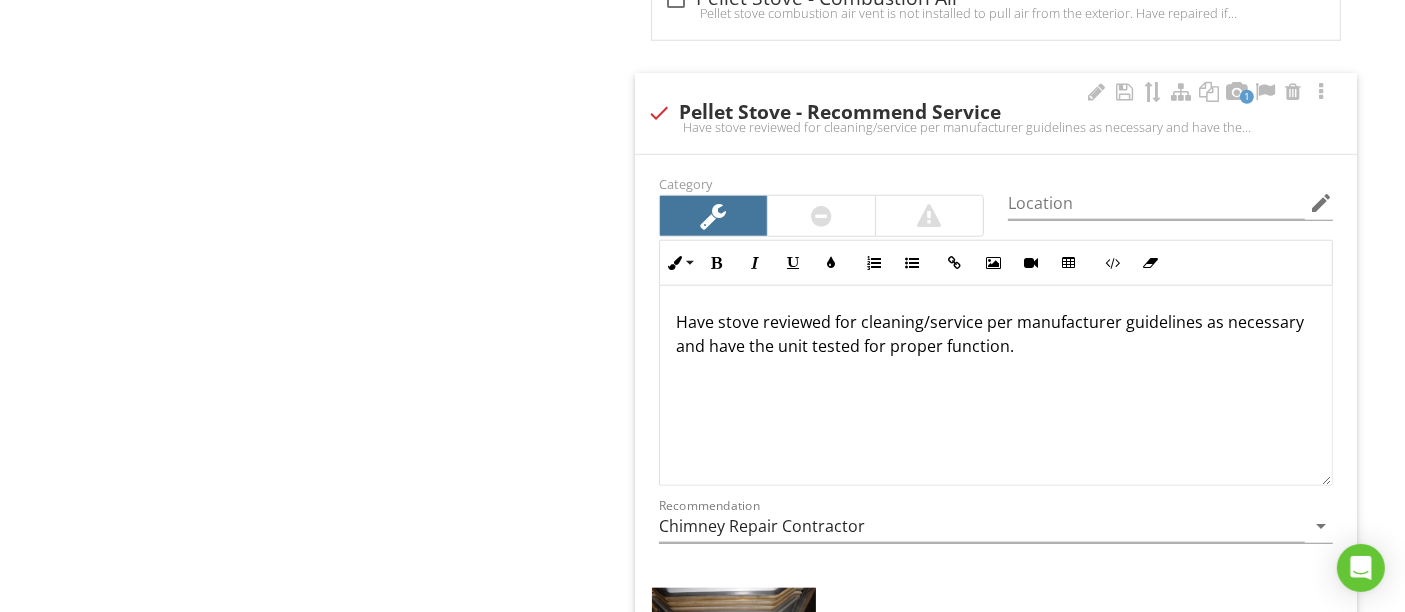 click on "Recommendation Chimney Repair Contractor arrow_drop_down" at bounding box center (996, 536) 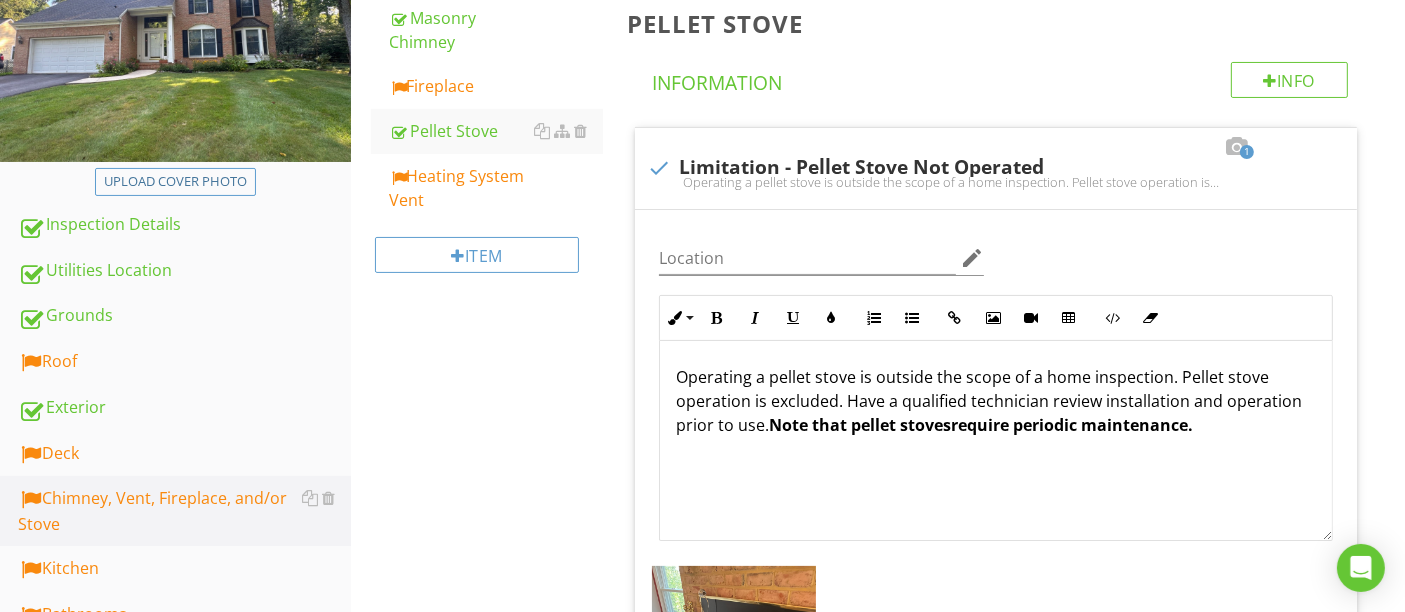 scroll, scrollTop: 38, scrollLeft: 0, axis: vertical 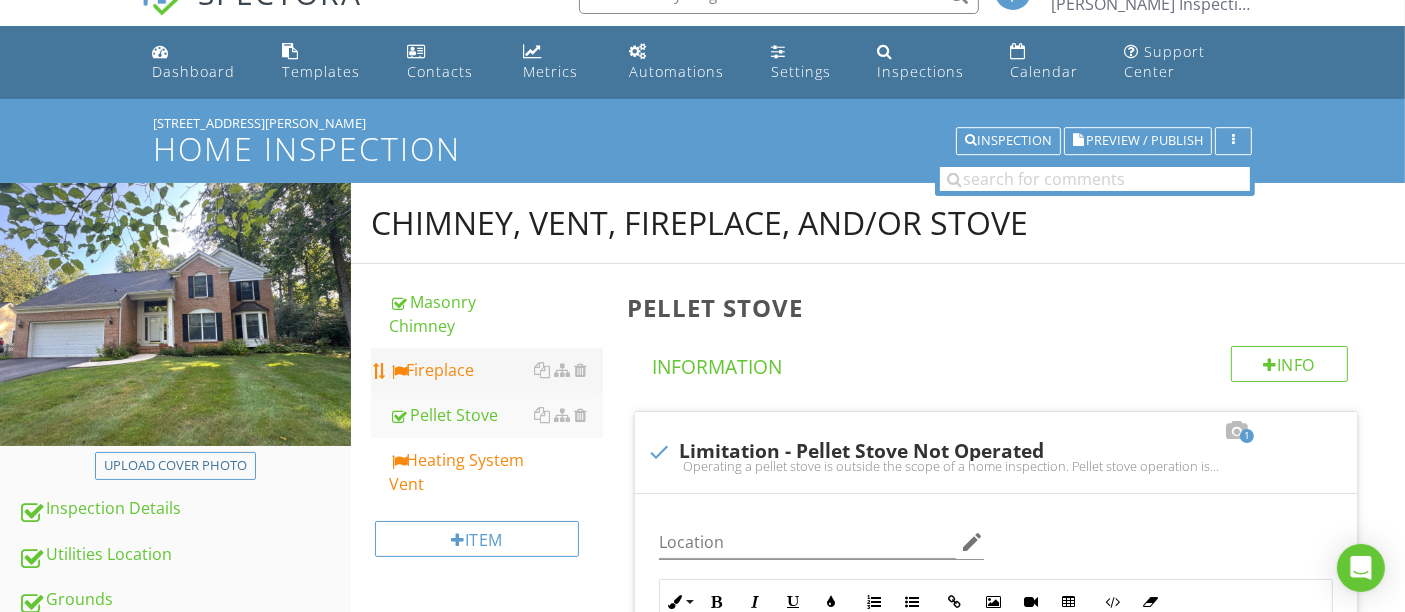 click on "Fireplace" at bounding box center [495, 370] 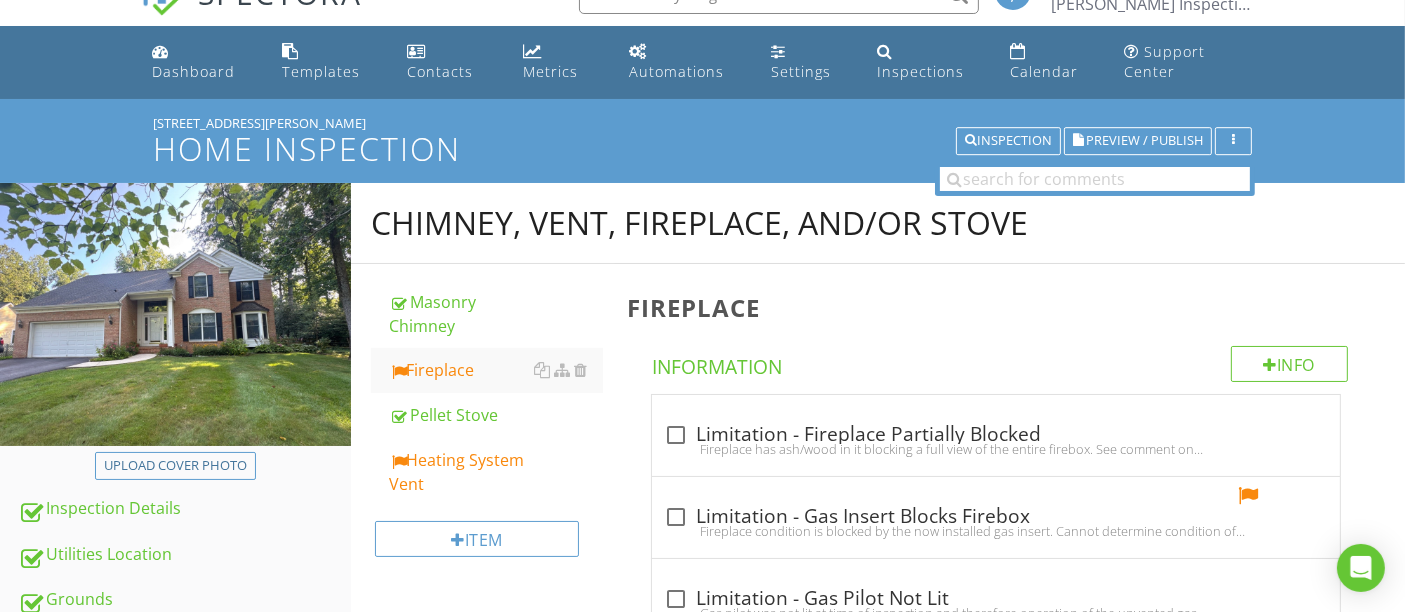 scroll, scrollTop: 260, scrollLeft: 0, axis: vertical 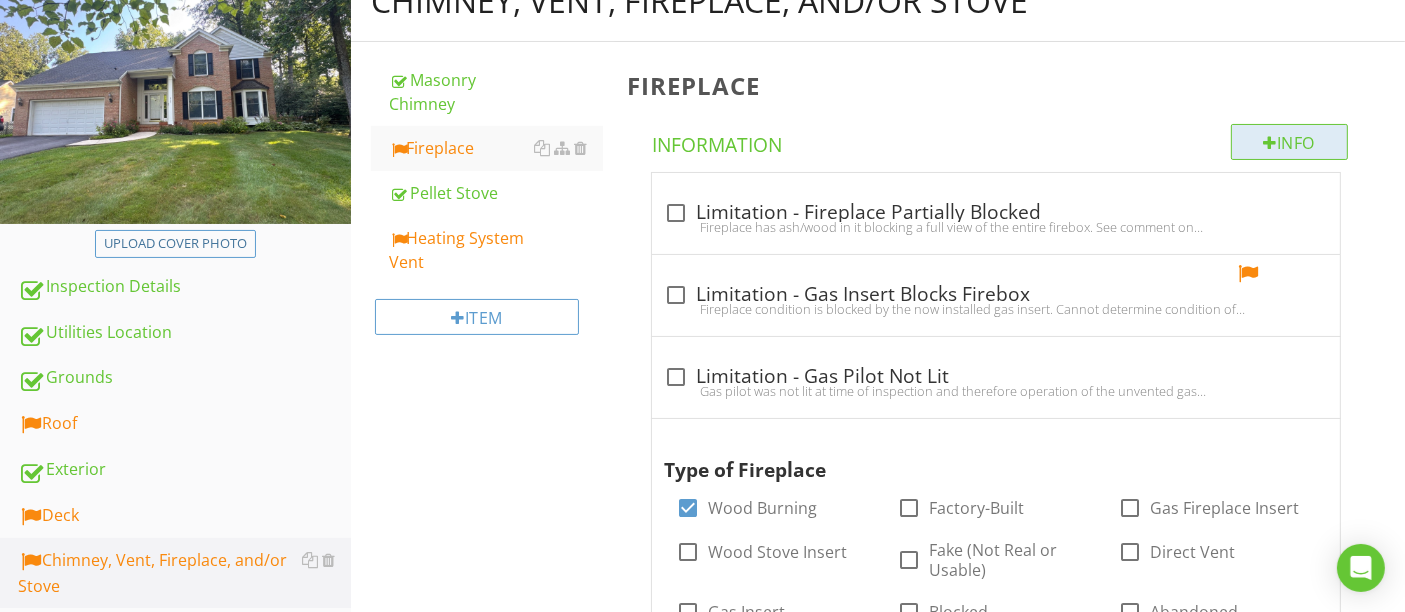 click on "Info" at bounding box center (1290, 142) 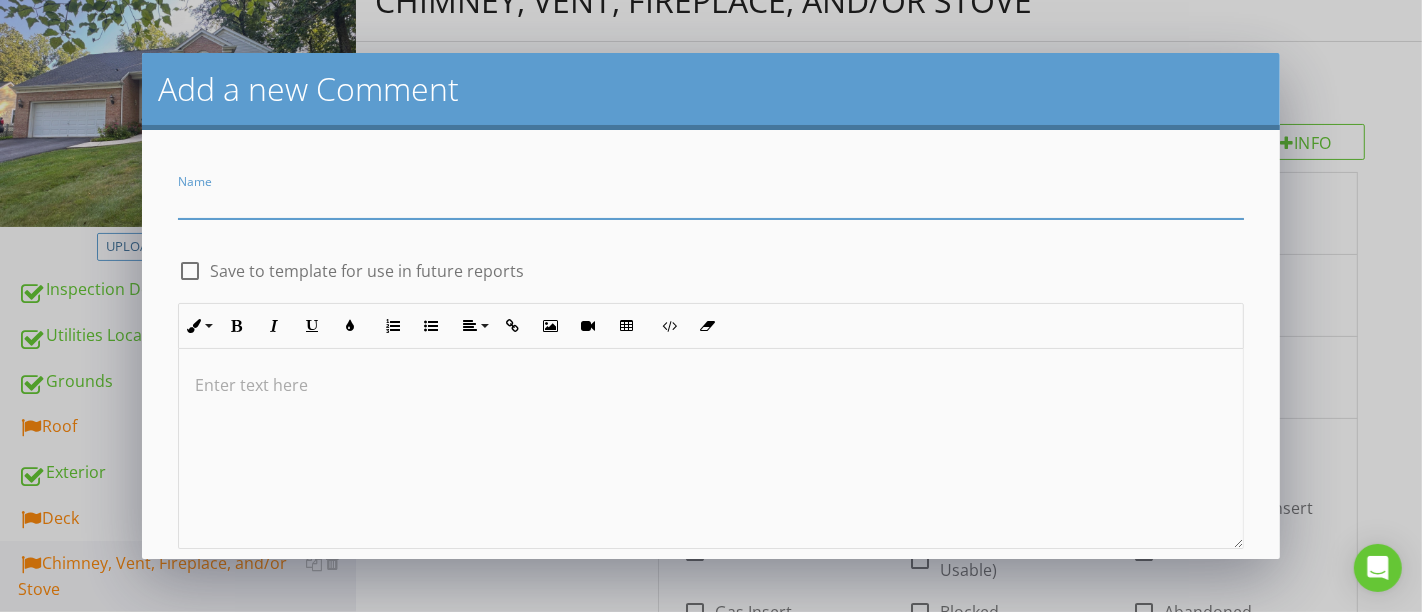 click on "Add a new Comment         Name   check_box_outline_blank Save to template for use in future reports       Inline Style XLarge Large Normal Small Light Small/Light Bold Italic Underline Colors Ordered List Unordered List Align Align Left Align Center Align Right Align Justify Insert Link Insert Image Insert Video Insert Table Code View Clear Formatting Enter text here
Save" at bounding box center (711, 306) 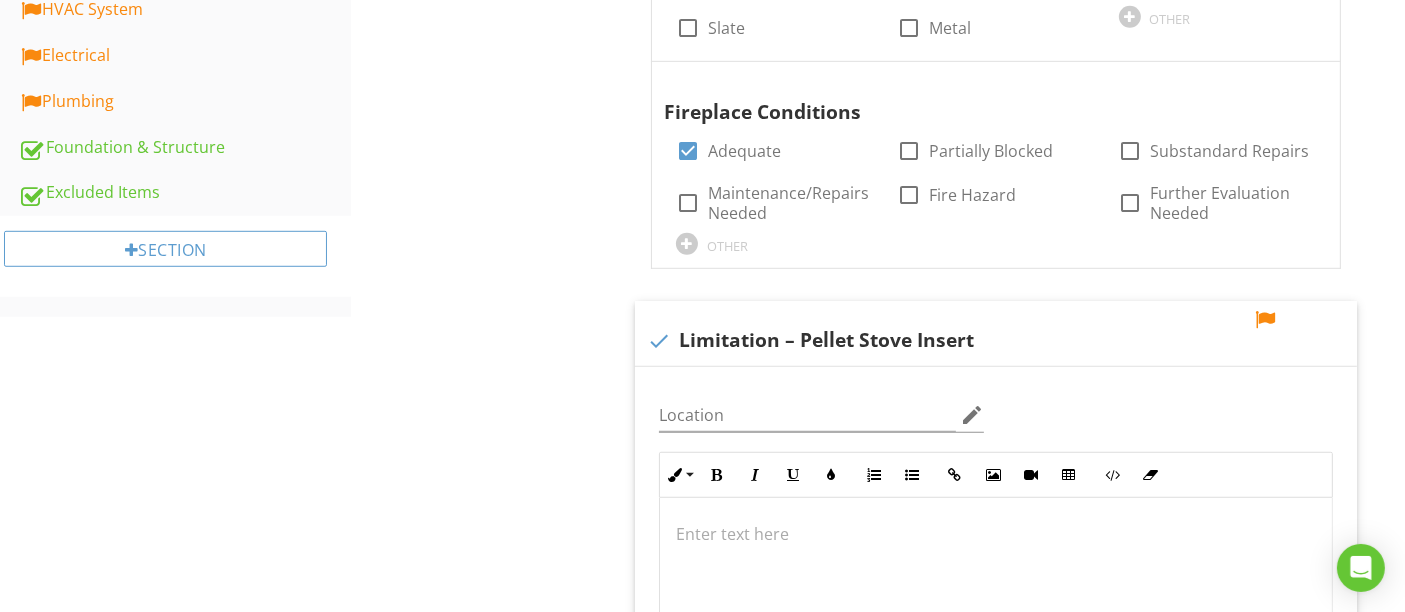 scroll, scrollTop: 1371, scrollLeft: 0, axis: vertical 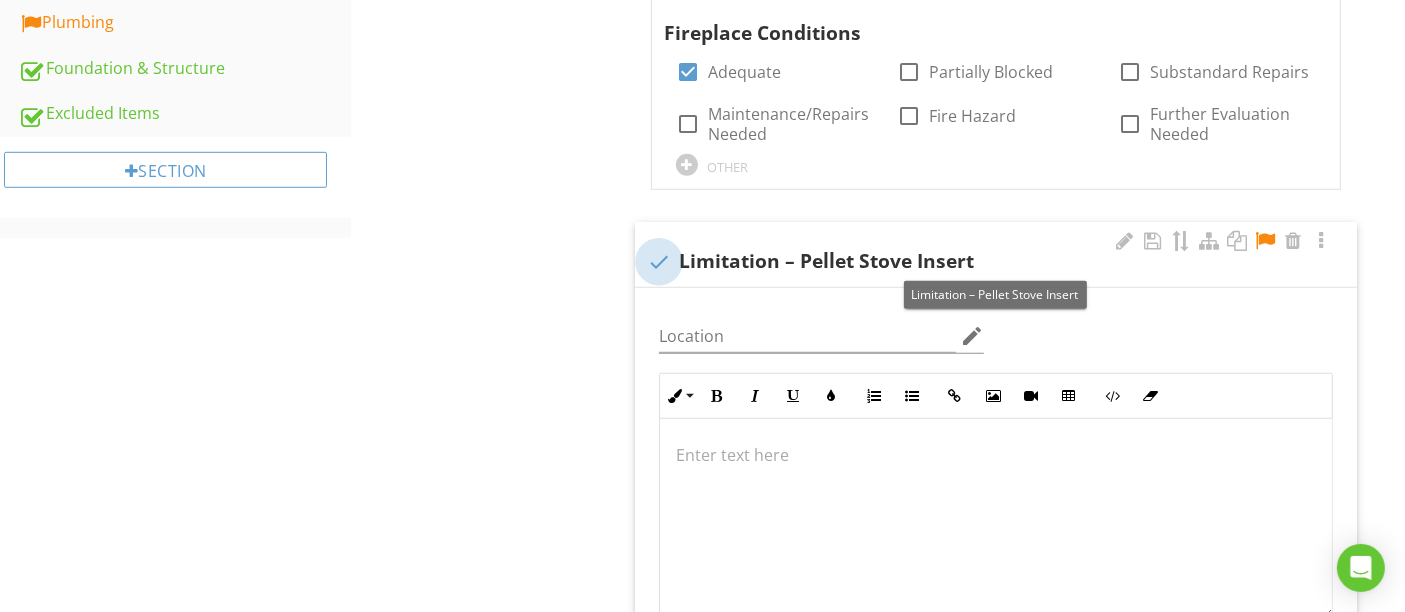 click at bounding box center (659, 262) 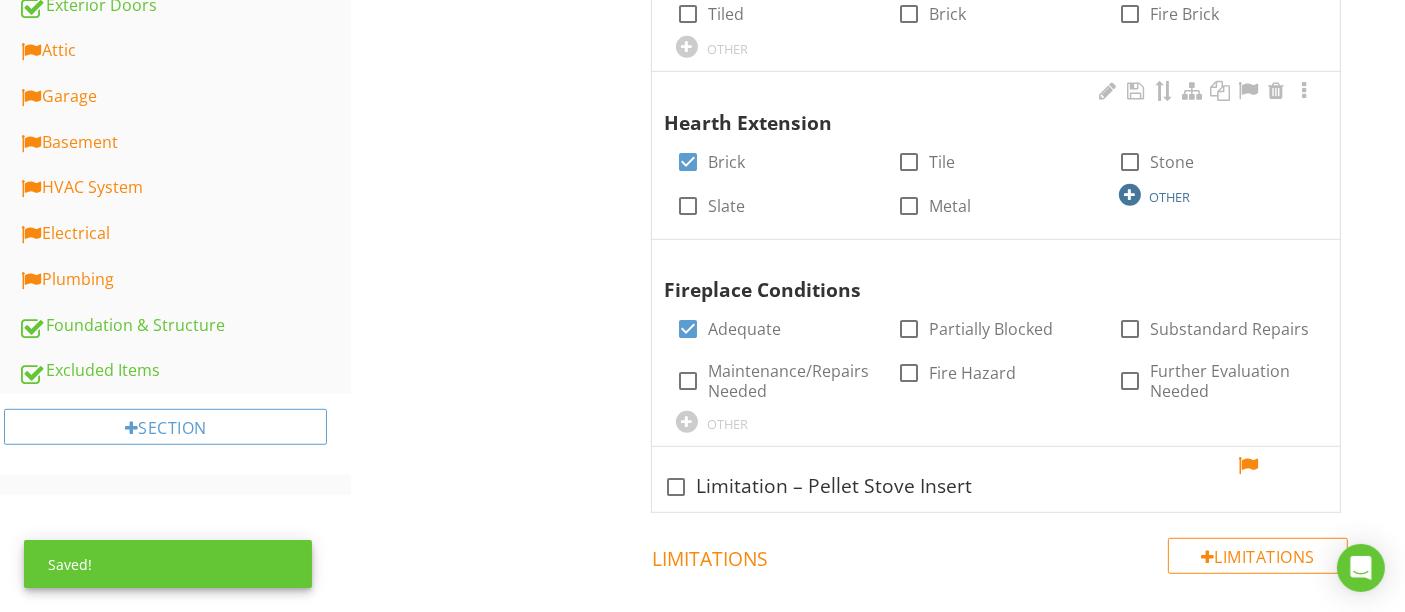 scroll, scrollTop: 1149, scrollLeft: 0, axis: vertical 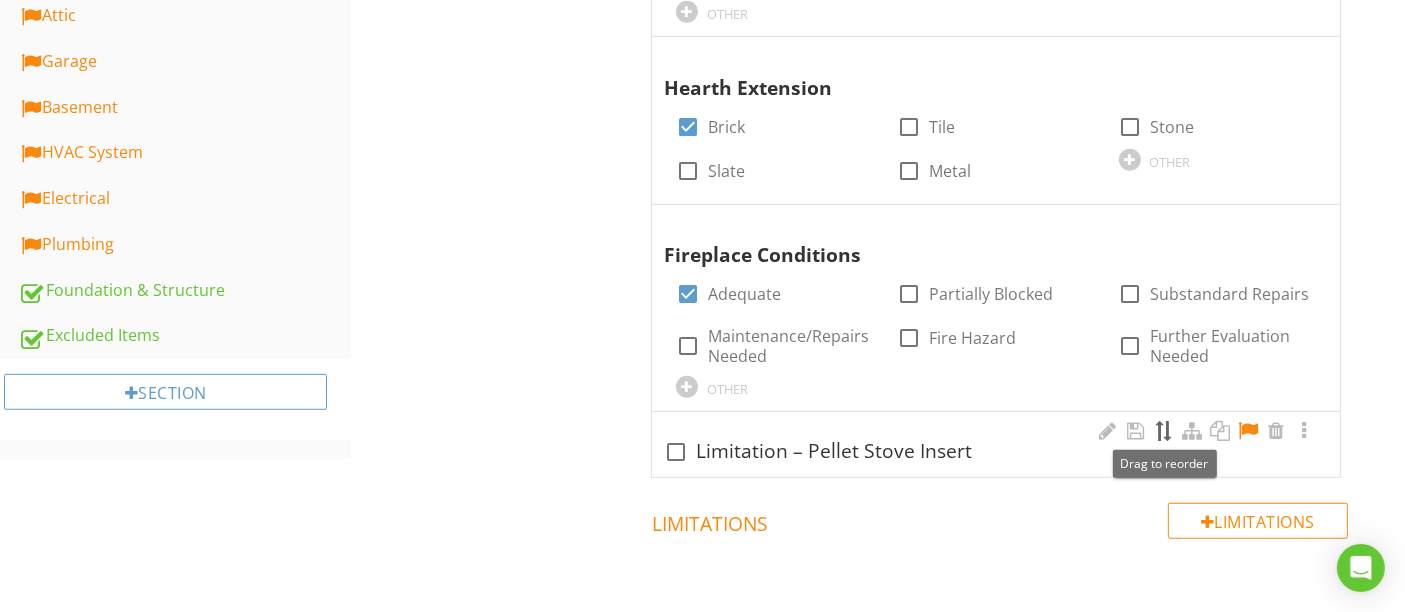 type 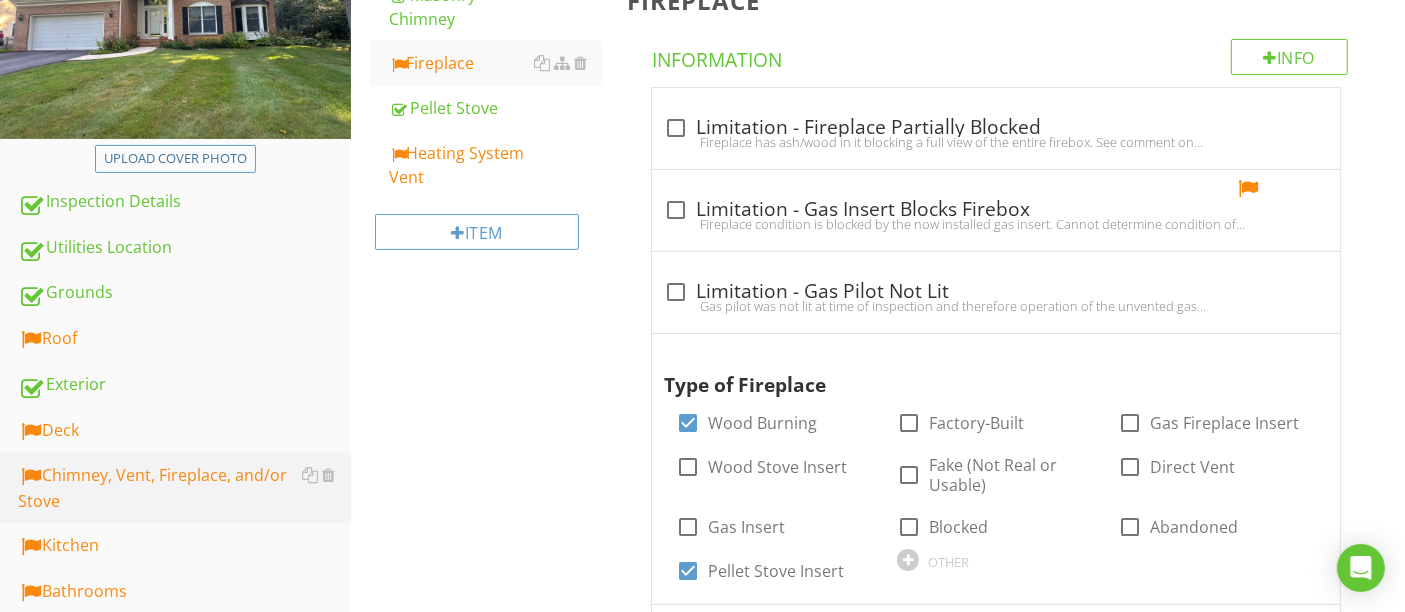 scroll, scrollTop: 312, scrollLeft: 0, axis: vertical 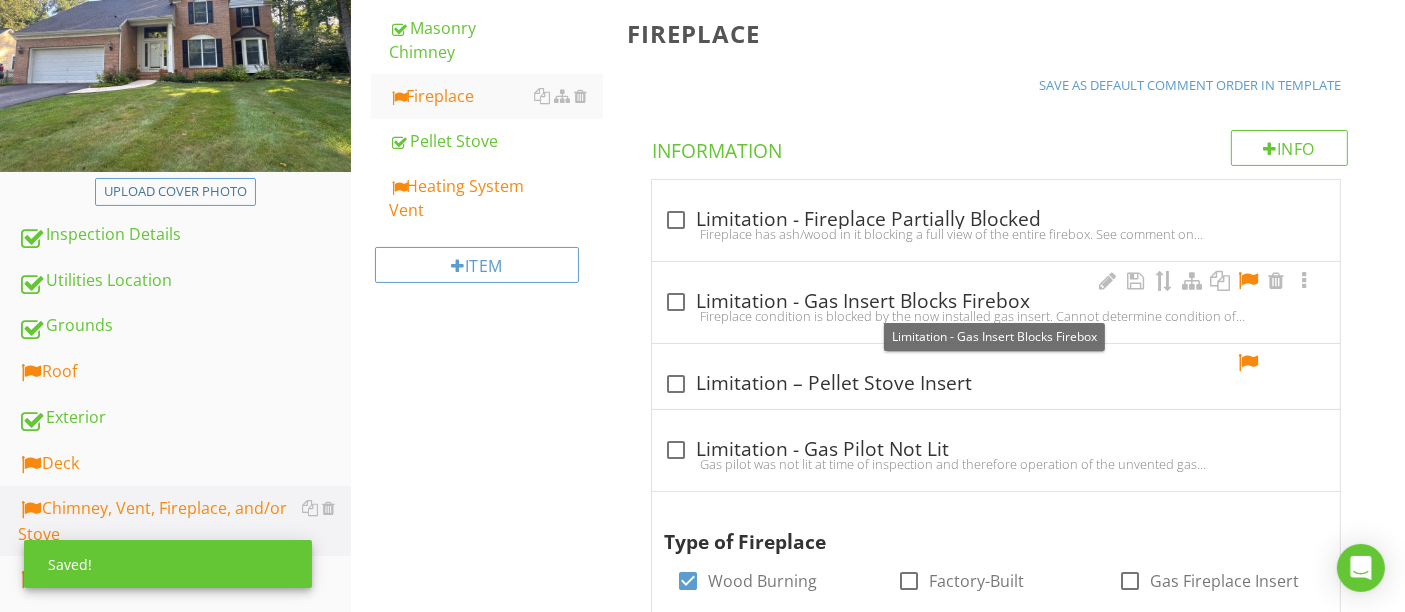 click at bounding box center [676, 302] 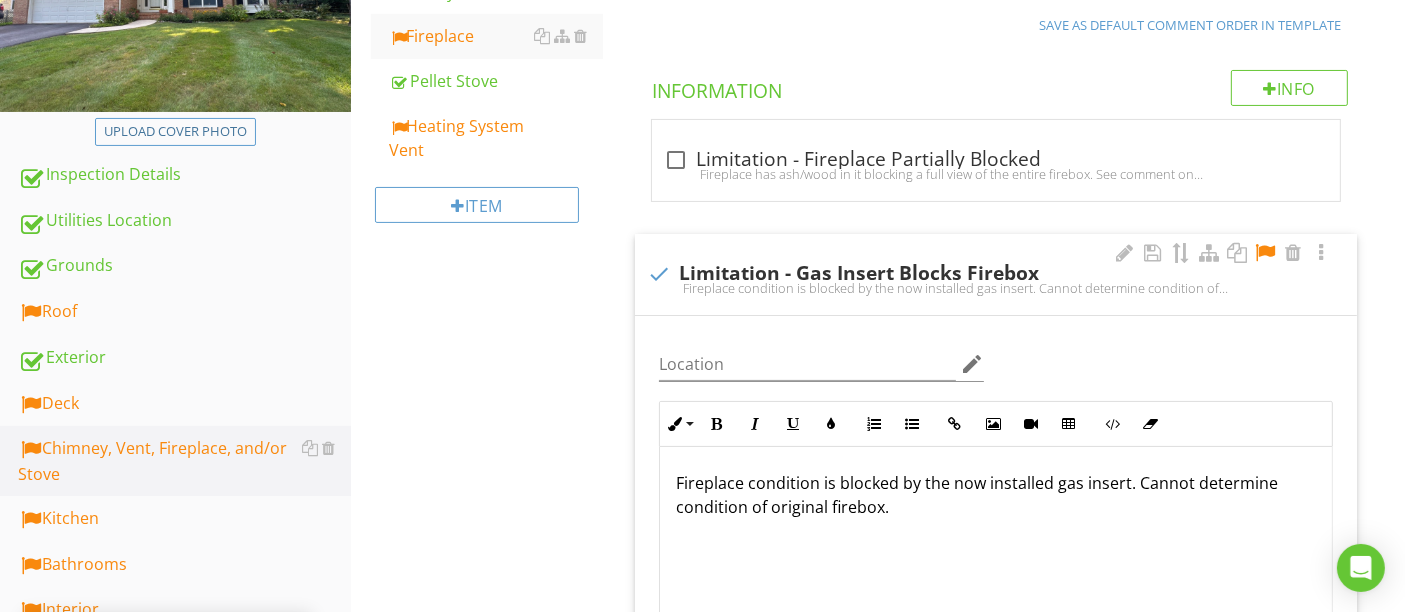 scroll, scrollTop: 423, scrollLeft: 0, axis: vertical 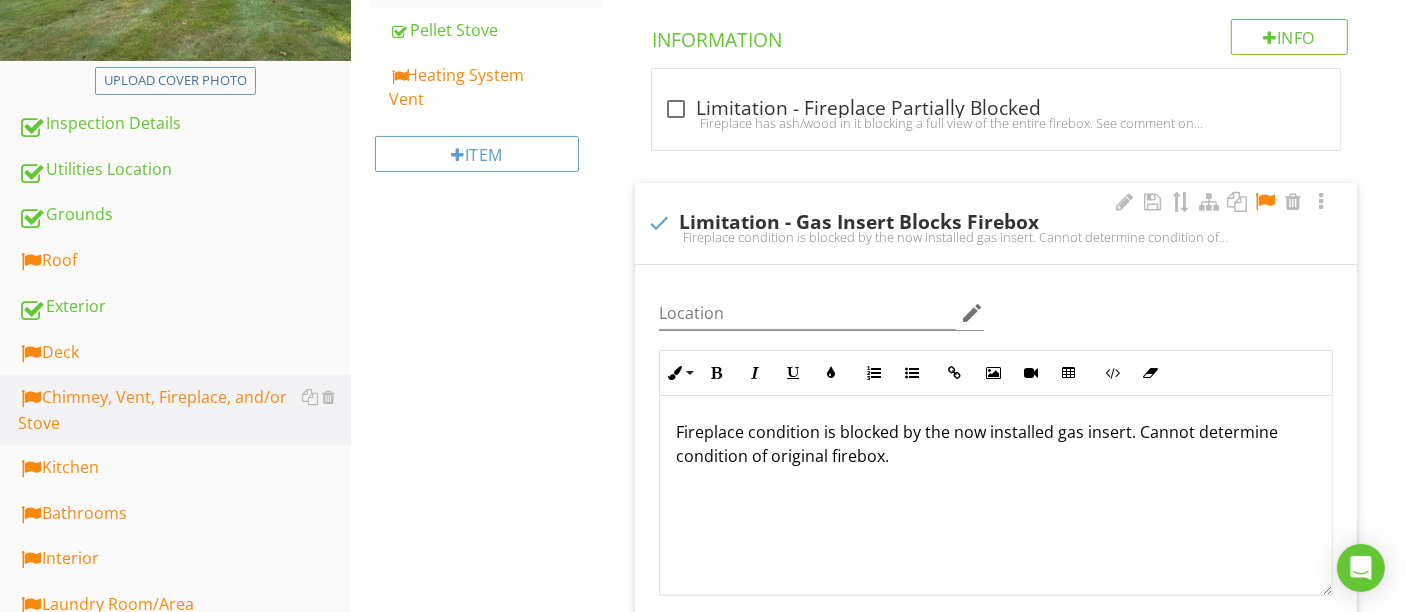 drag, startPoint x: 659, startPoint y: 427, endPoint x: 966, endPoint y: 484, distance: 312.2467 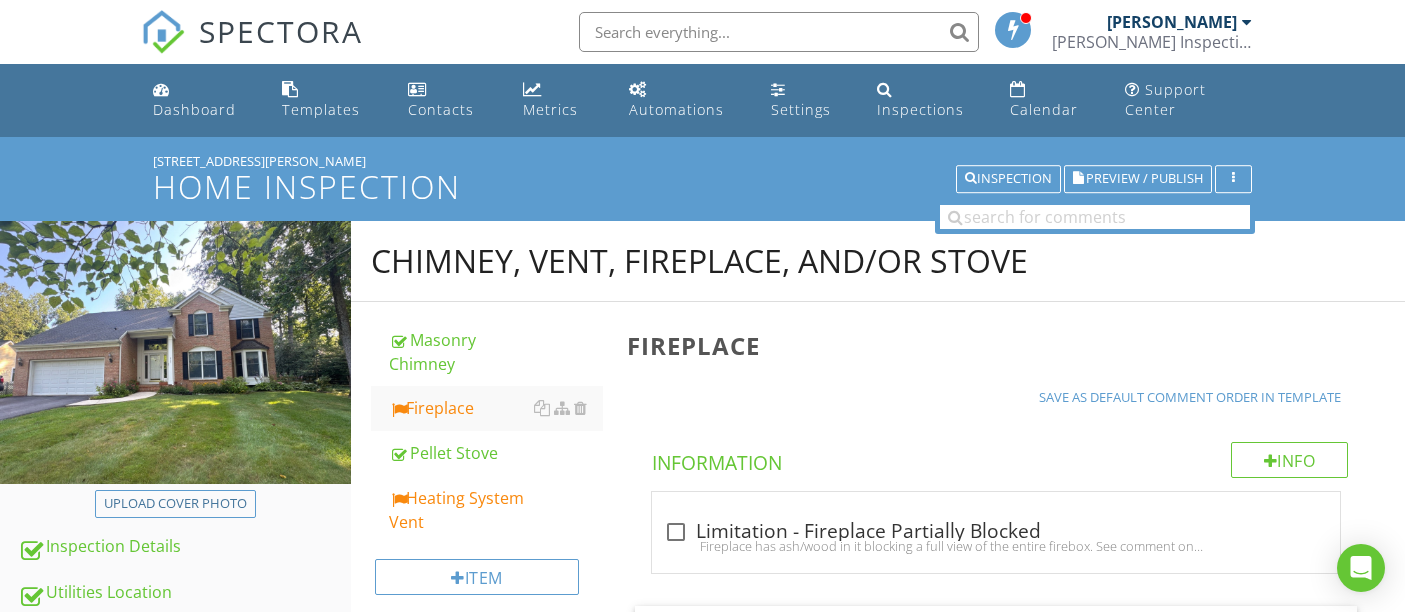 scroll, scrollTop: 423, scrollLeft: 0, axis: vertical 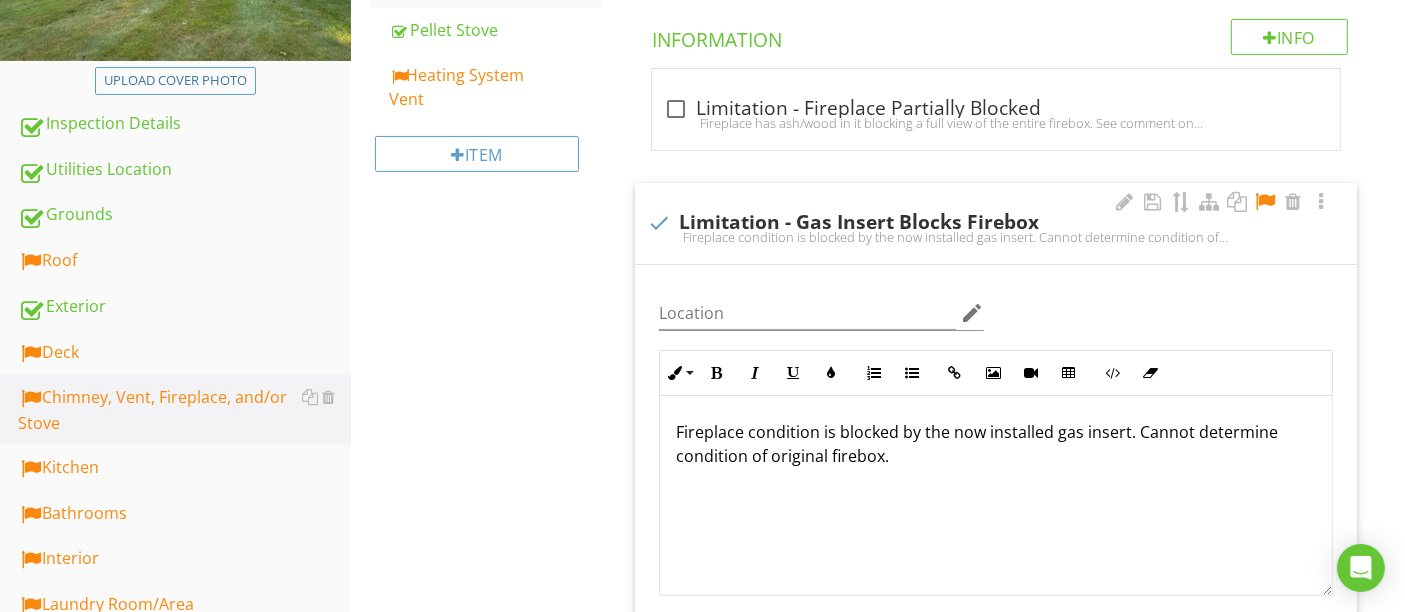 click at bounding box center (1265, 202) 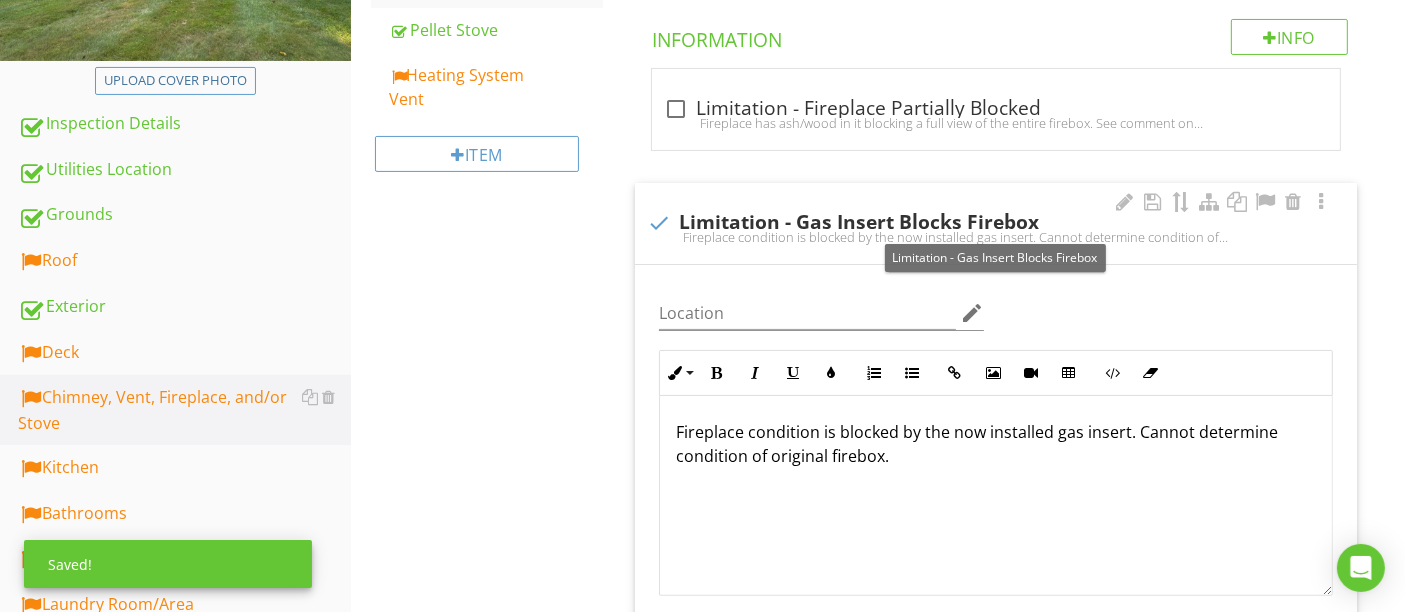 click on "Fireplace condition is blocked by the now installed gas insert. Cannot determine condition of original firebox." at bounding box center [996, 237] 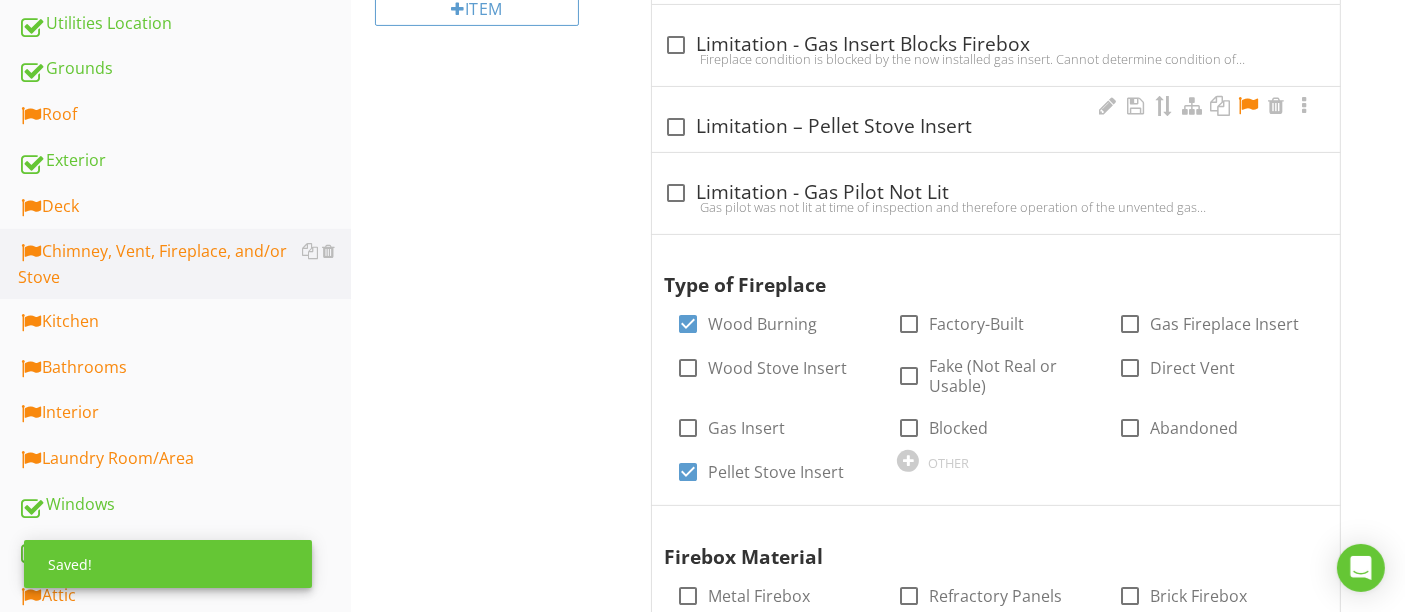 scroll, scrollTop: 534, scrollLeft: 0, axis: vertical 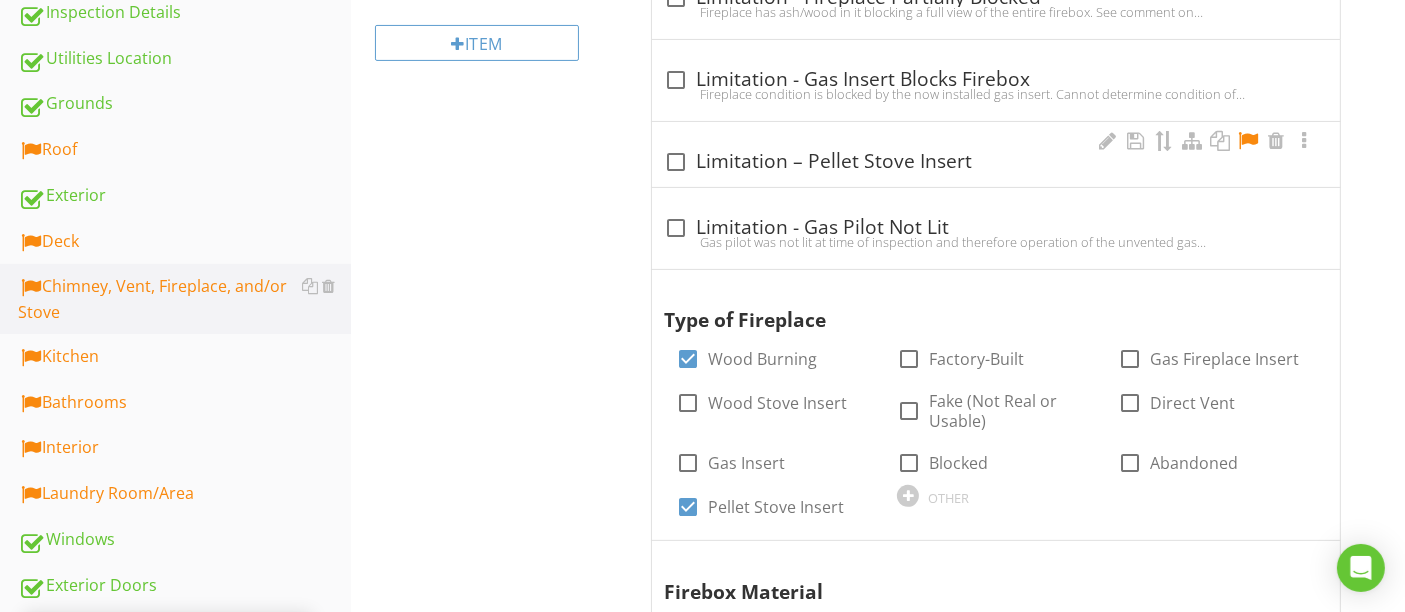 click at bounding box center (676, 162) 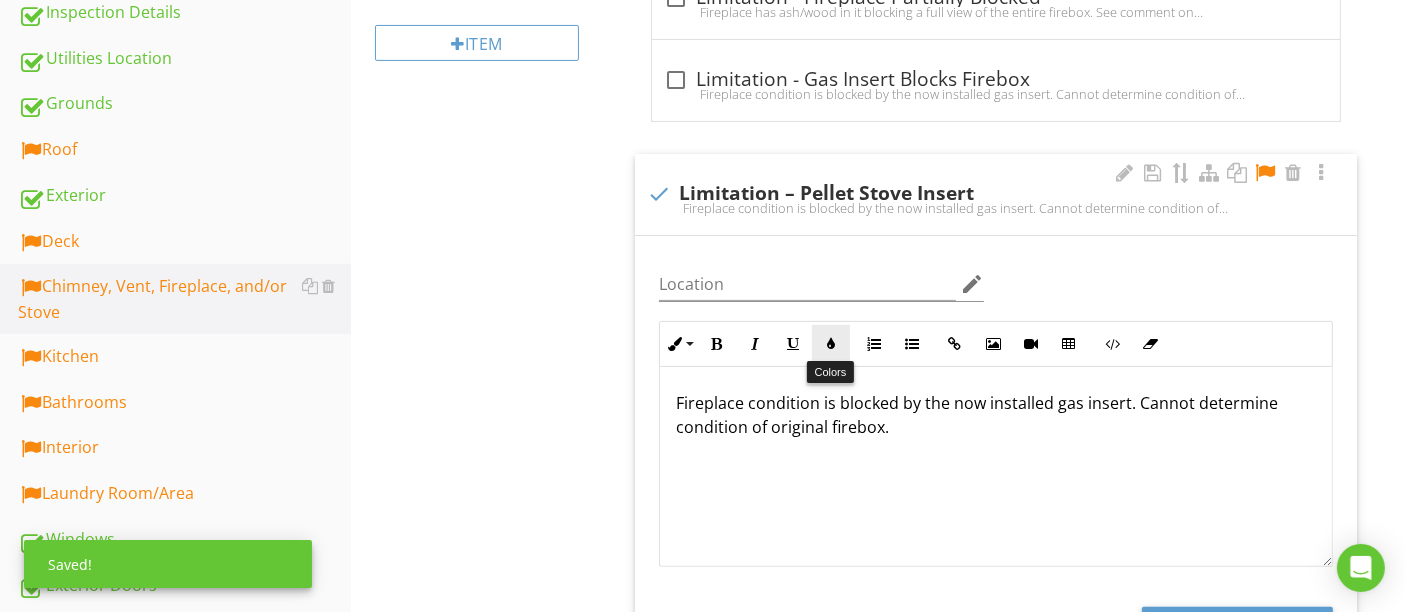 scroll, scrollTop: 550, scrollLeft: 0, axis: vertical 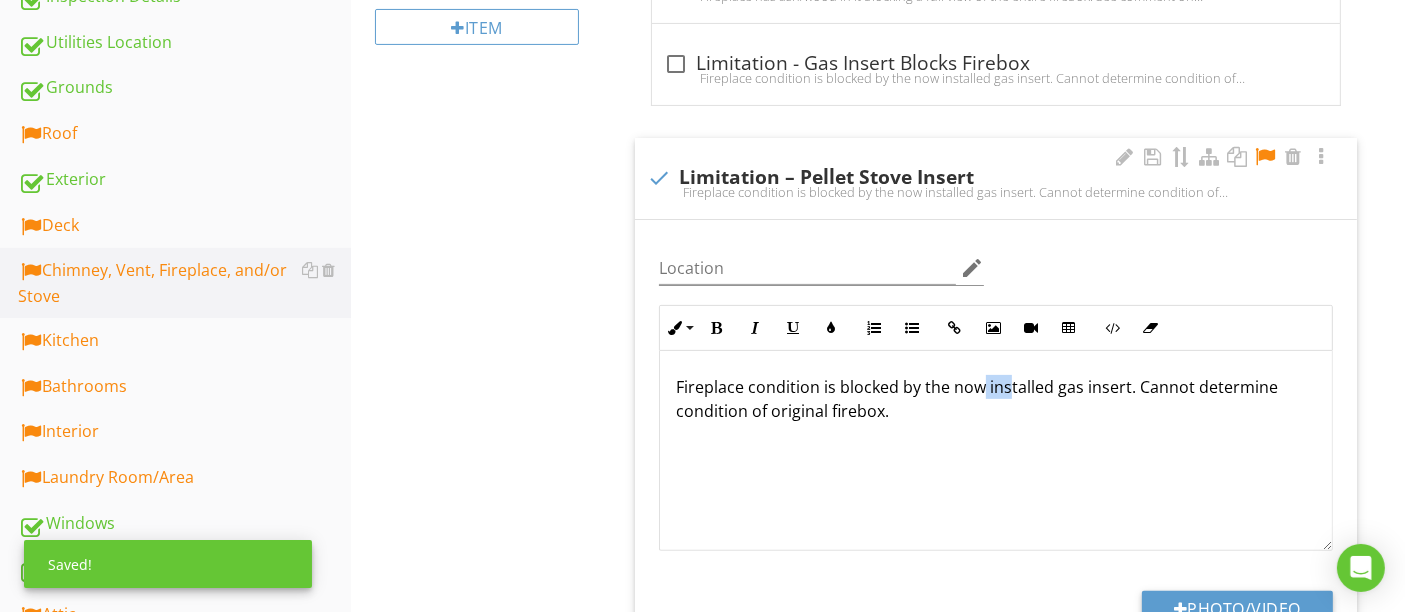 drag, startPoint x: 982, startPoint y: 390, endPoint x: 1005, endPoint y: 391, distance: 23.021729 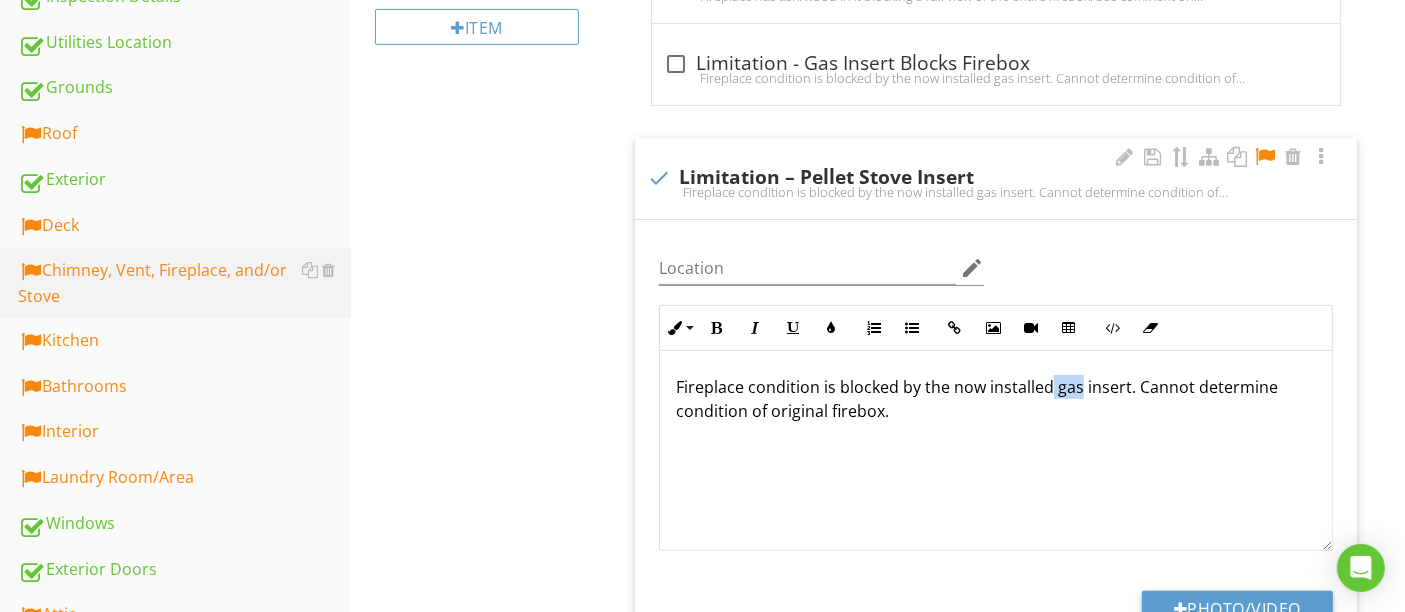 drag, startPoint x: 1050, startPoint y: 387, endPoint x: 1077, endPoint y: 394, distance: 27.89265 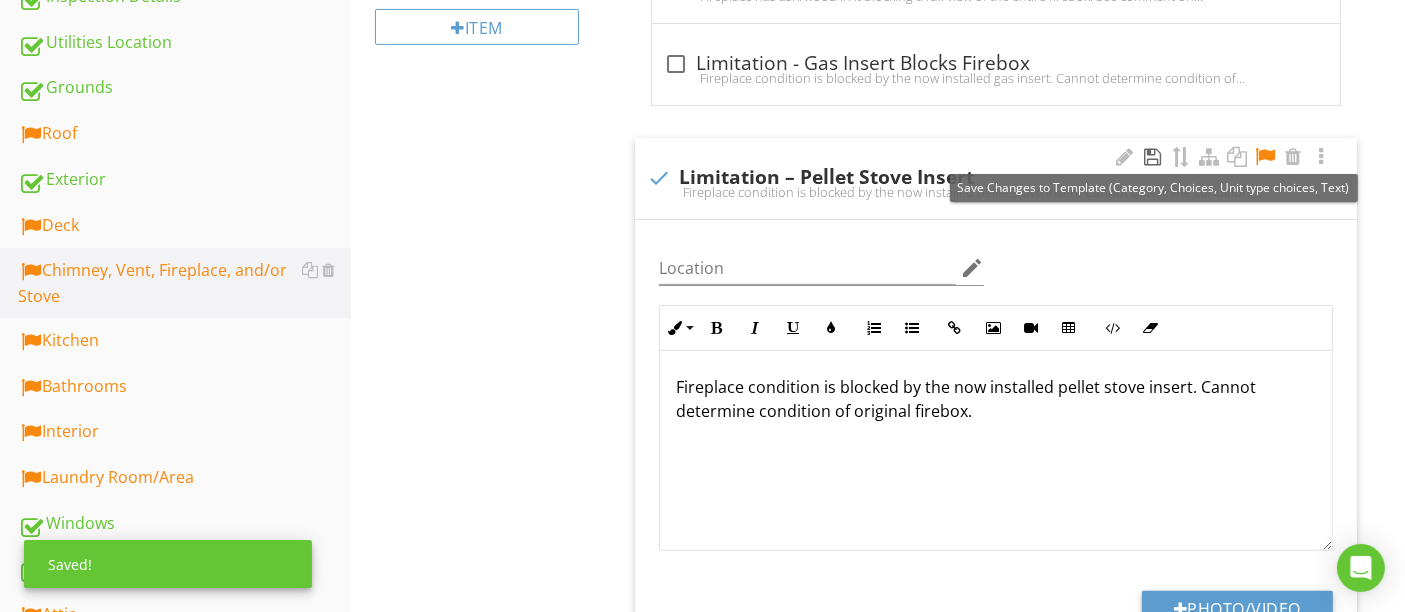 click at bounding box center [1153, 157] 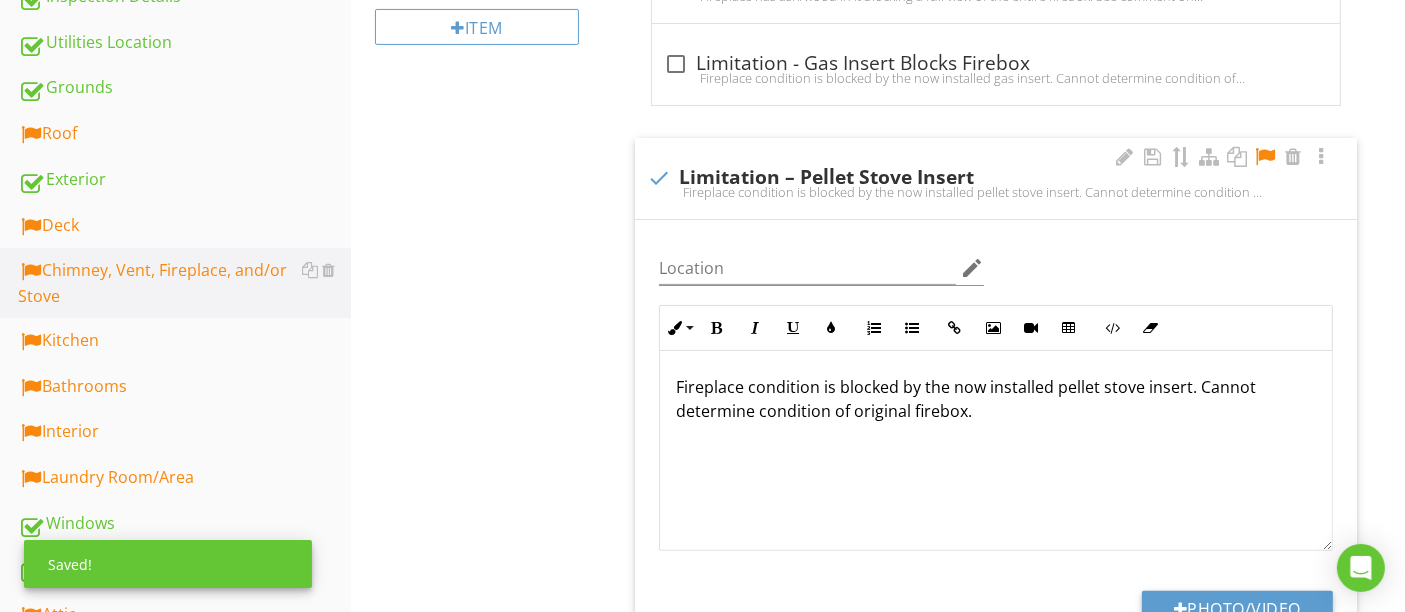 click at bounding box center (1265, 157) 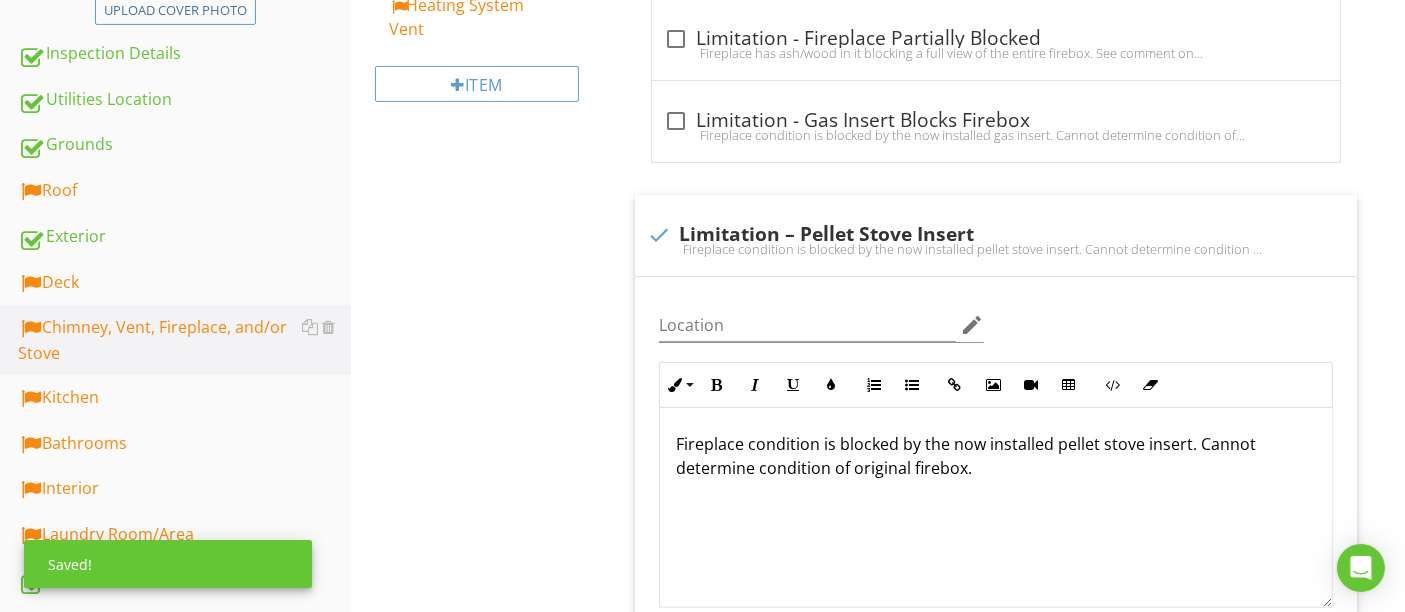 scroll, scrollTop: 217, scrollLeft: 0, axis: vertical 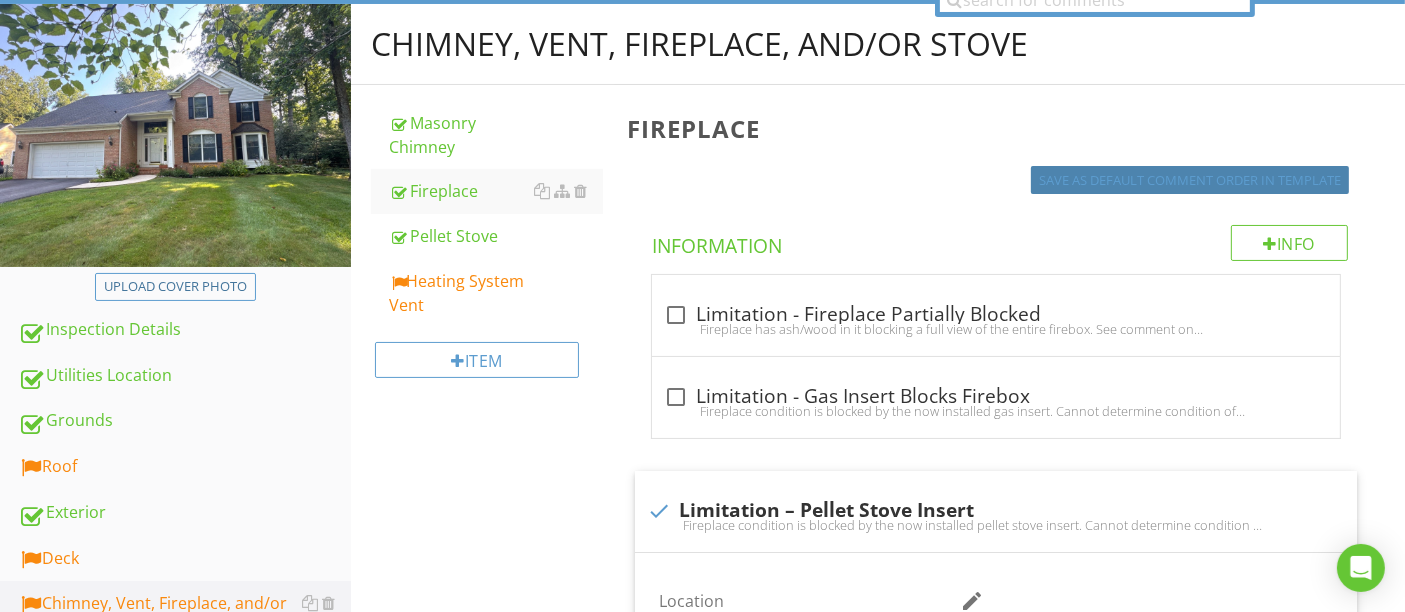 drag, startPoint x: 1098, startPoint y: 184, endPoint x: 569, endPoint y: 484, distance: 608.14557 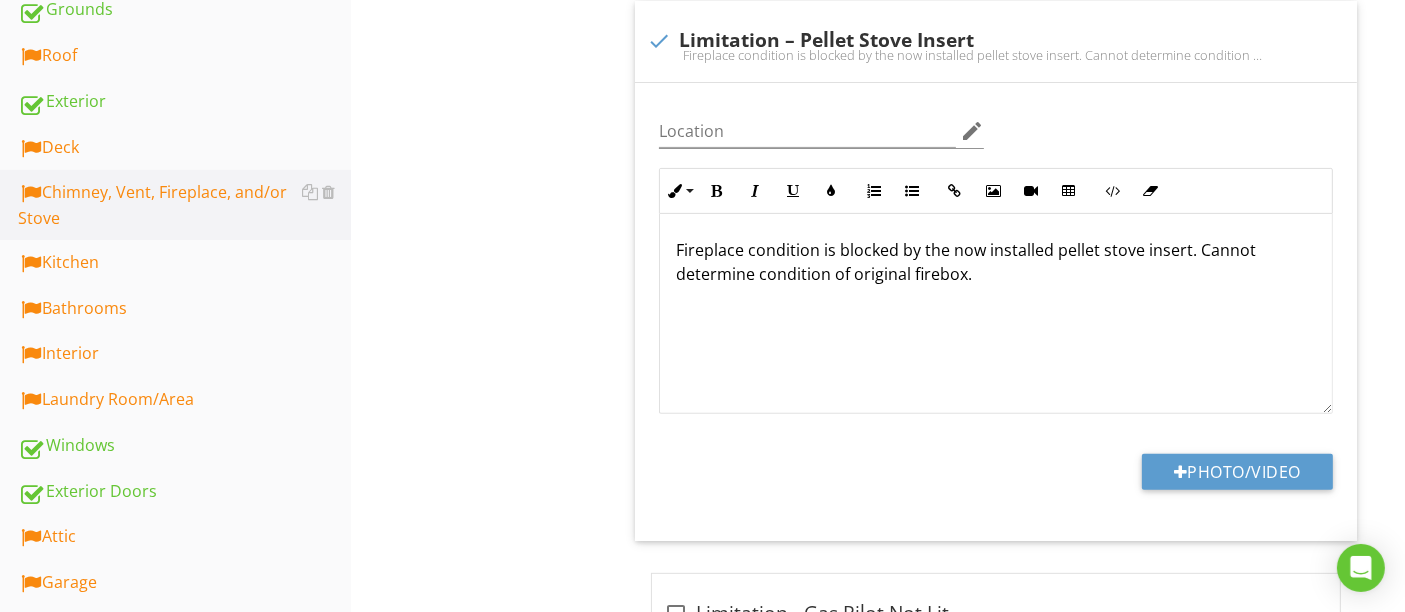 scroll, scrollTop: 661, scrollLeft: 0, axis: vertical 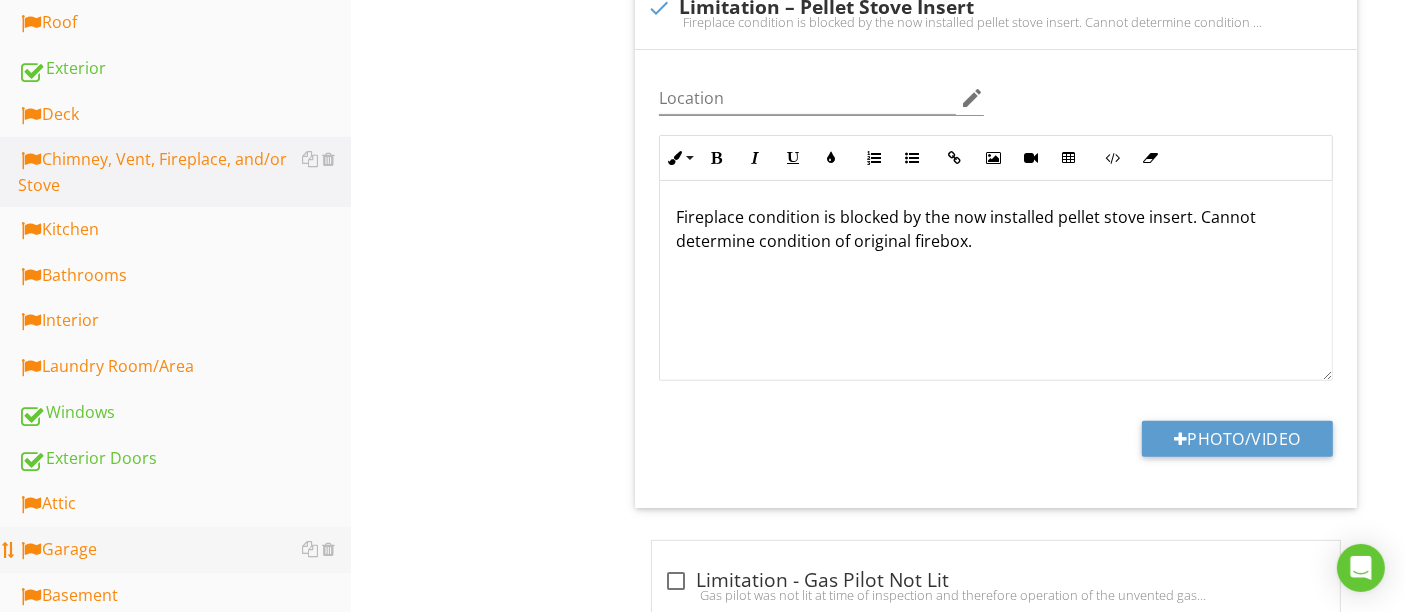 click on "Garage" at bounding box center [184, 550] 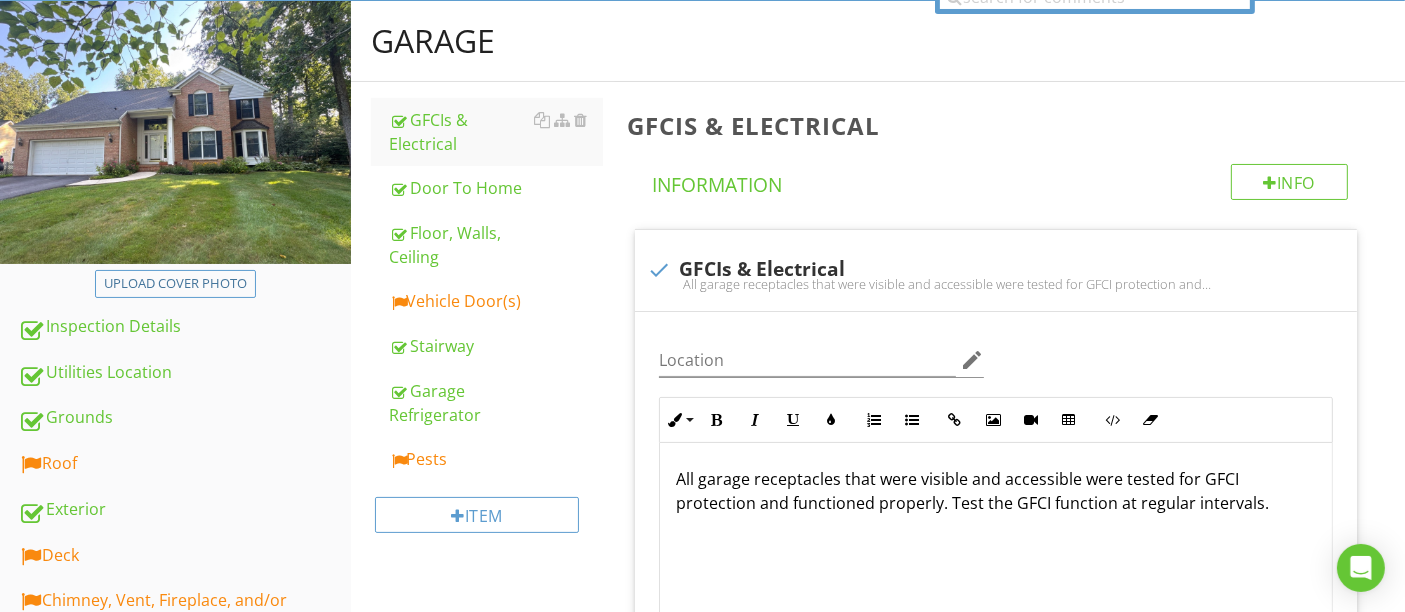 scroll, scrollTop: 217, scrollLeft: 0, axis: vertical 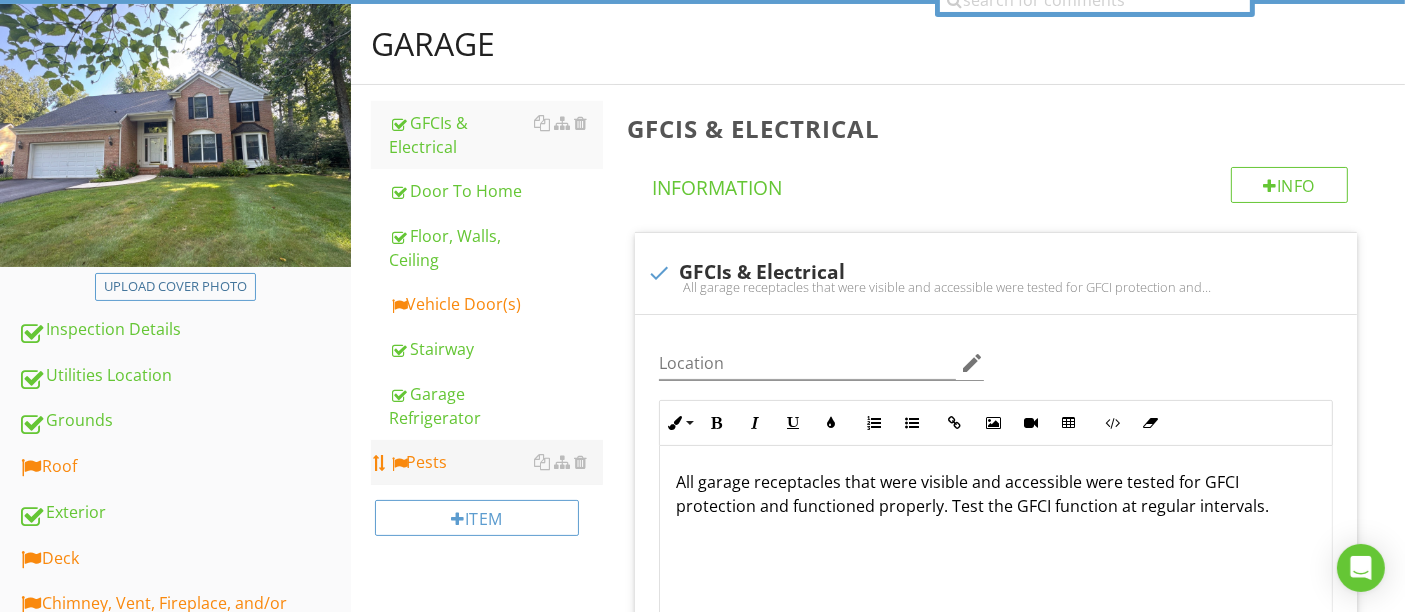 click on "Pests" at bounding box center [495, 462] 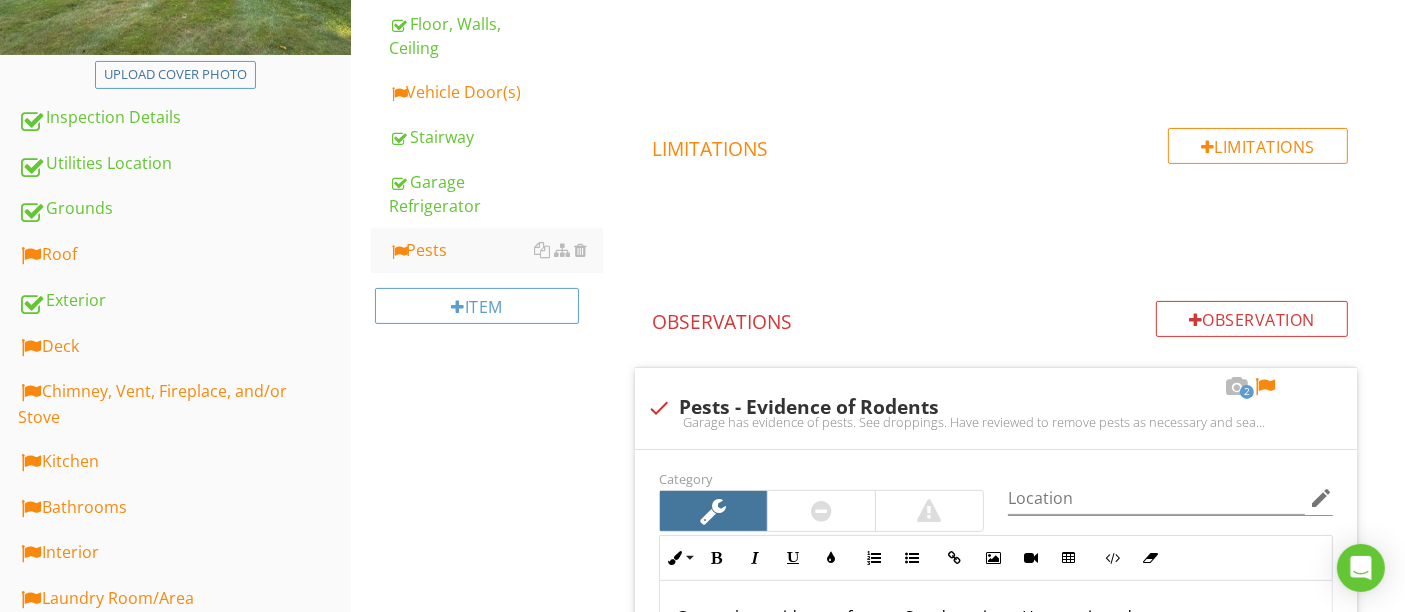 scroll, scrollTop: 661, scrollLeft: 0, axis: vertical 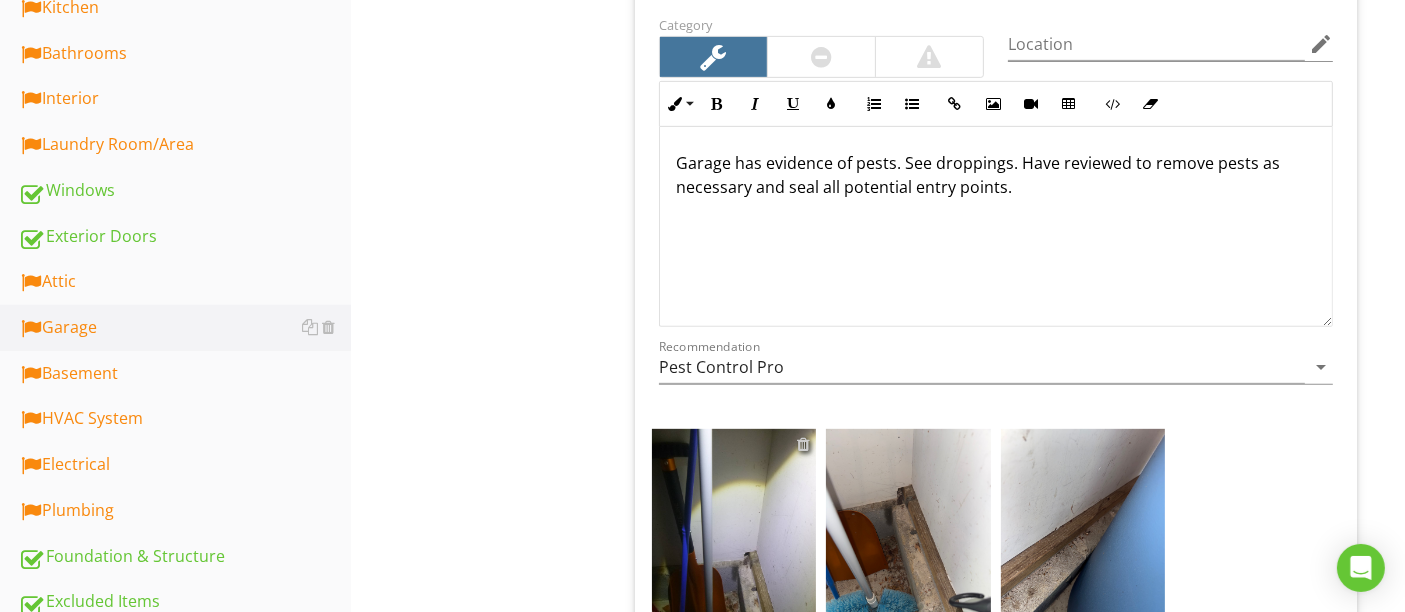 click at bounding box center [803, 444] 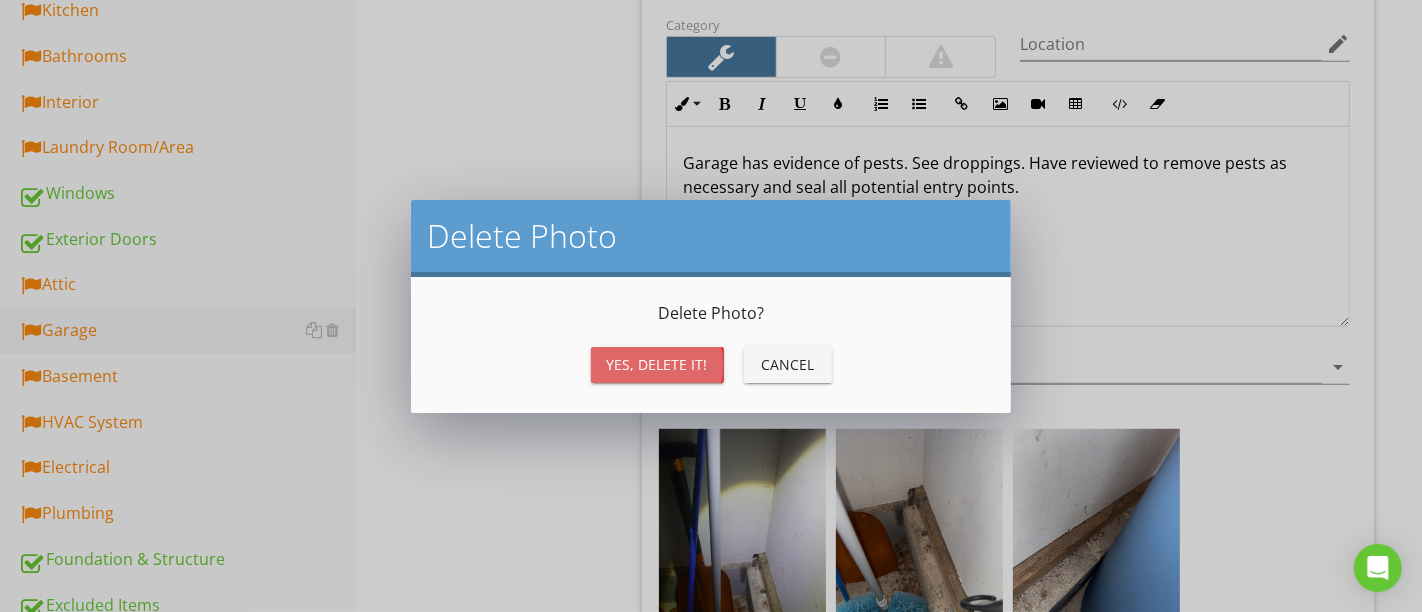 click on "Yes, Delete it!" at bounding box center [657, 364] 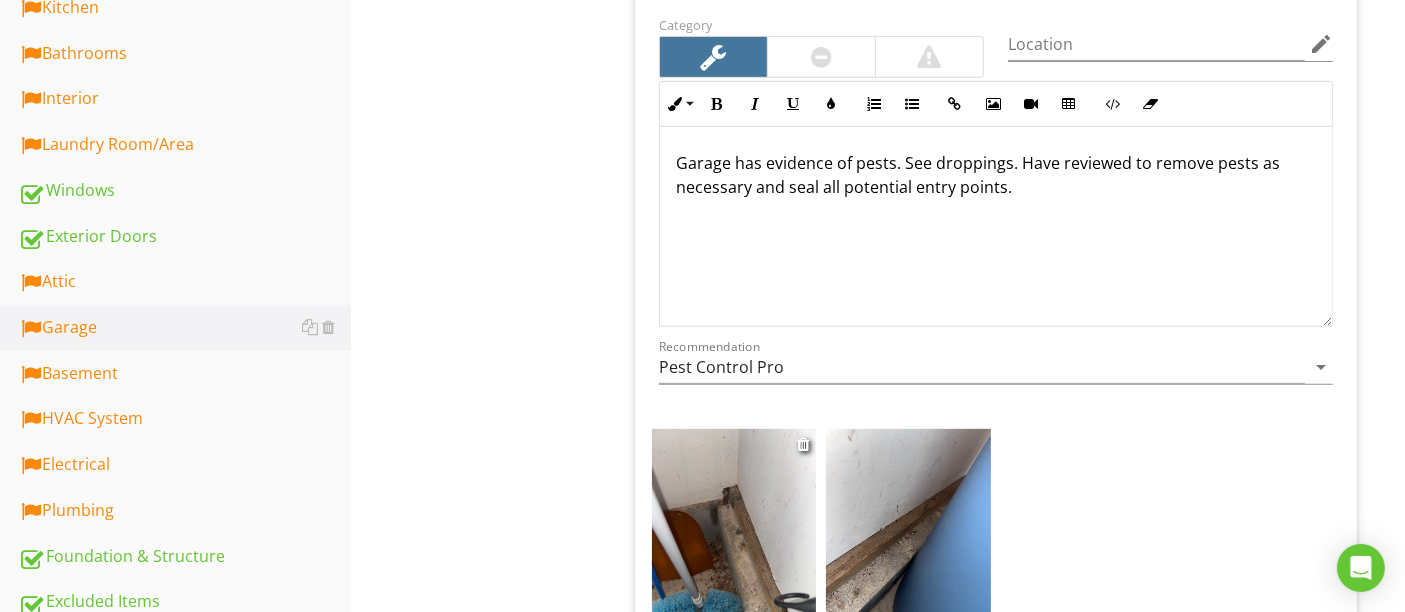 click at bounding box center (734, 538) 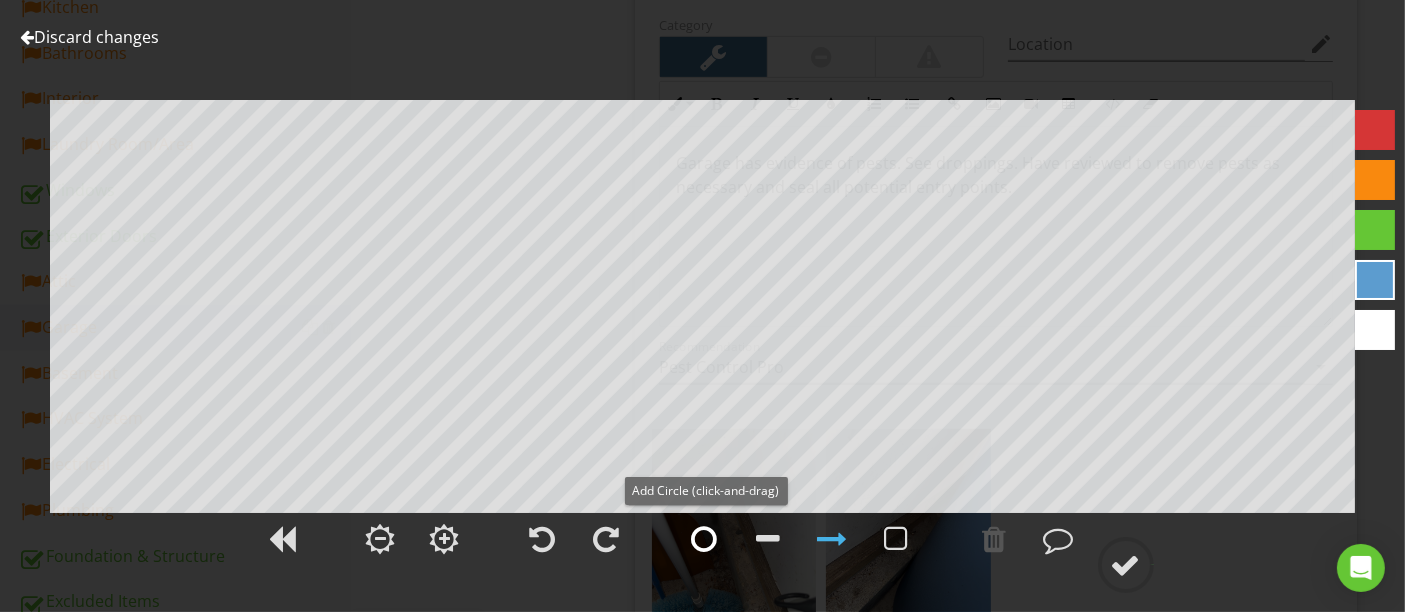 click at bounding box center [705, 539] 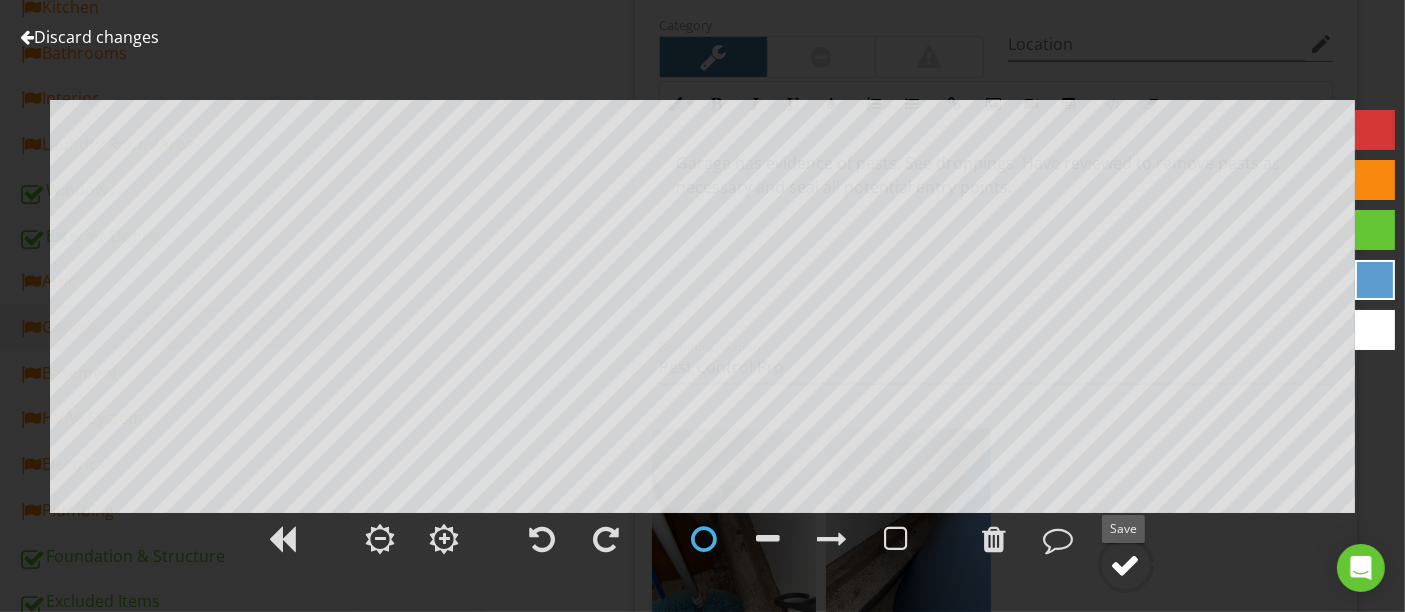 click at bounding box center (1126, 565) 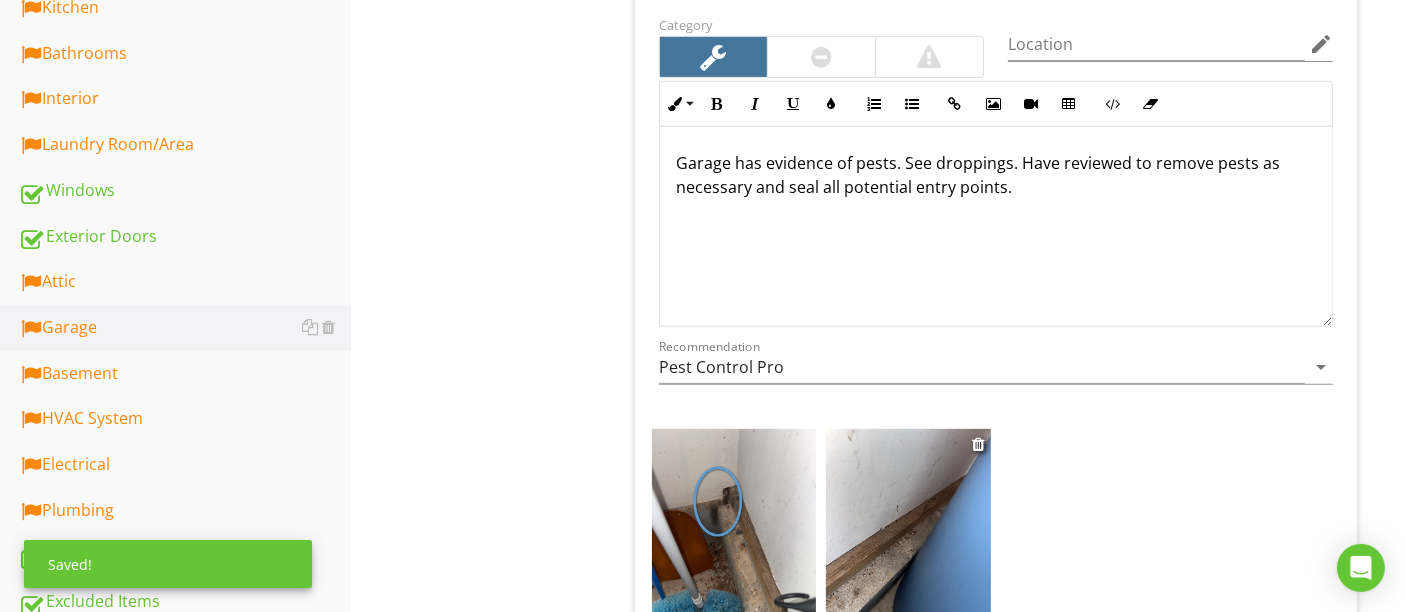 click at bounding box center (908, 538) 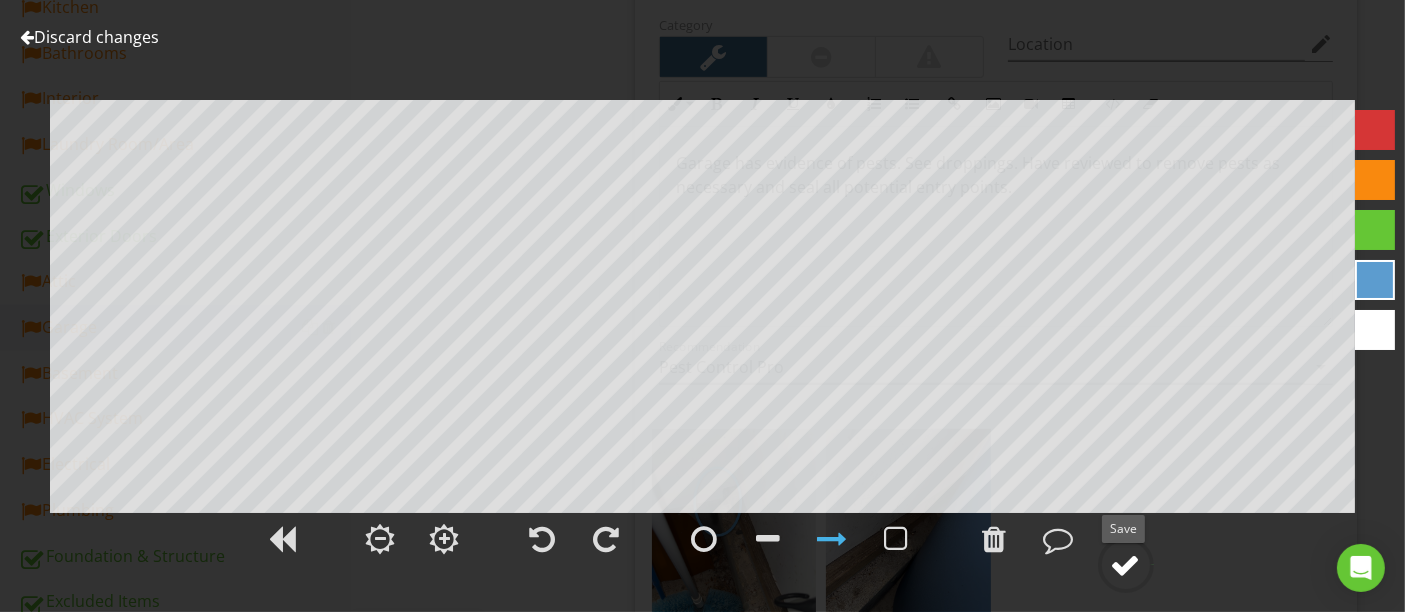 click at bounding box center (1126, 565) 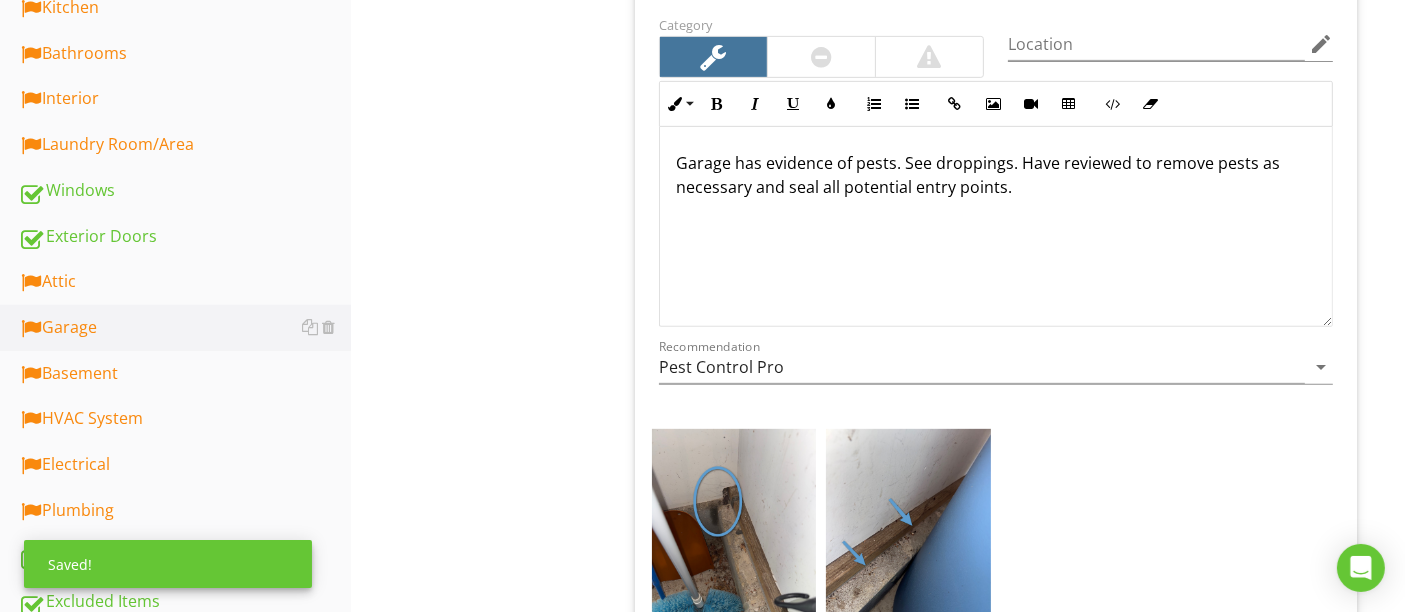 scroll, scrollTop: 661, scrollLeft: 0, axis: vertical 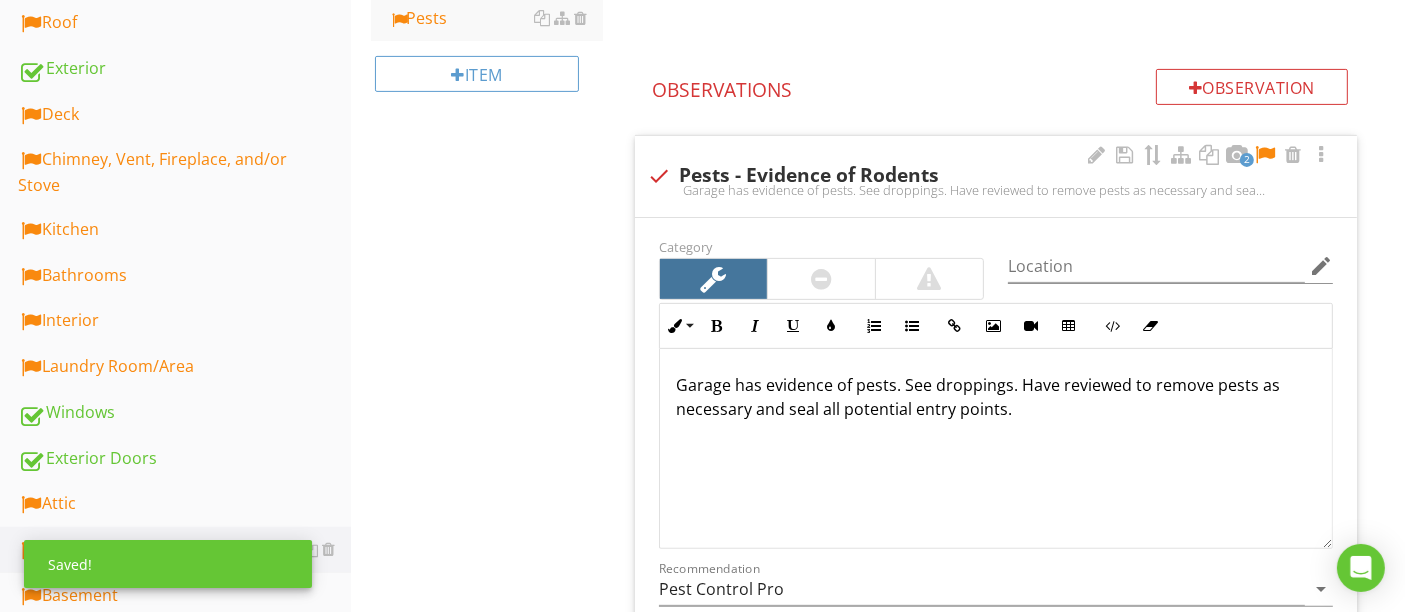 click at bounding box center [1265, 155] 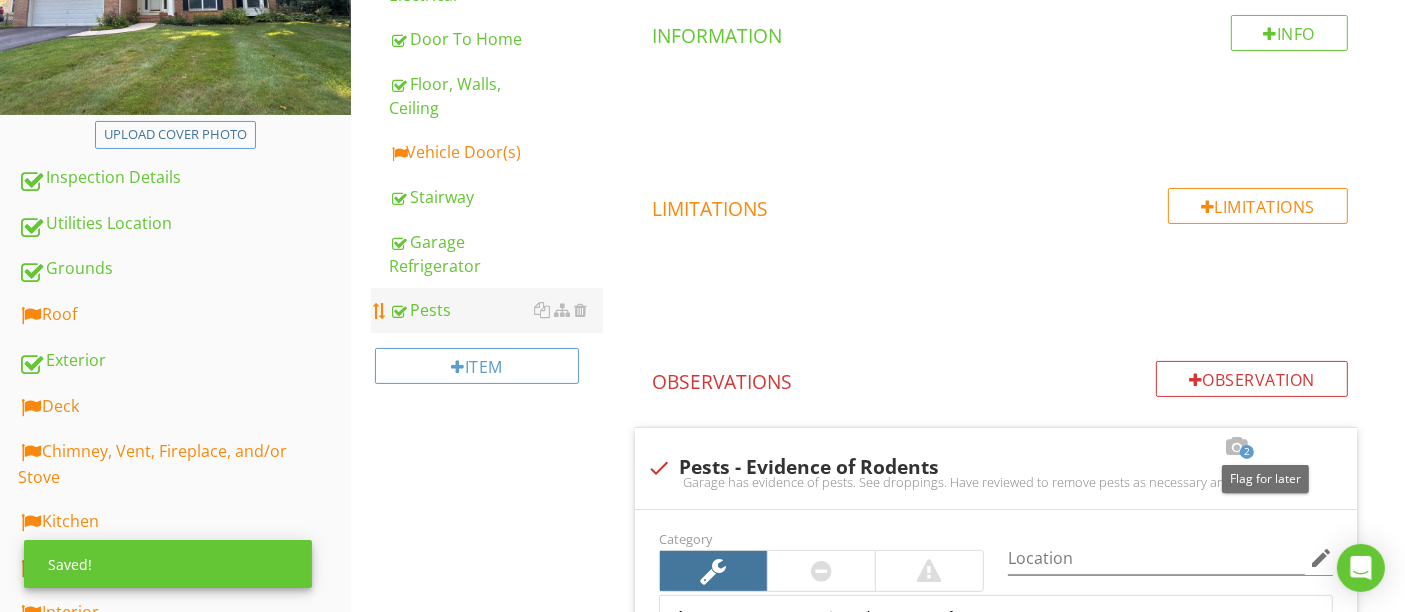 scroll, scrollTop: 217, scrollLeft: 0, axis: vertical 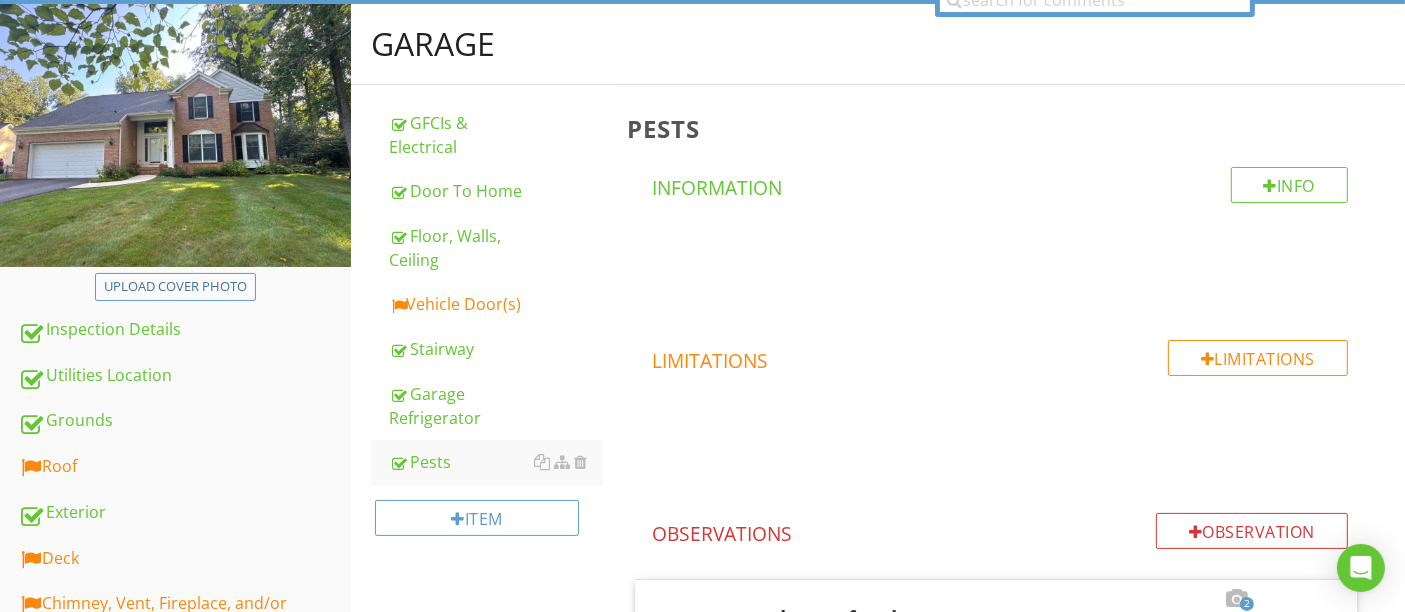 click at bounding box center (1000, 438) 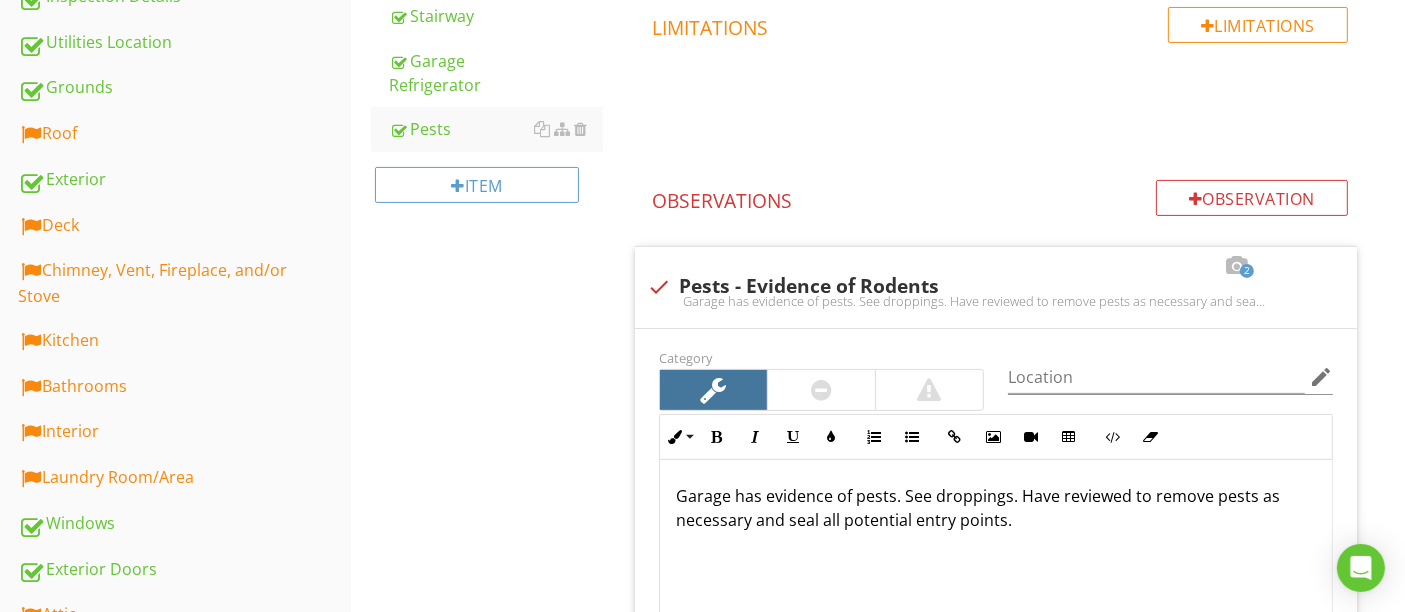 scroll, scrollTop: 883, scrollLeft: 0, axis: vertical 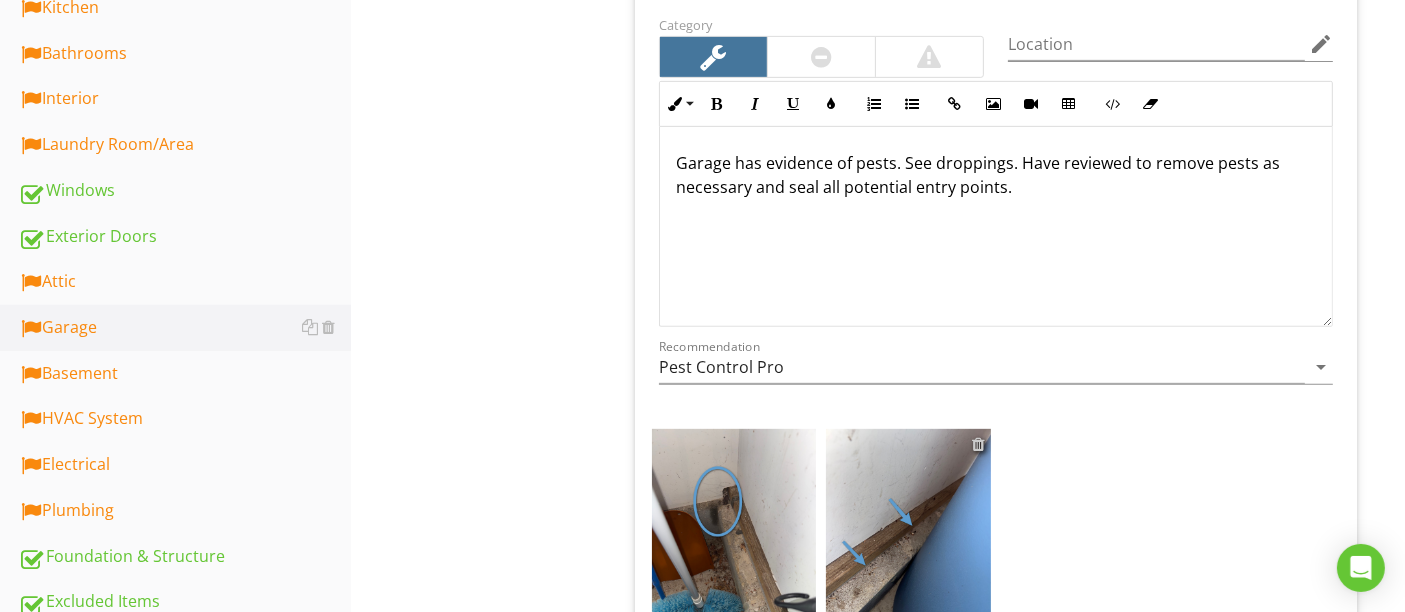 click at bounding box center [978, 444] 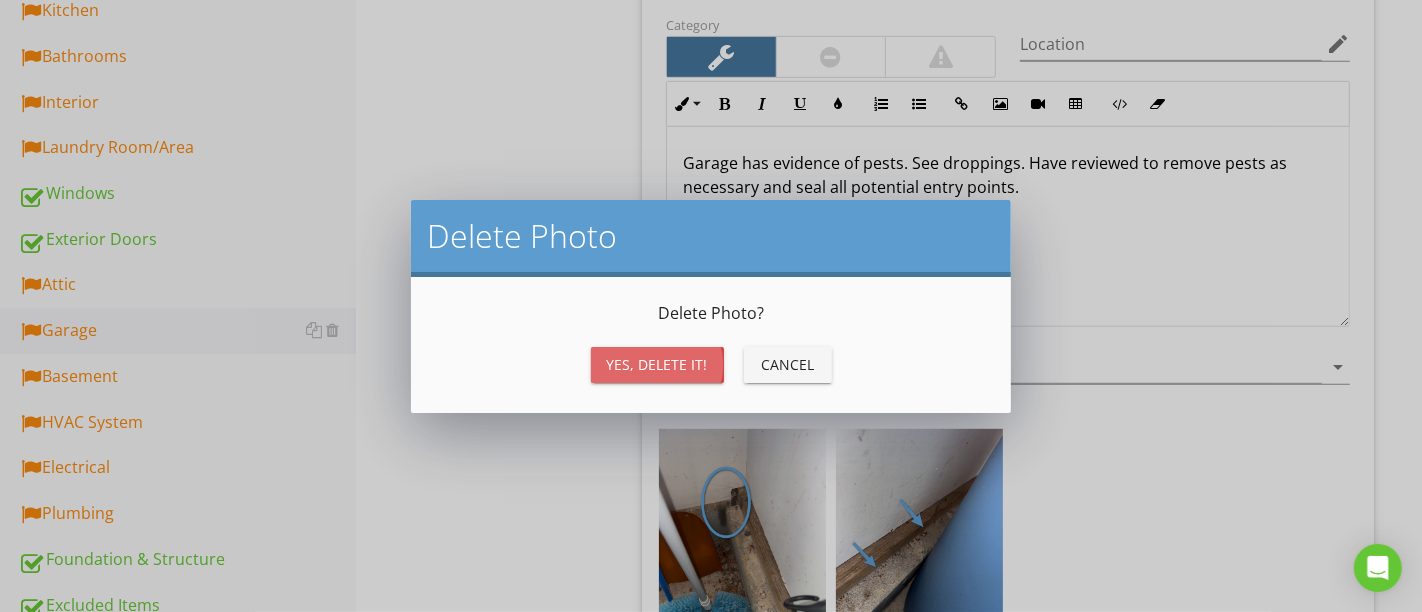 click on "Yes, Delete it!" at bounding box center (657, 365) 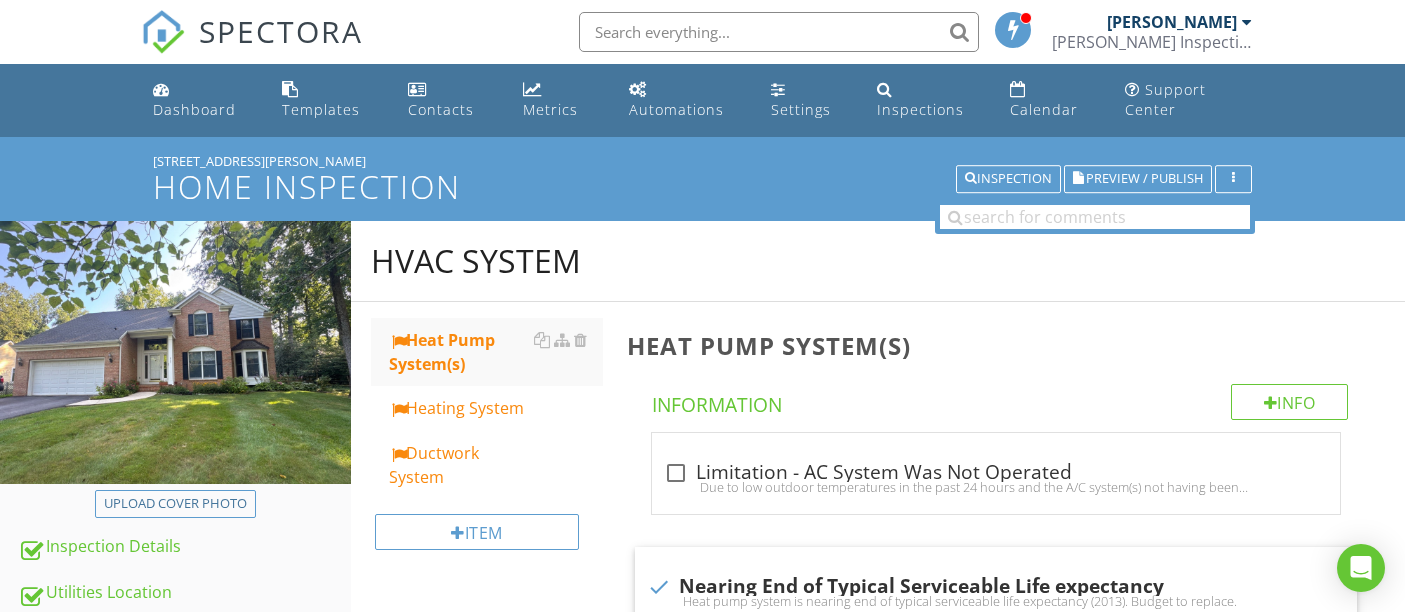 click at bounding box center (996, 2811) 